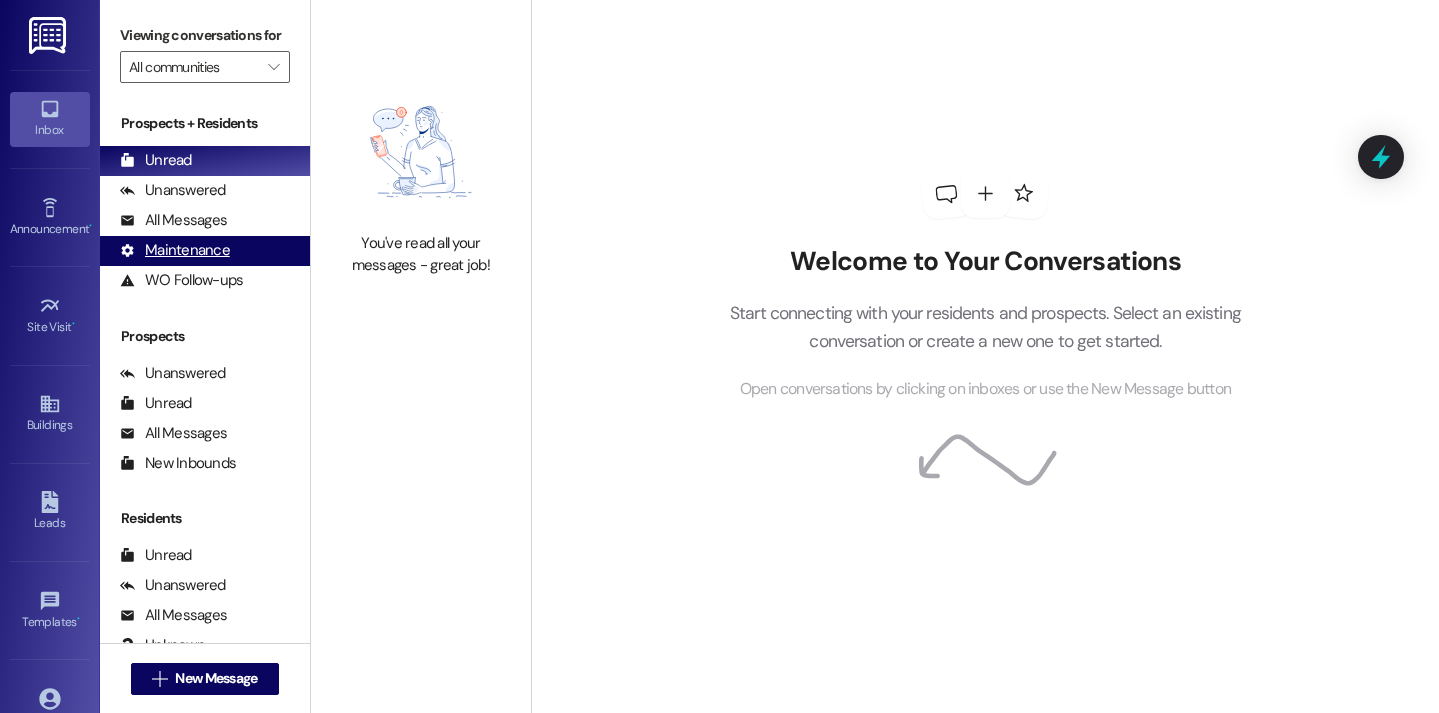 scroll, scrollTop: 0, scrollLeft: 0, axis: both 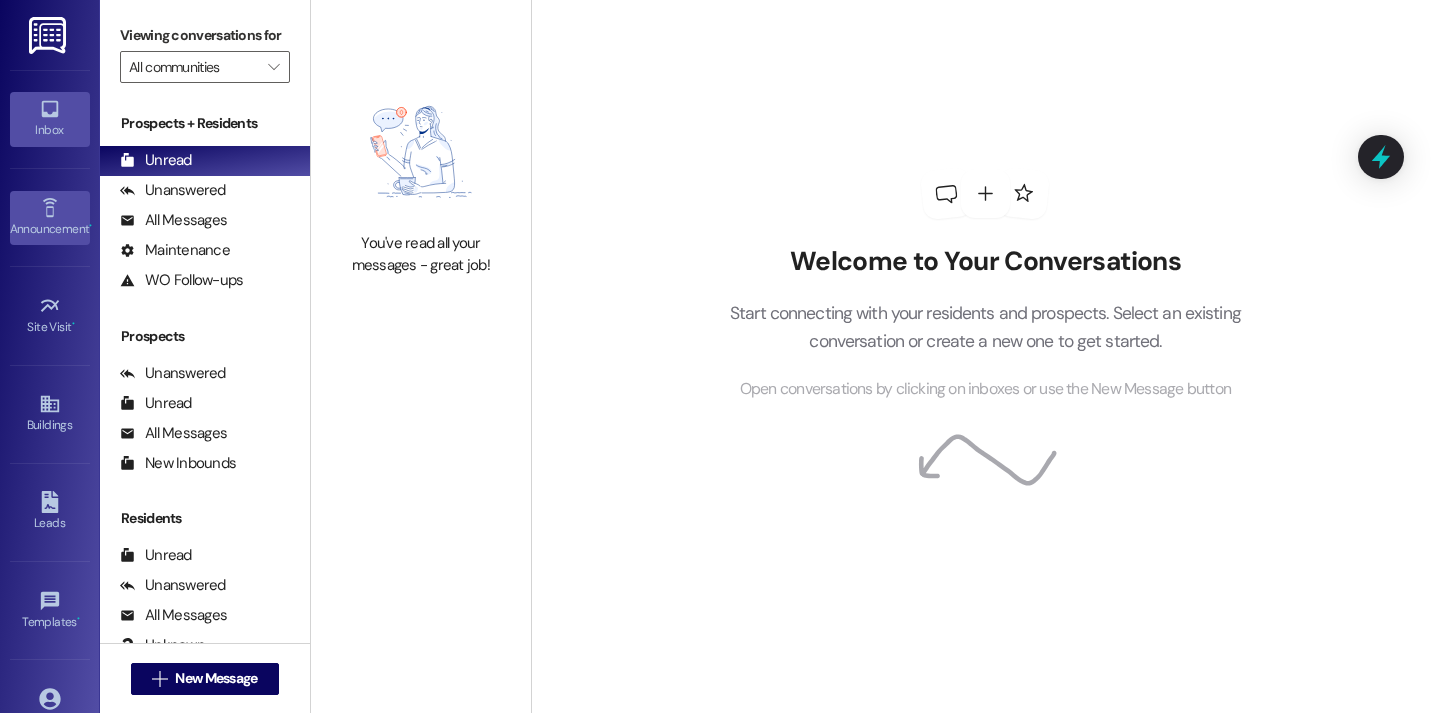 click 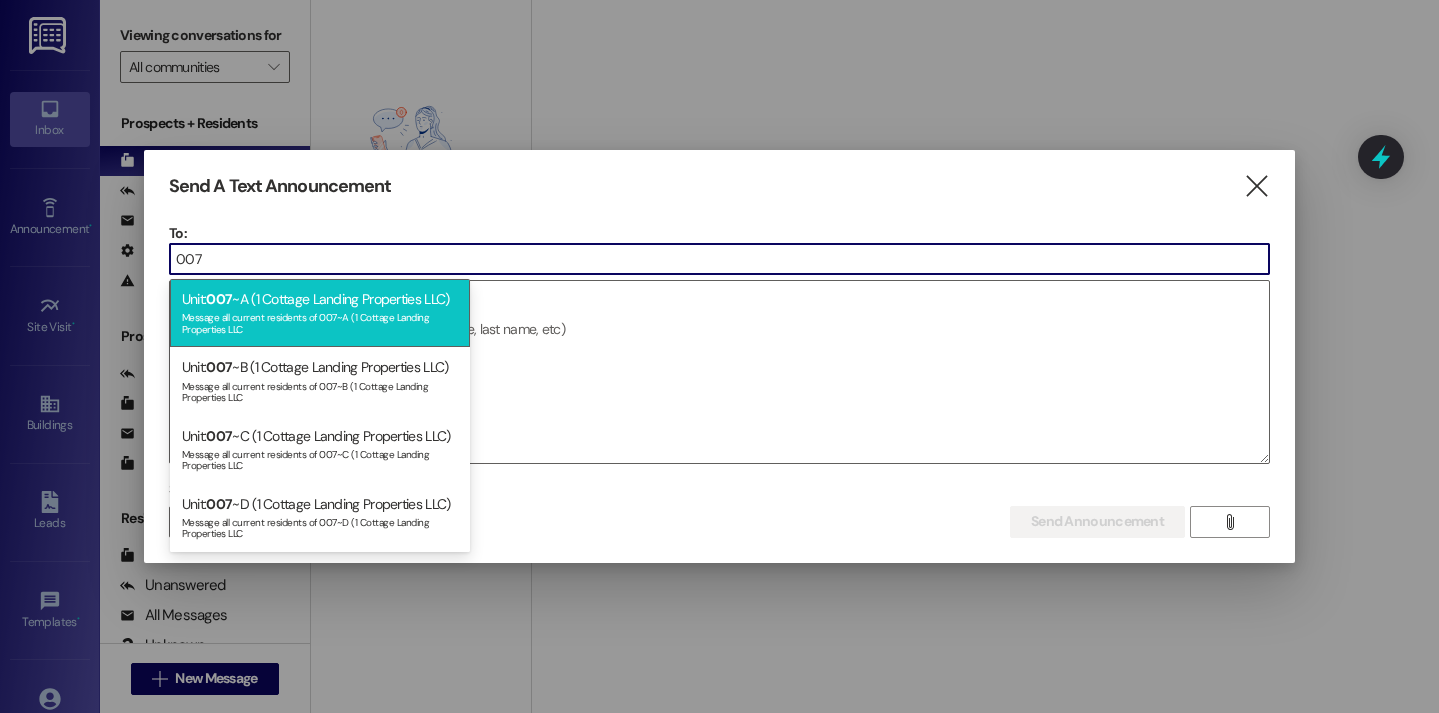 type on "007" 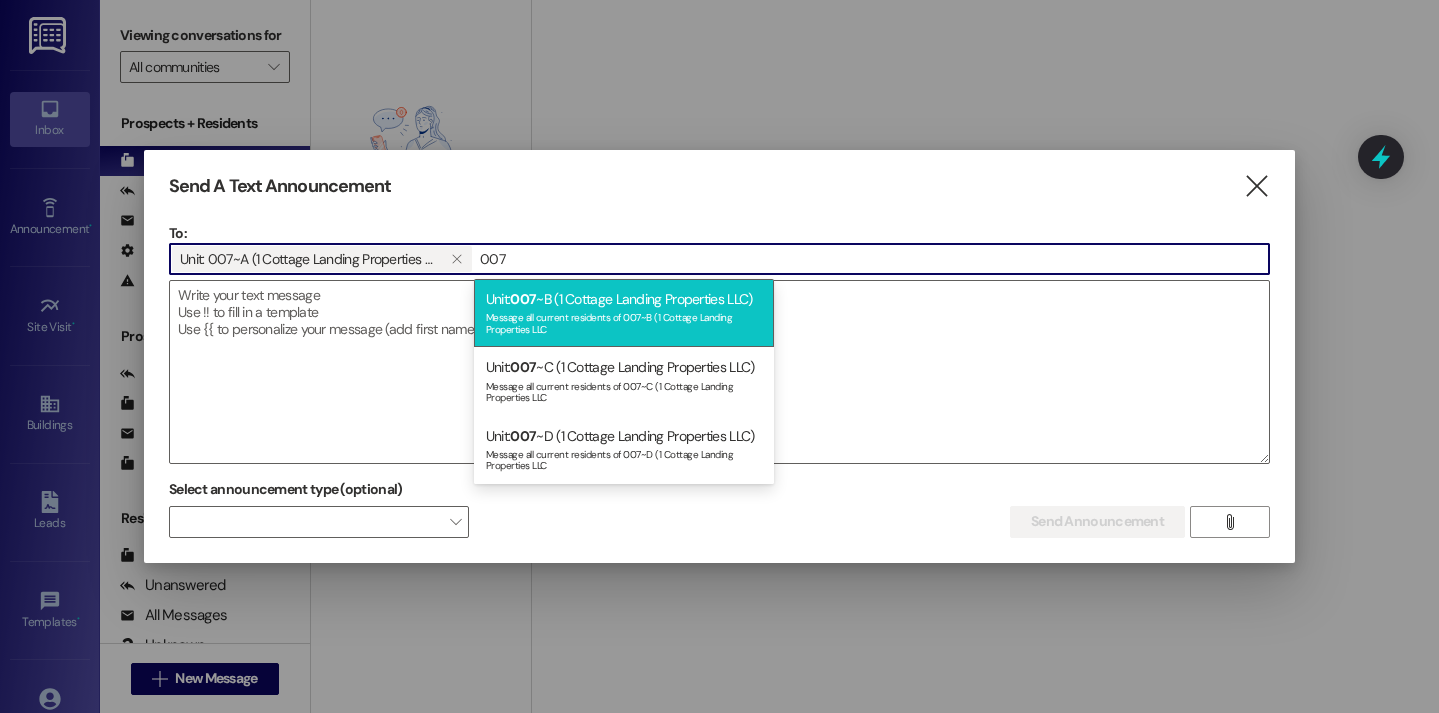 type on "007" 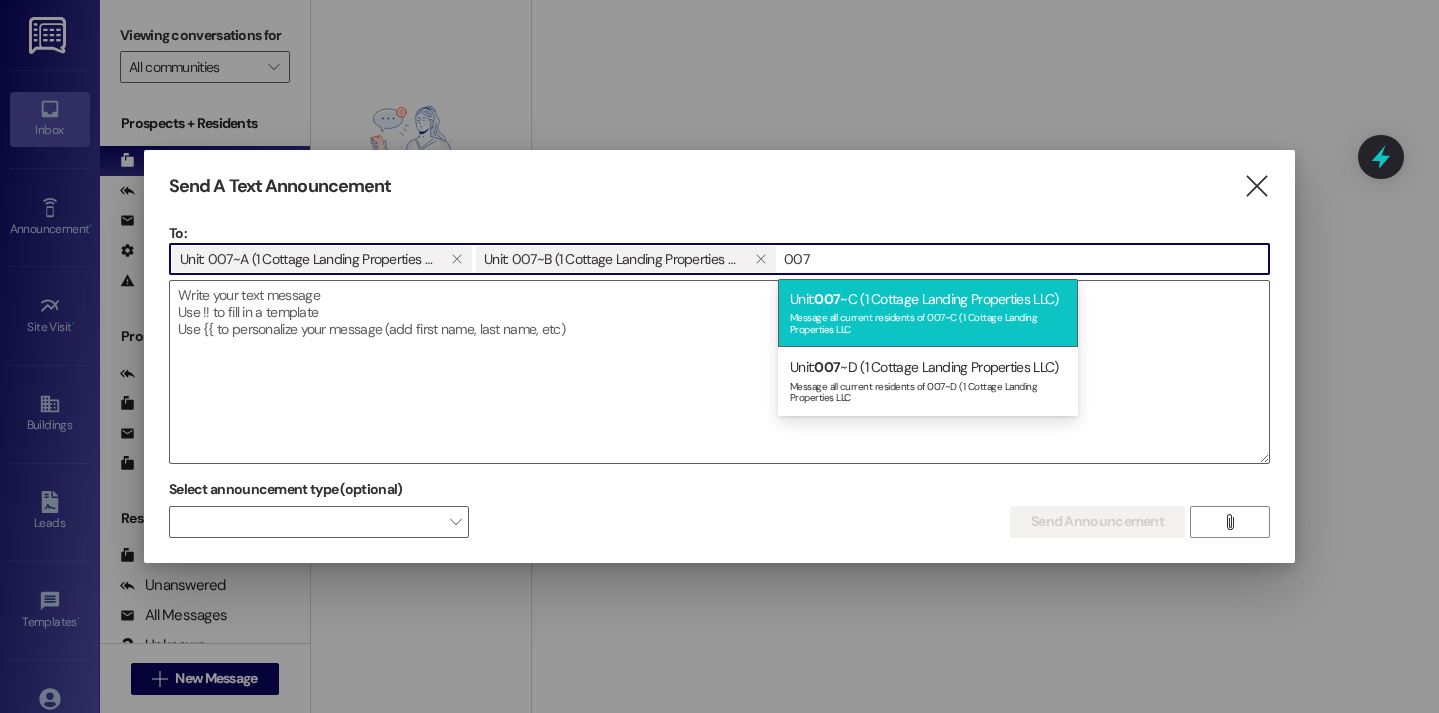 type on "007" 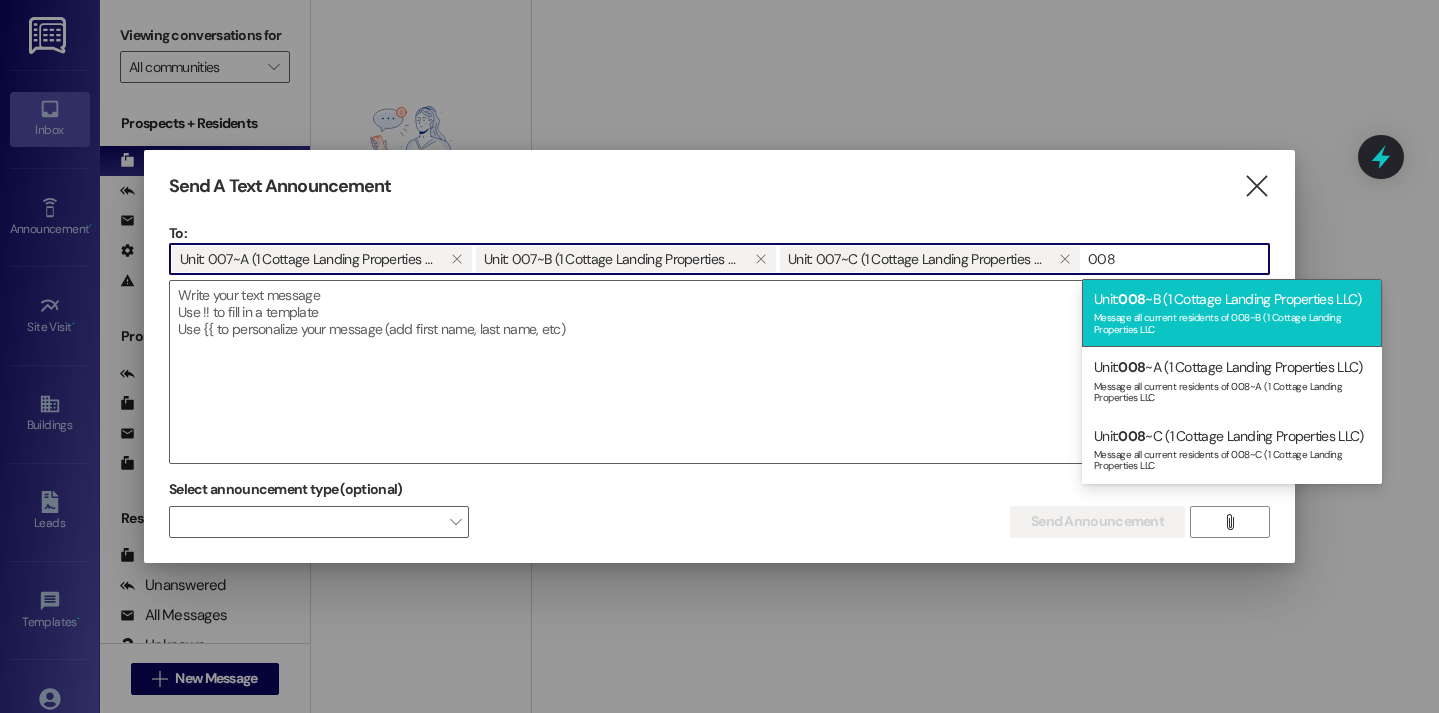 type on "008" 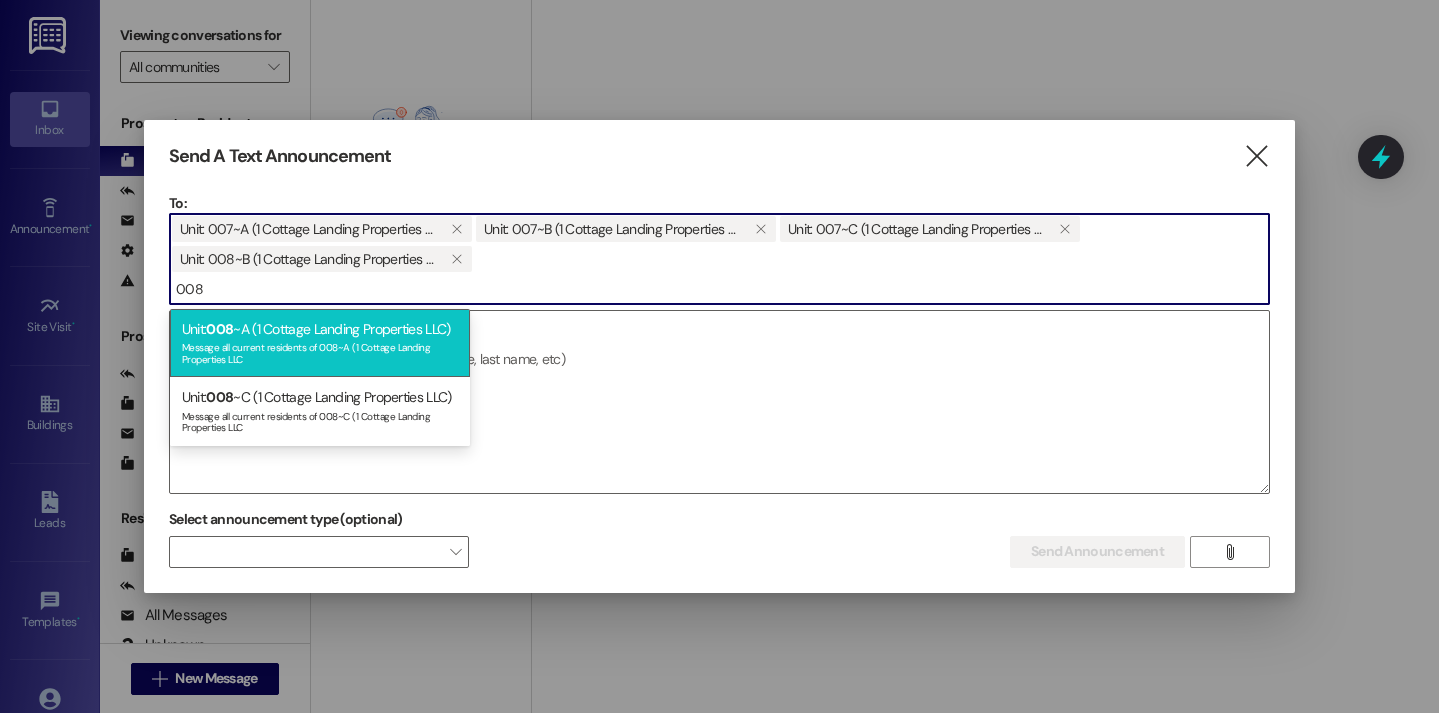 type on "008" 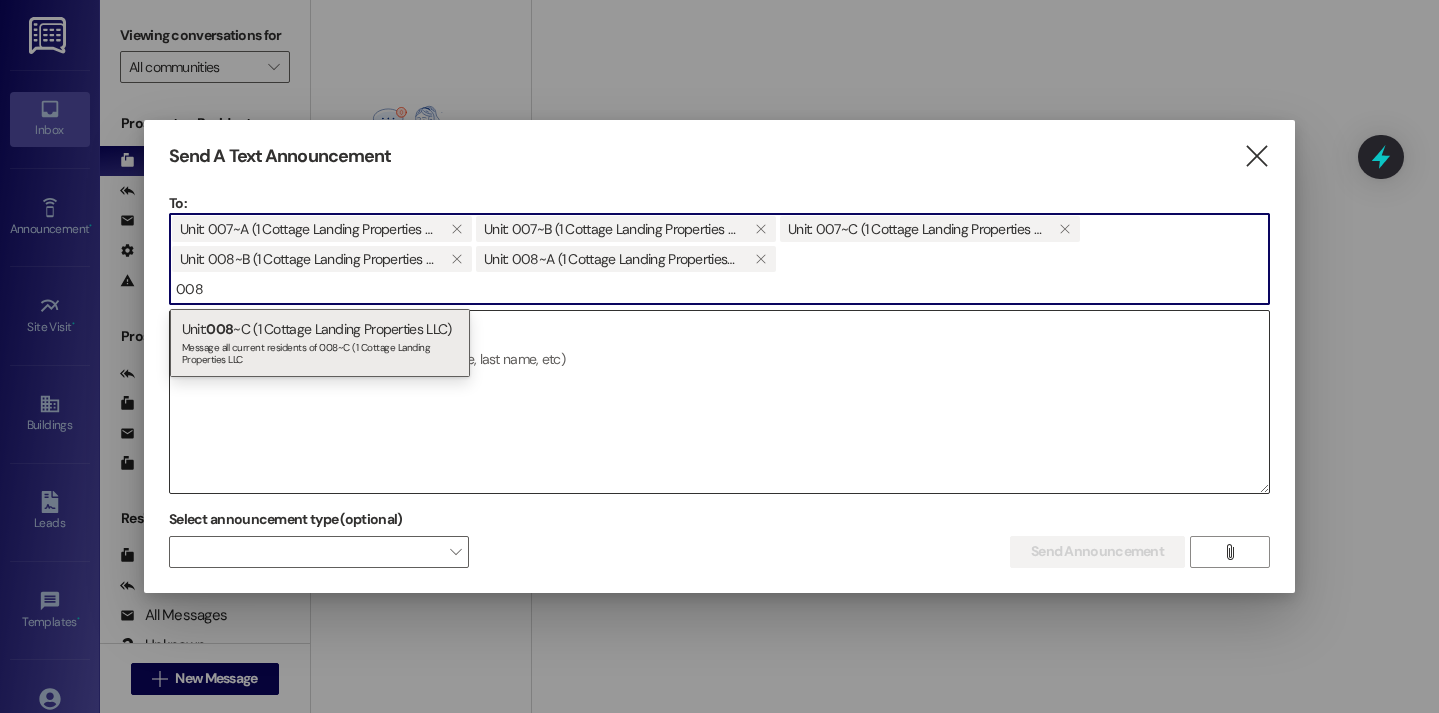 type on "008" 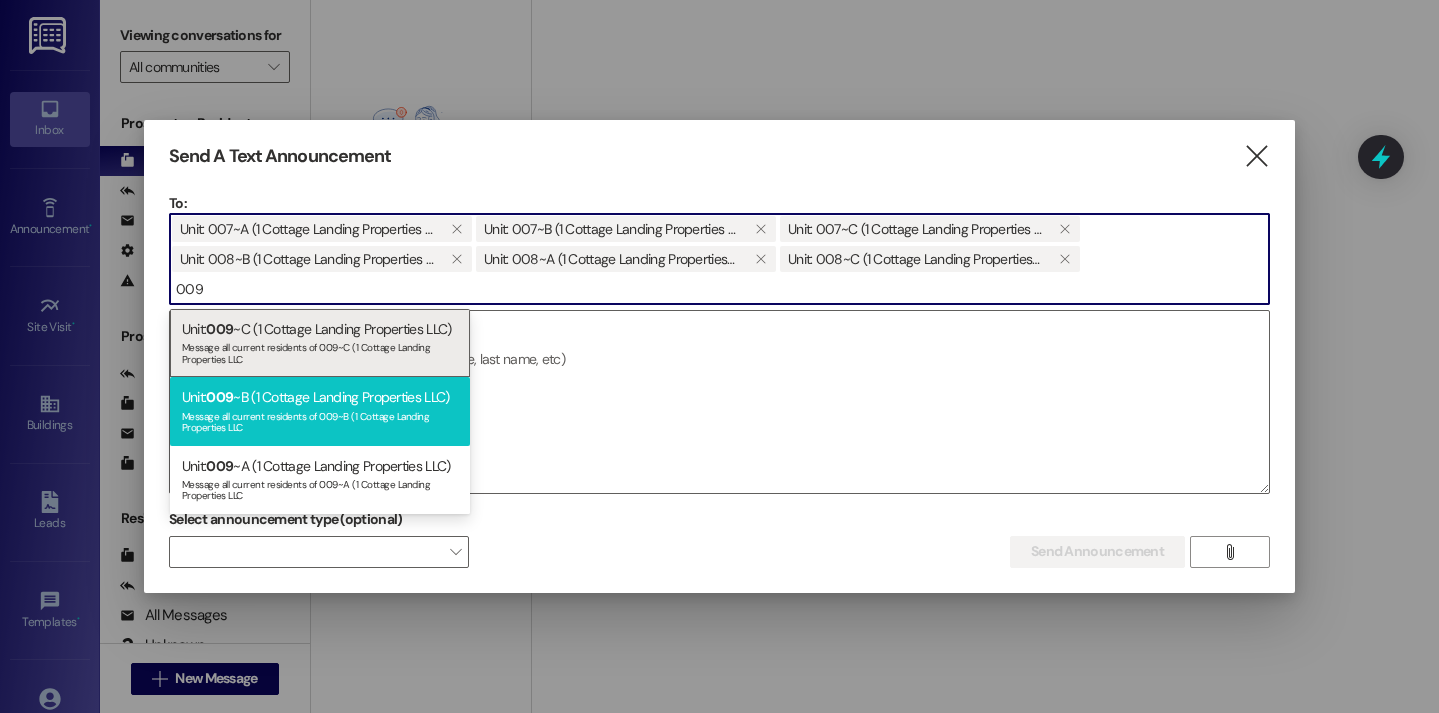 type on "009" 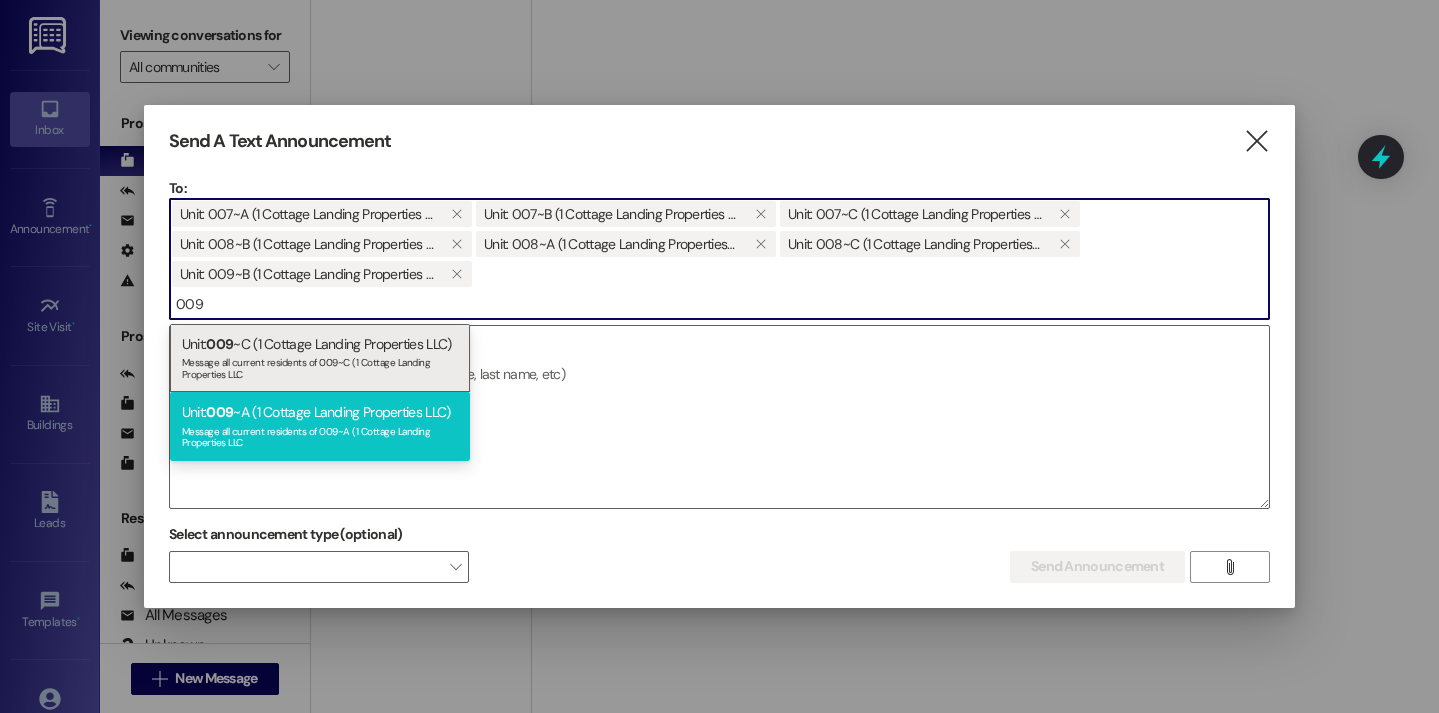 type on "009" 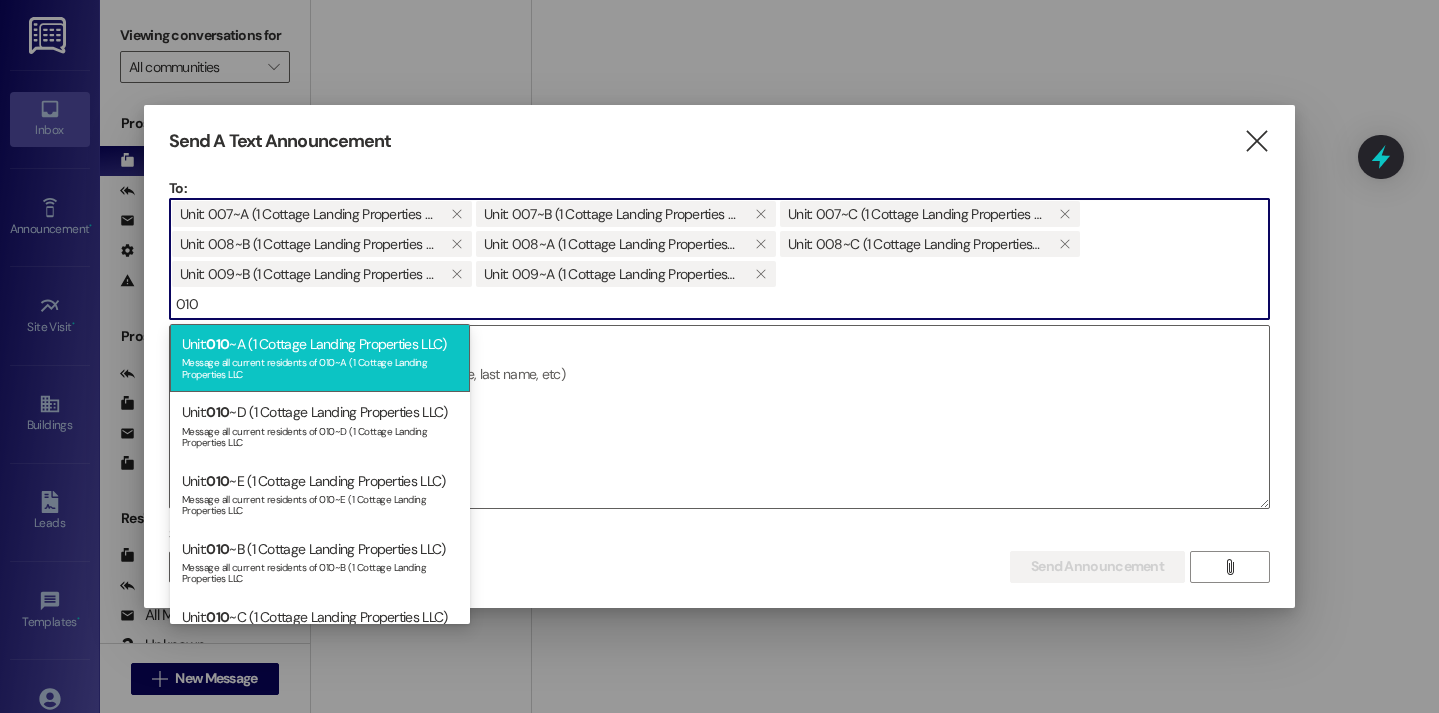 type on "010" 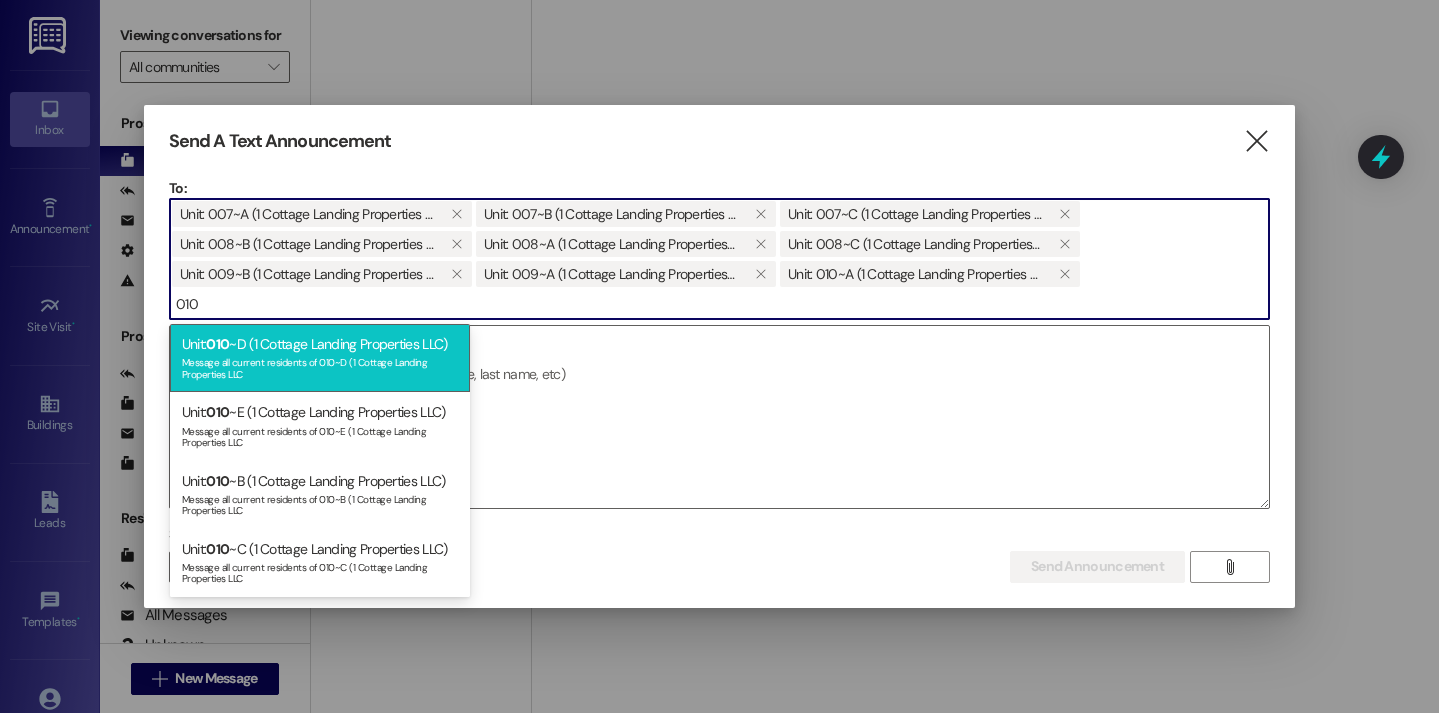 type on "010" 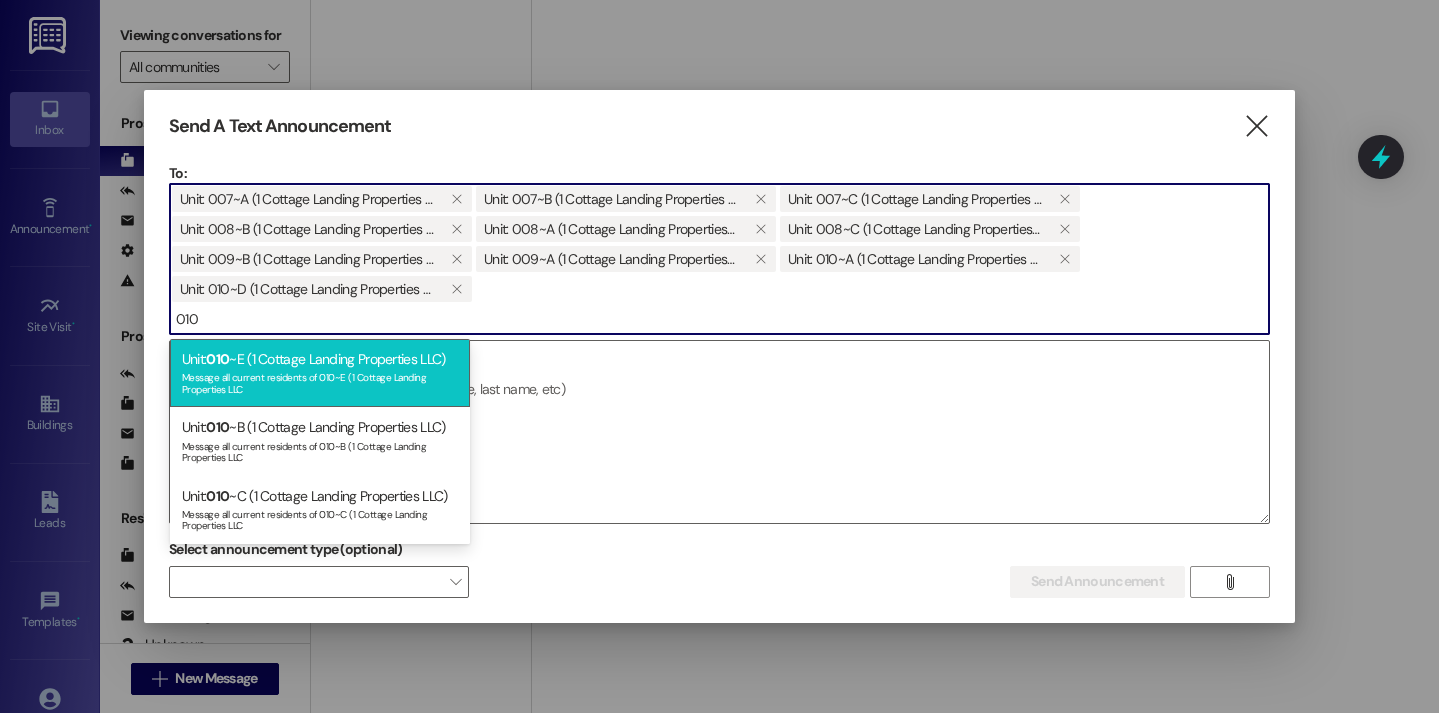 type on "010" 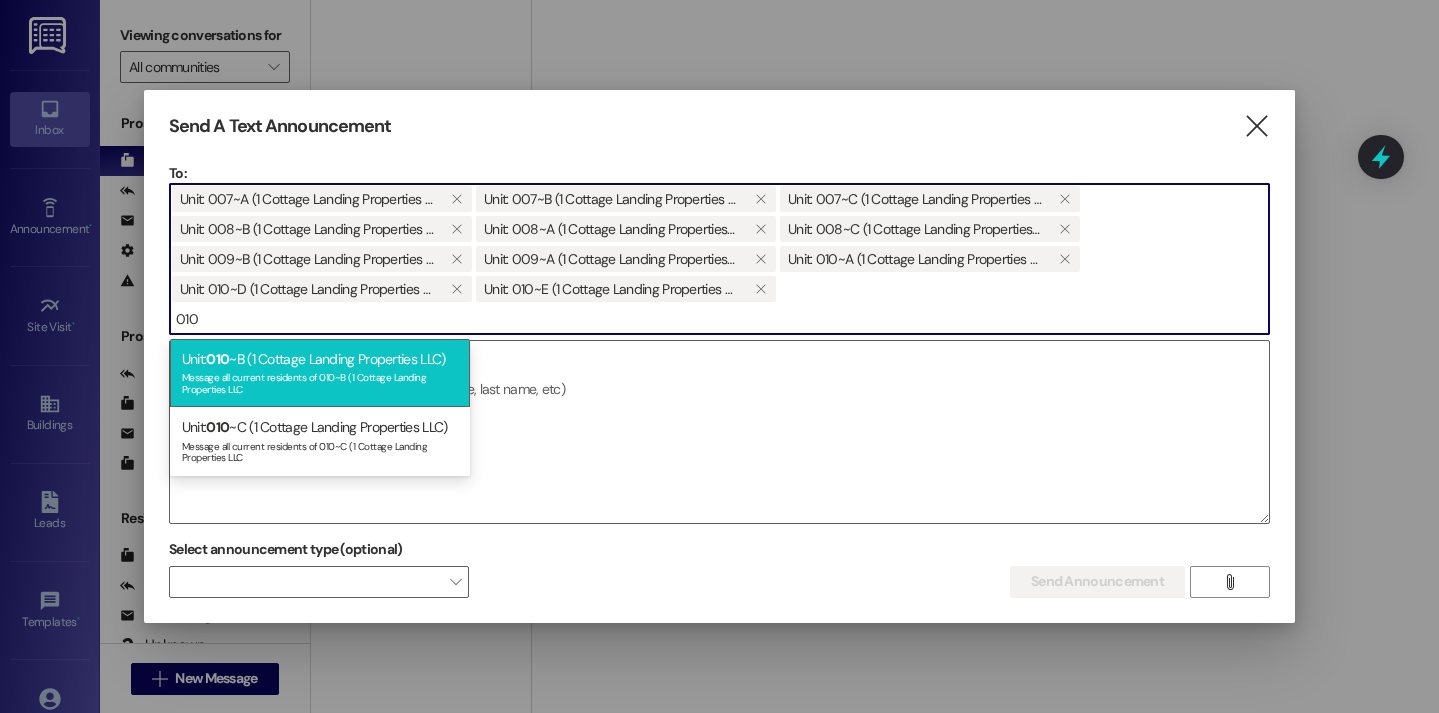 type on "010" 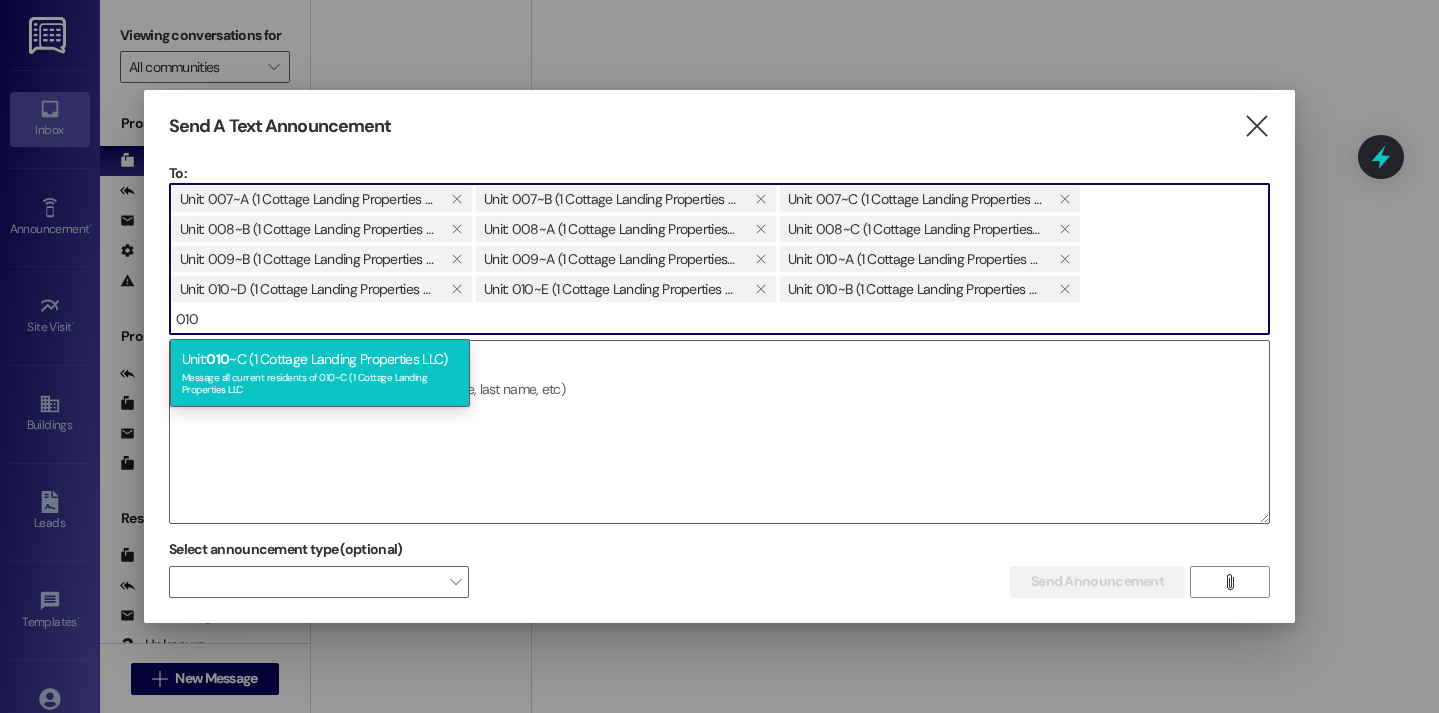 type on "010" 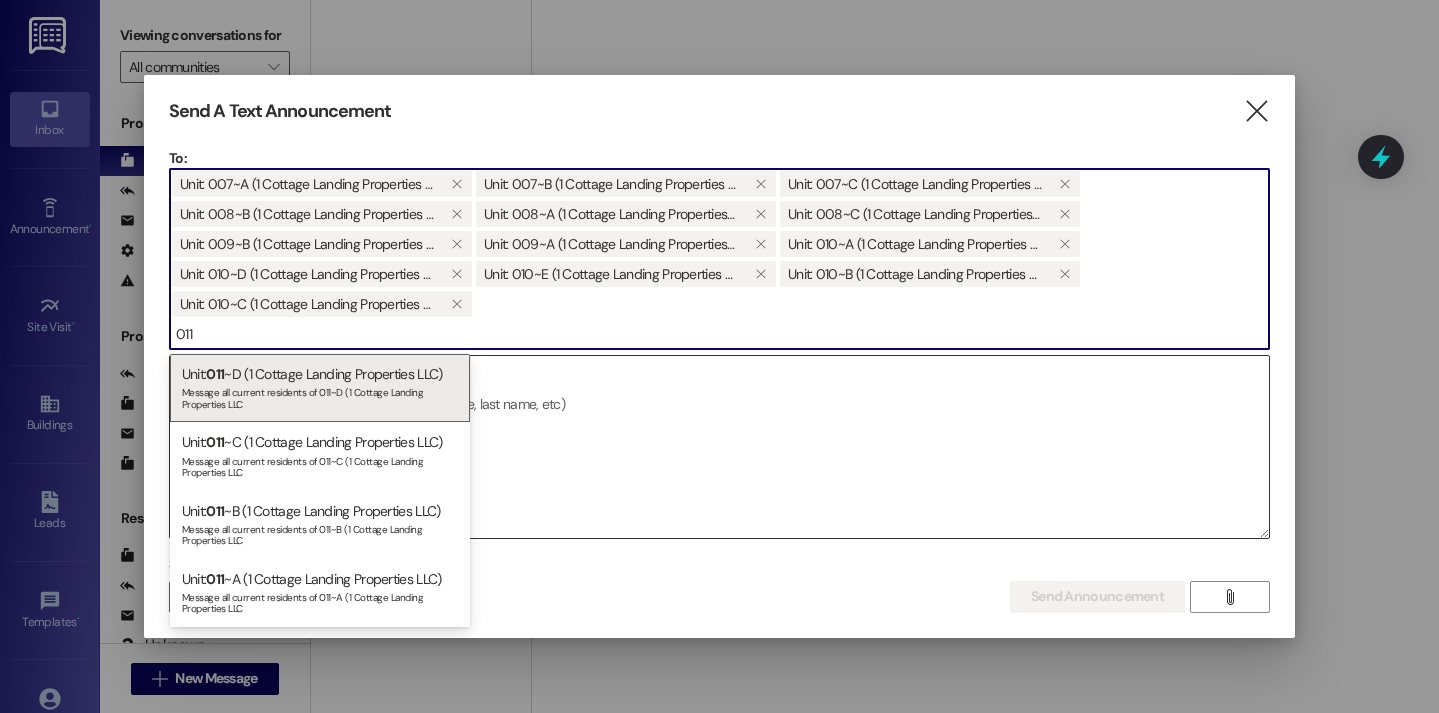 type on "011" 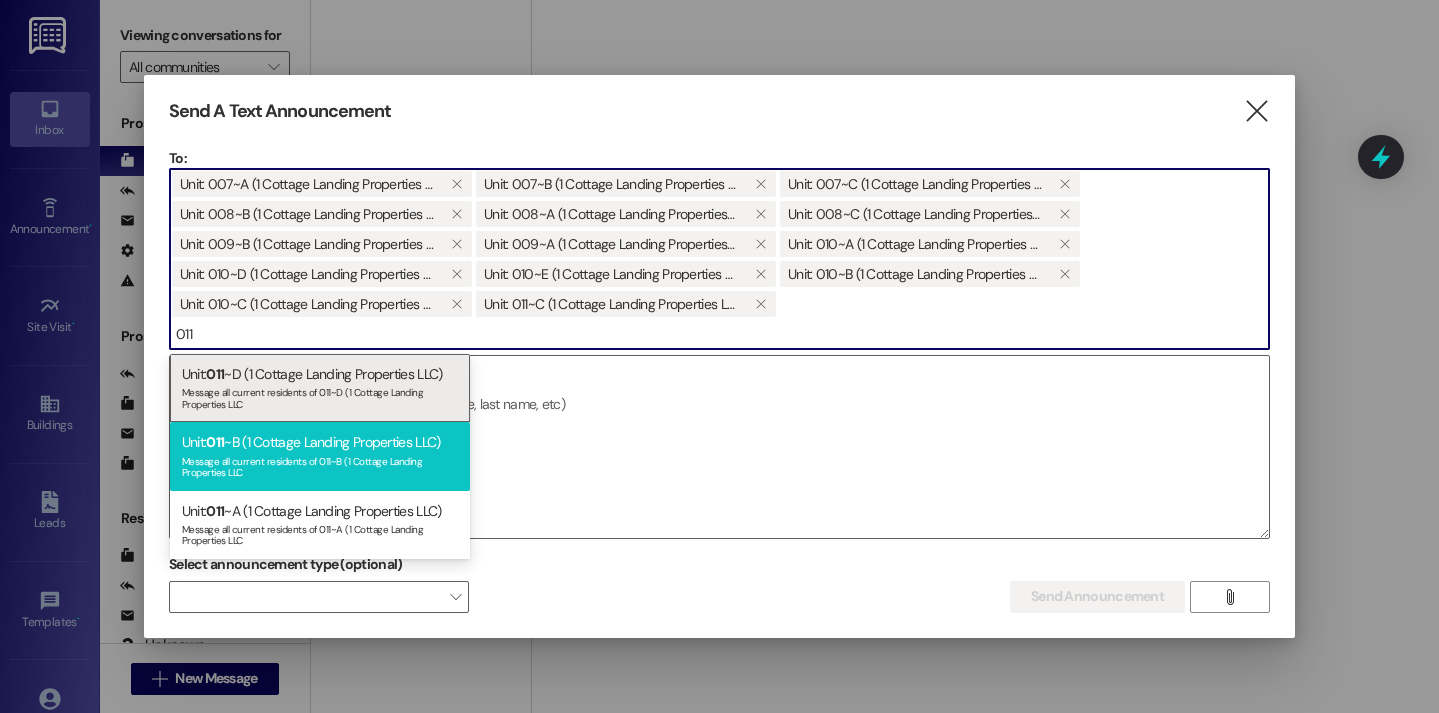type on "011" 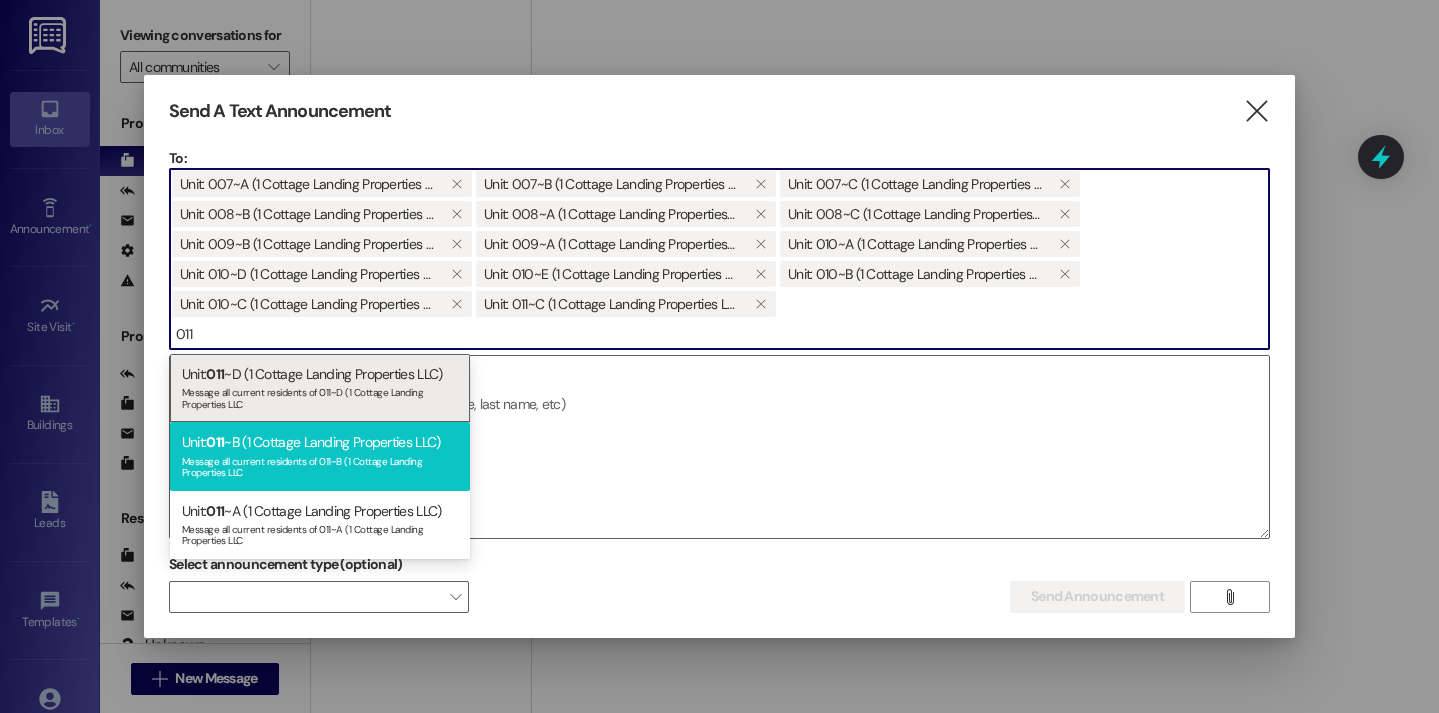 click on "Unit:  011 ~B (1 Cottage Landing Properties LLC) Message all current residents of 011~B (1 Cottage Landing Properties LLC" at bounding box center (320, 456) 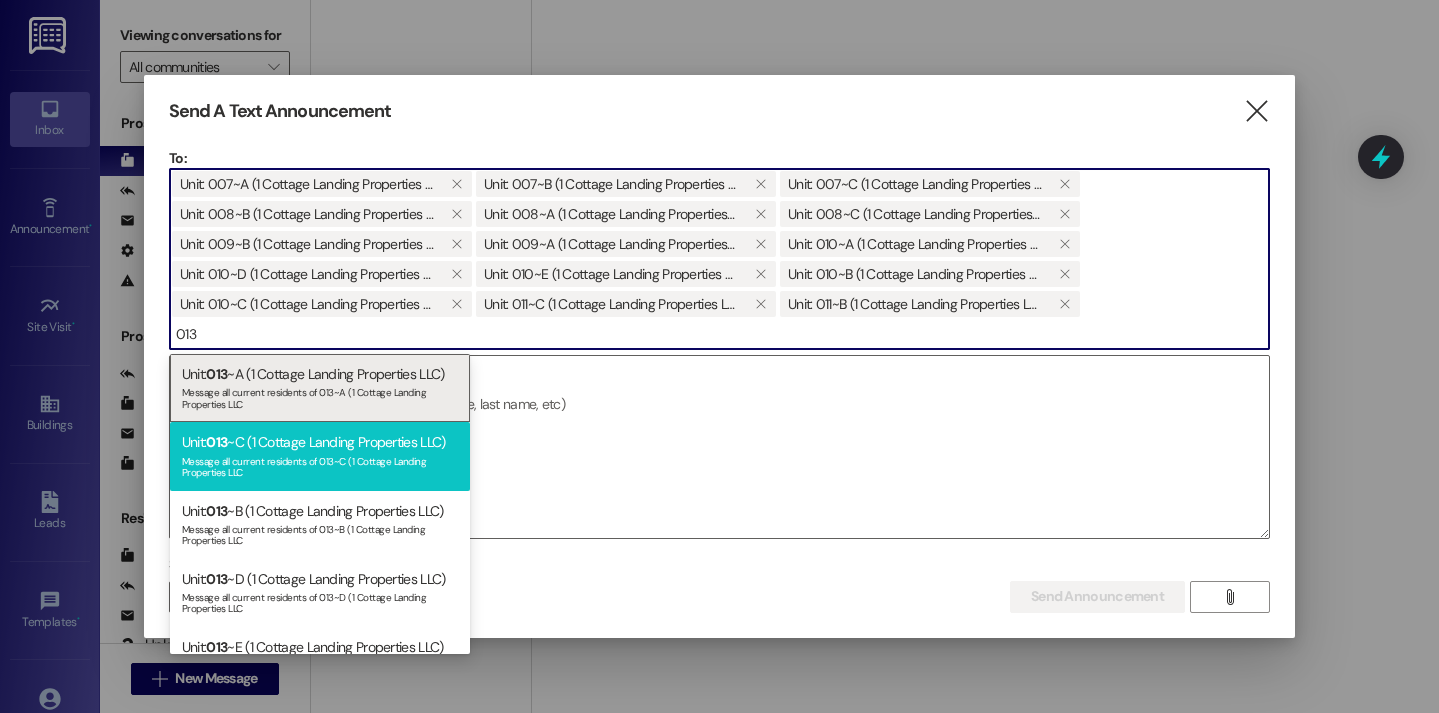 type on "013" 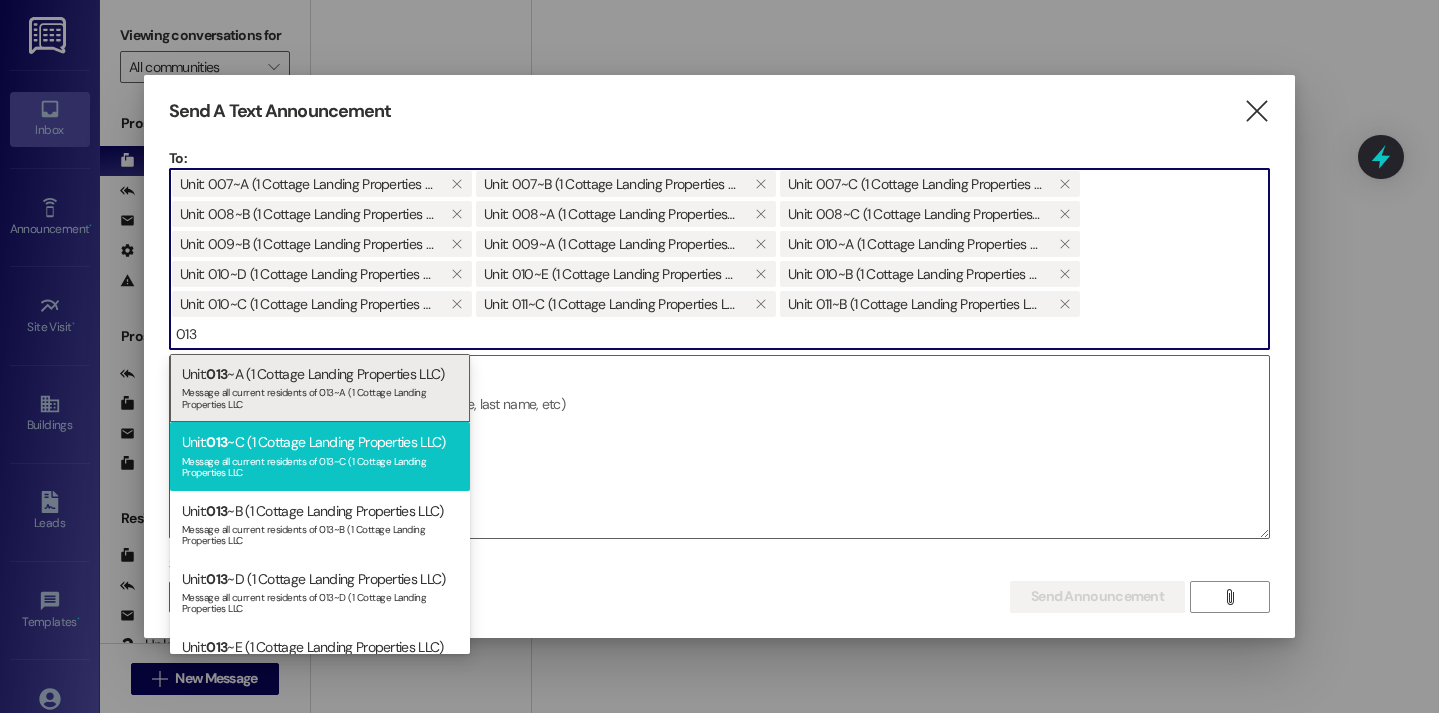 click on "Message all current residents of 013~C (1 Cottage Landing Properties LLC" at bounding box center [320, 465] 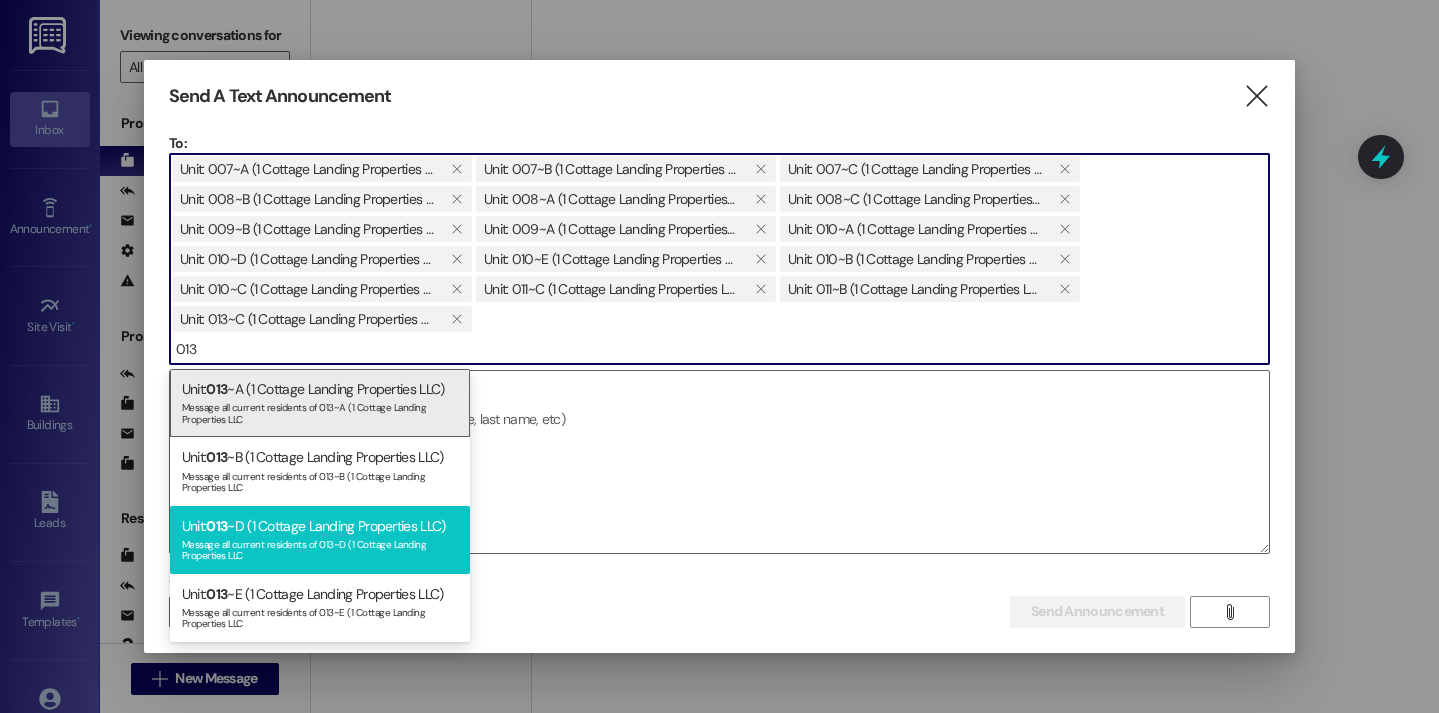 type on "013" 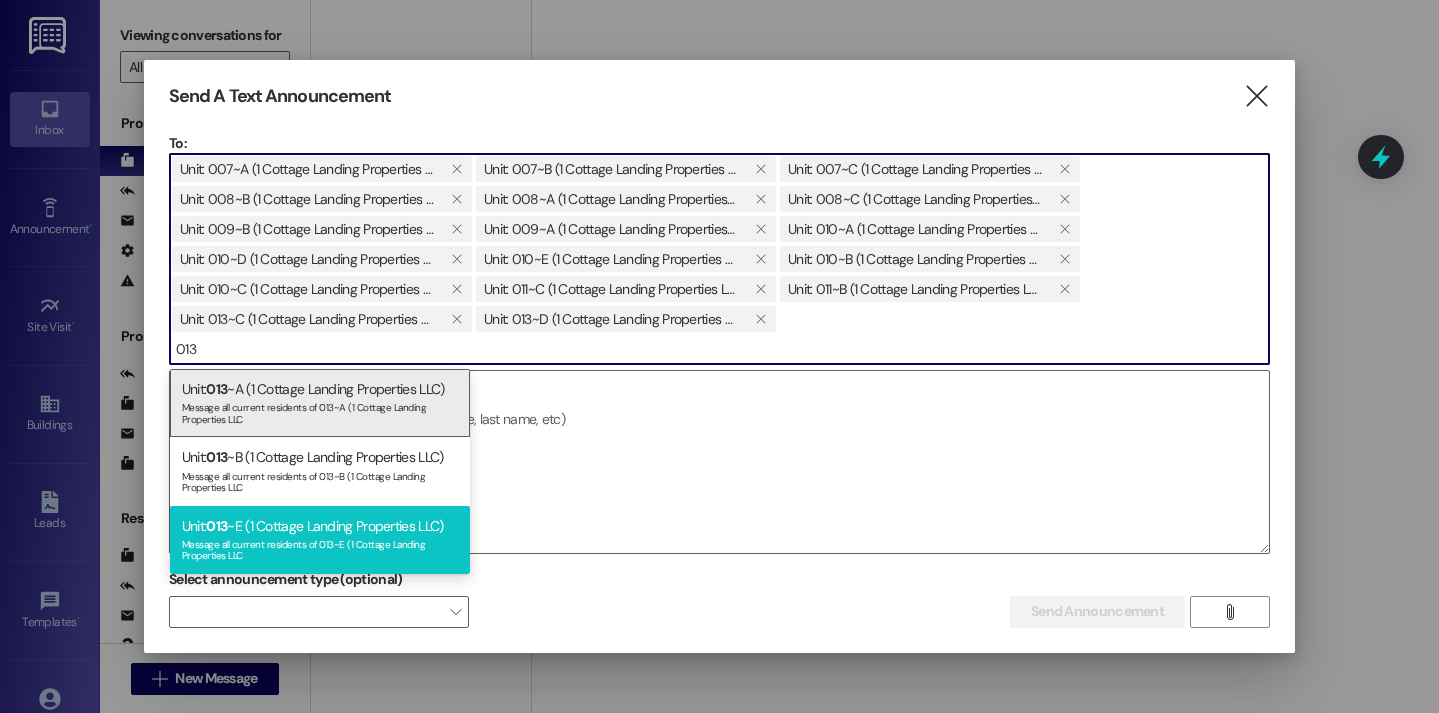 type on "013" 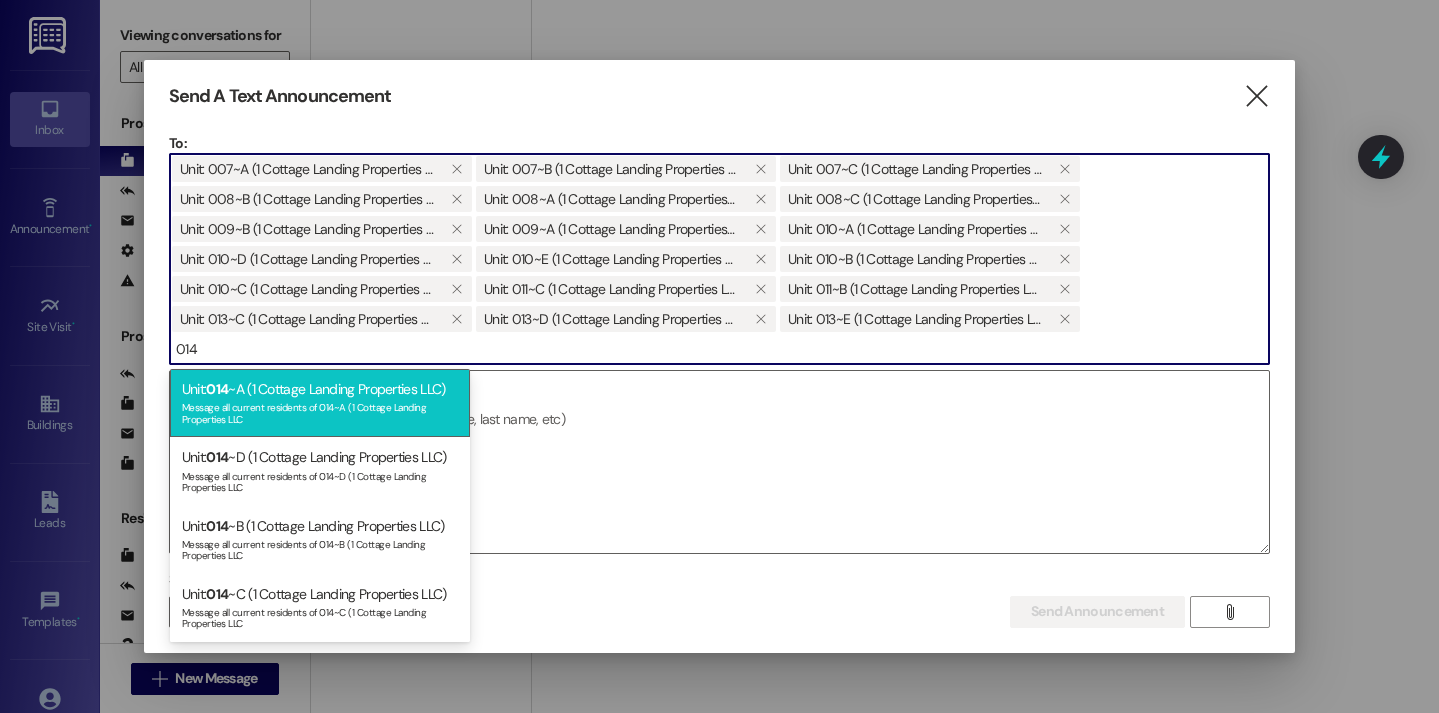 type on "014" 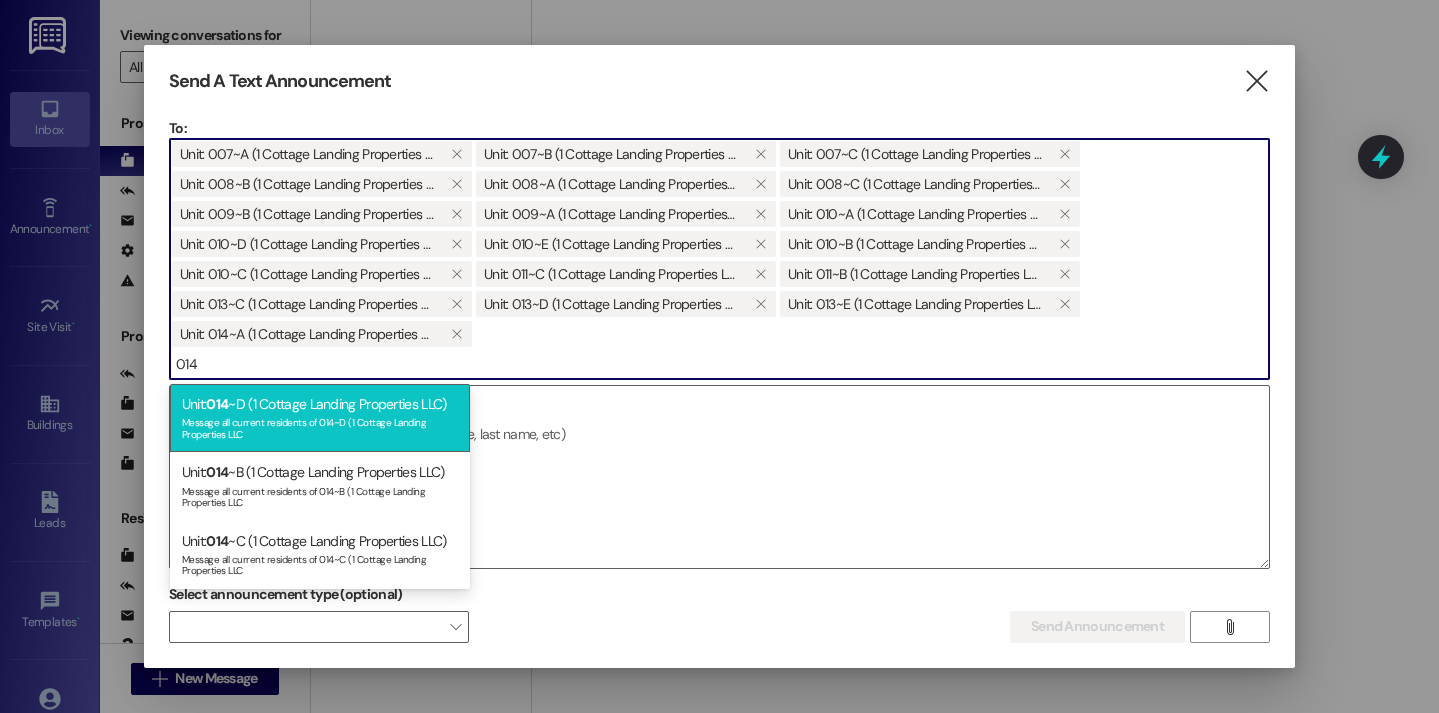 type on "014" 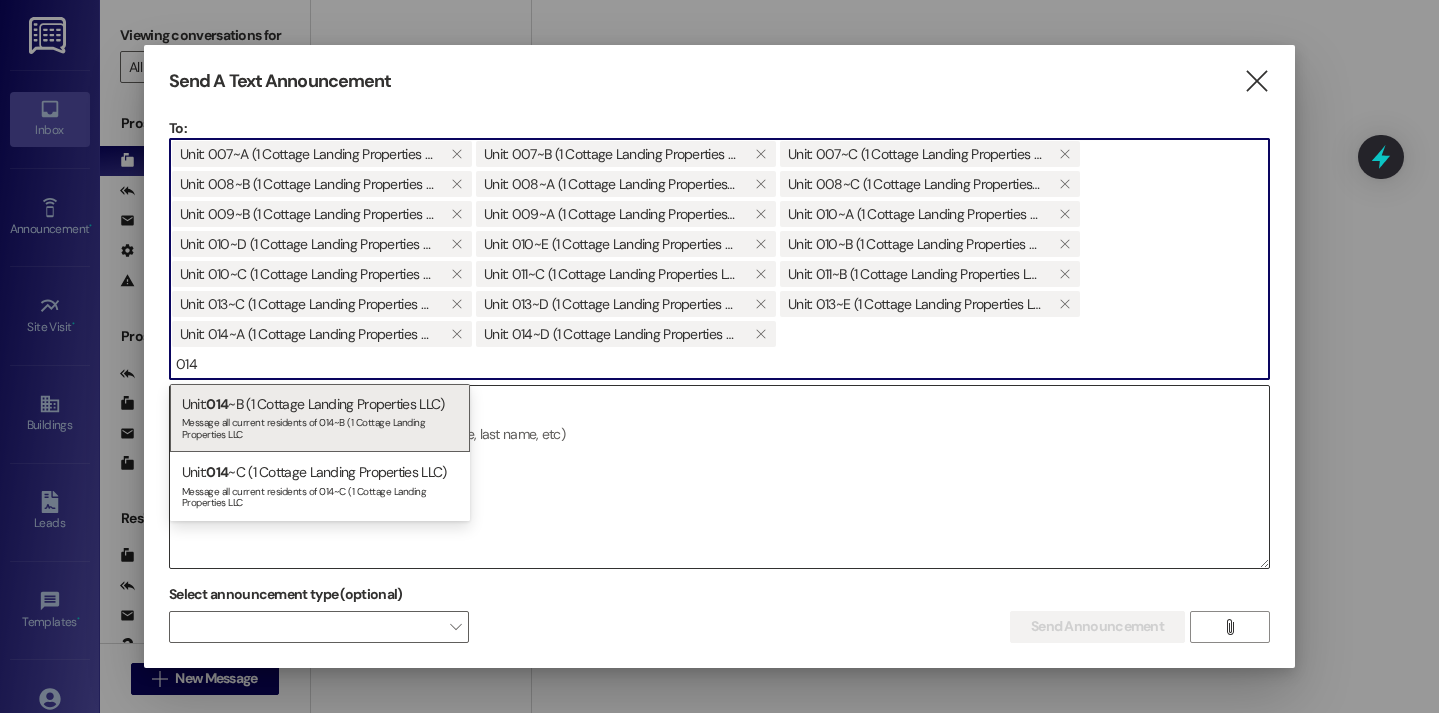 type on "014" 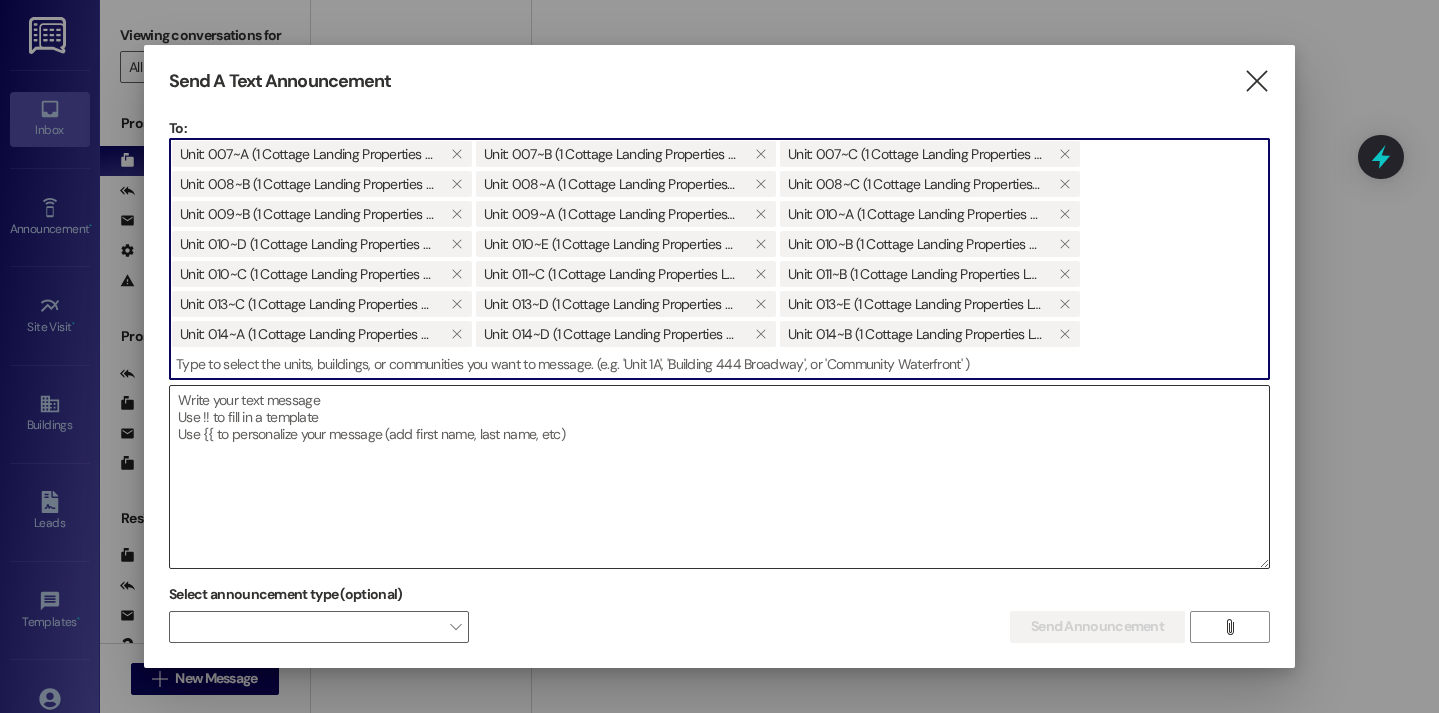 type on "1" 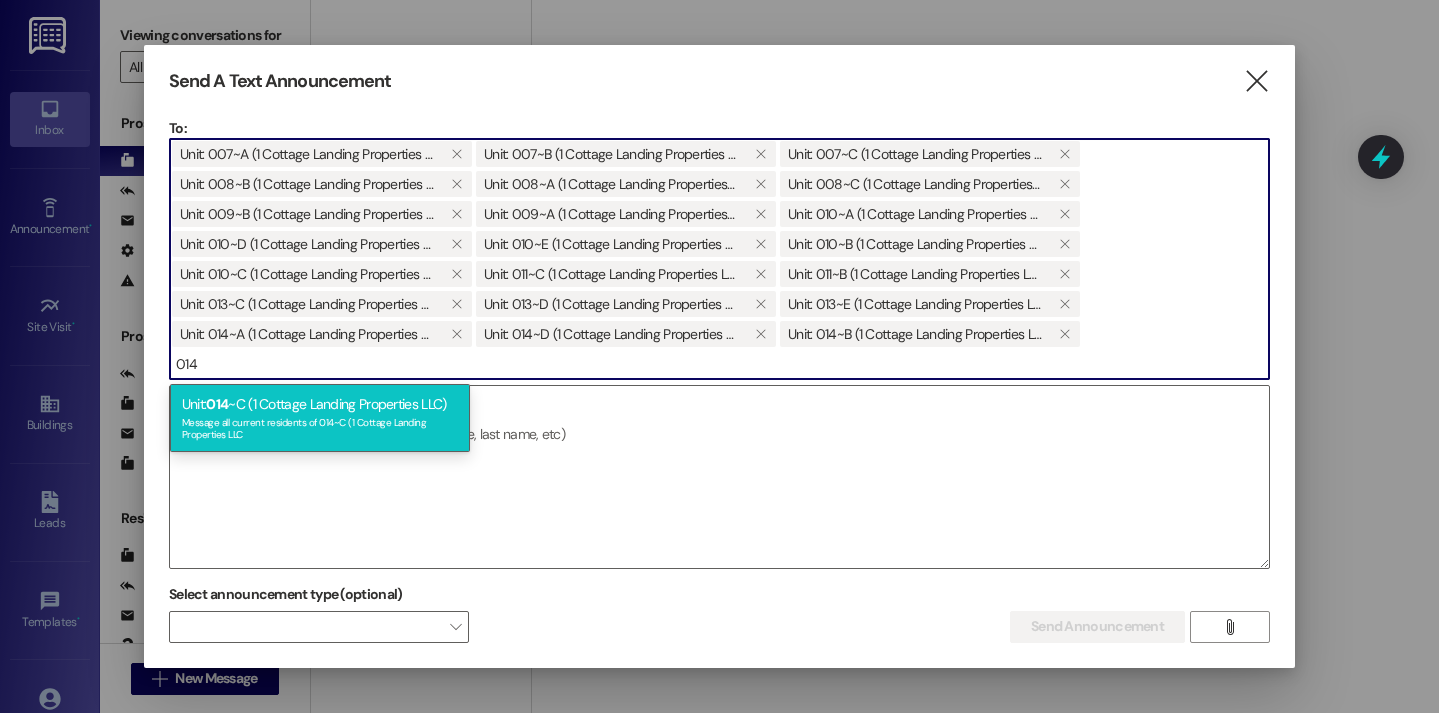 type on "014" 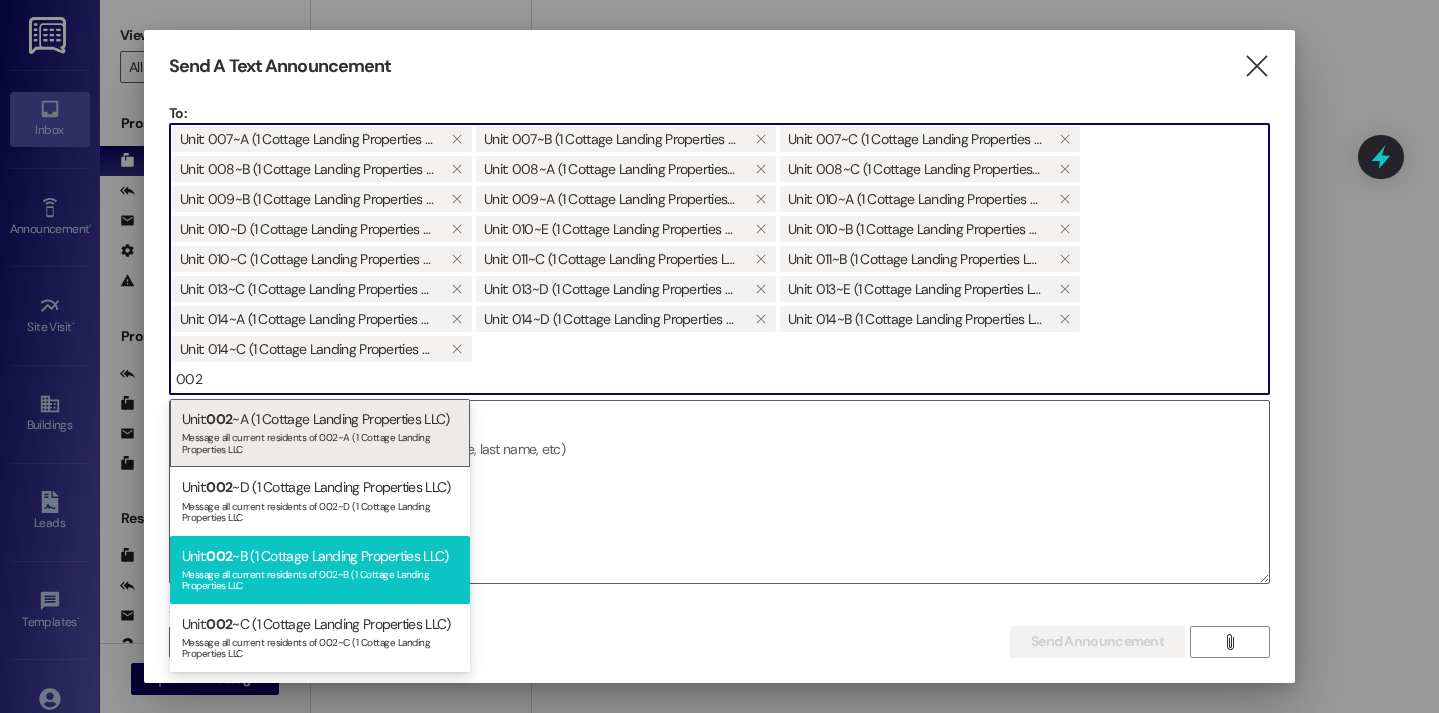 type on "002" 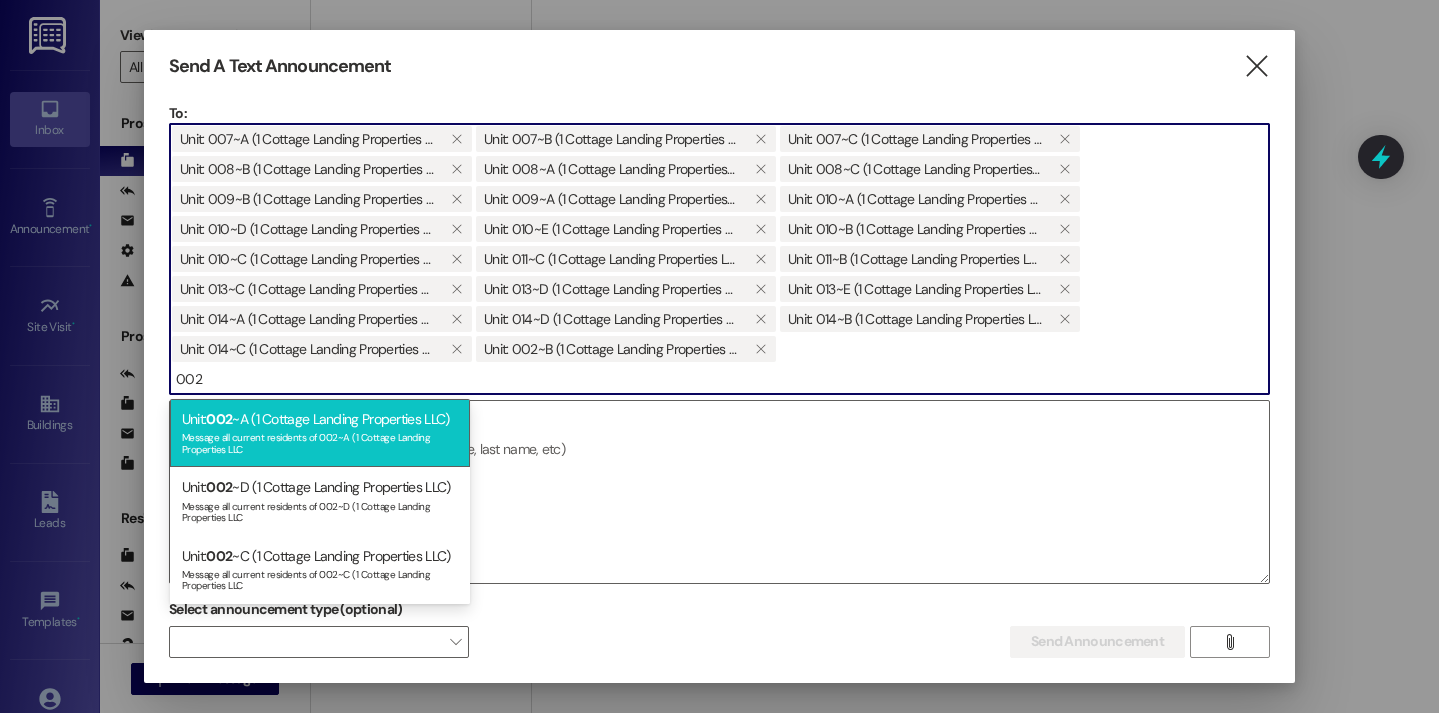 type on "002" 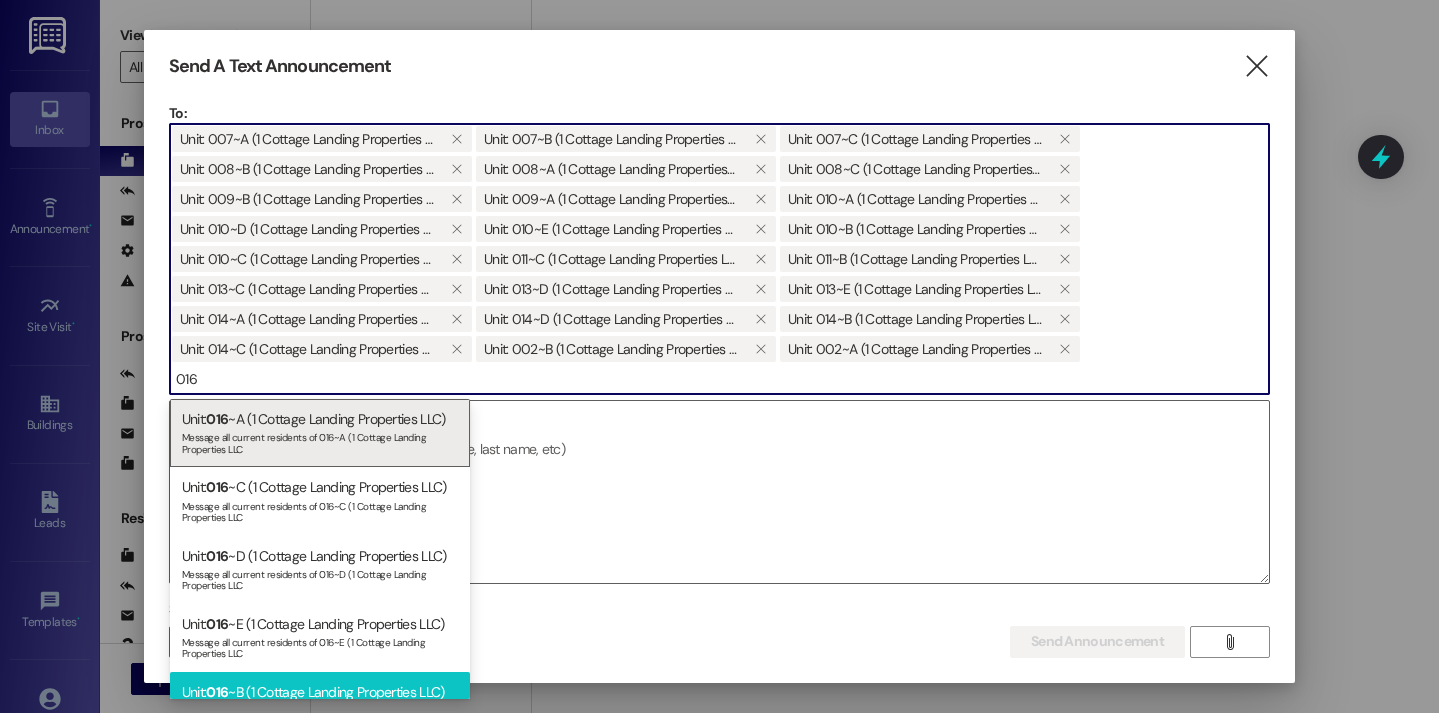 type on "016" 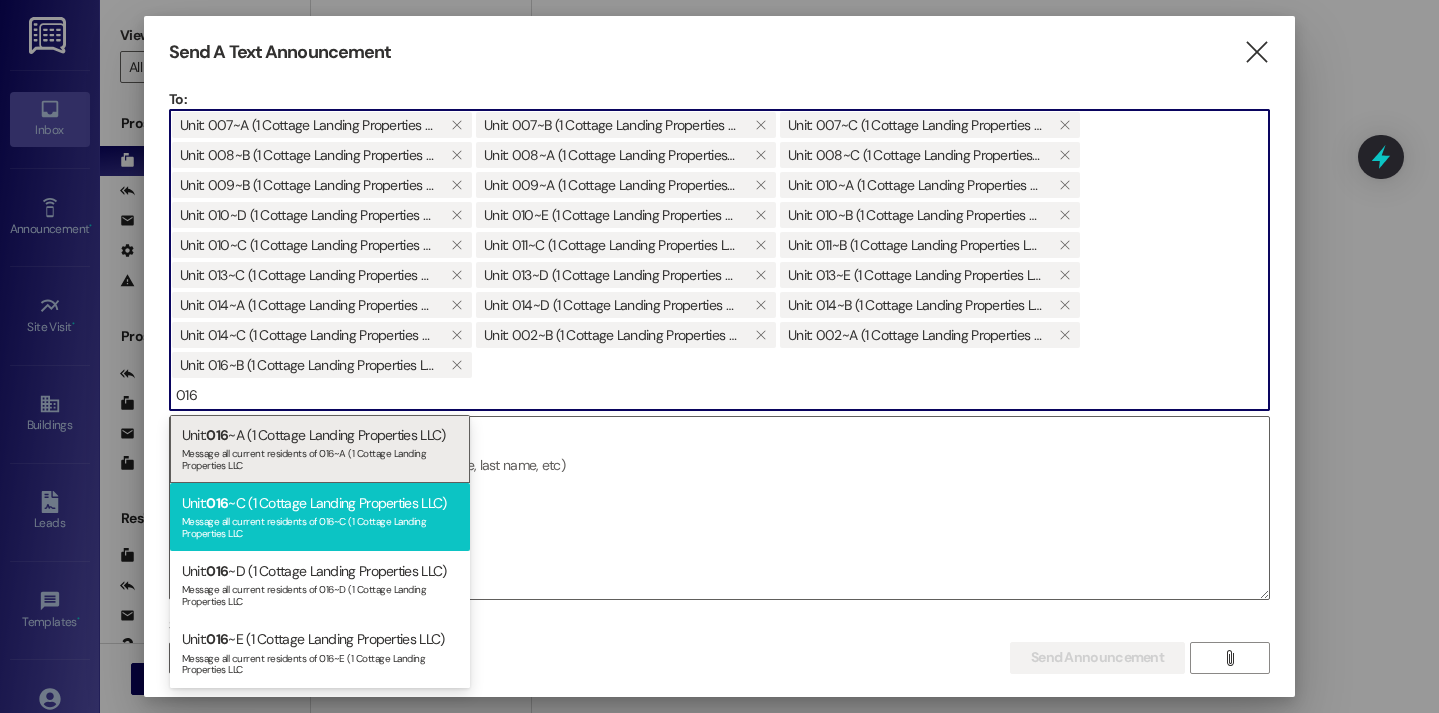 type on "016" 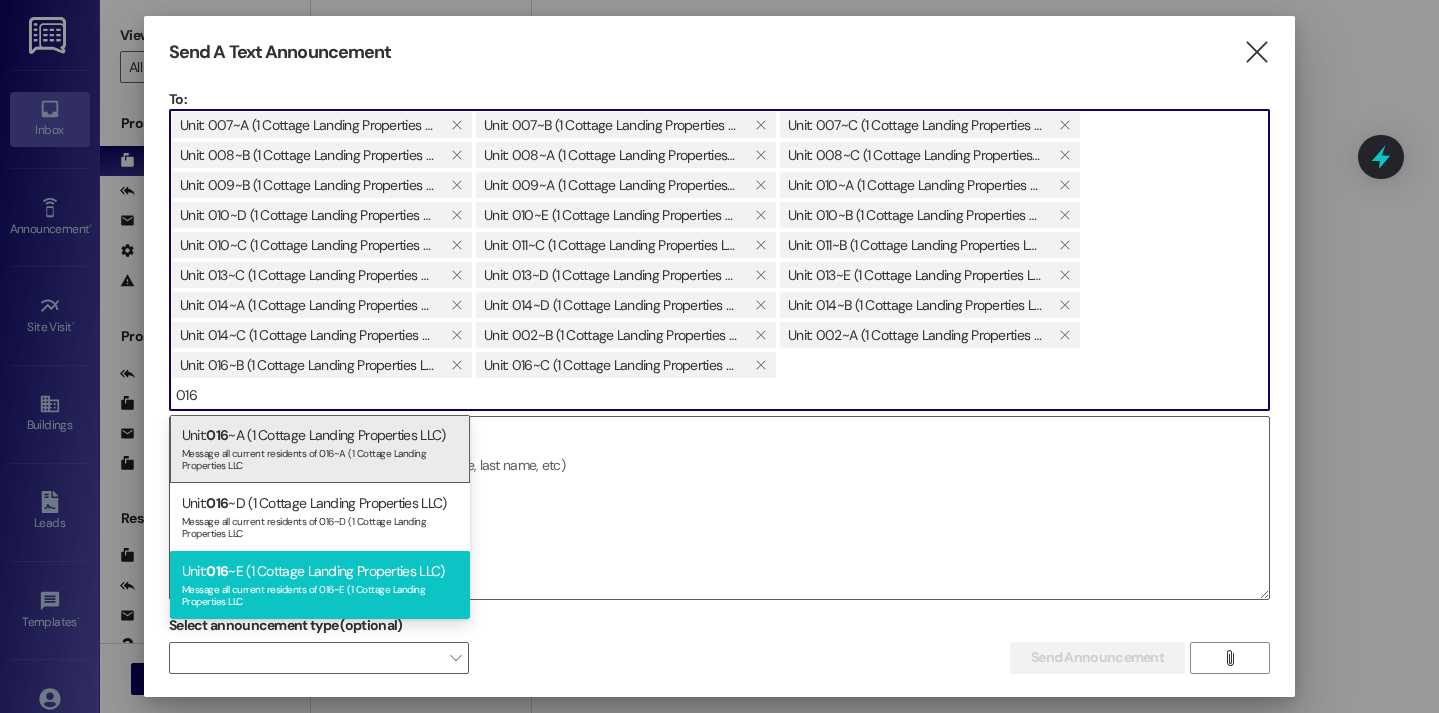 type on "016" 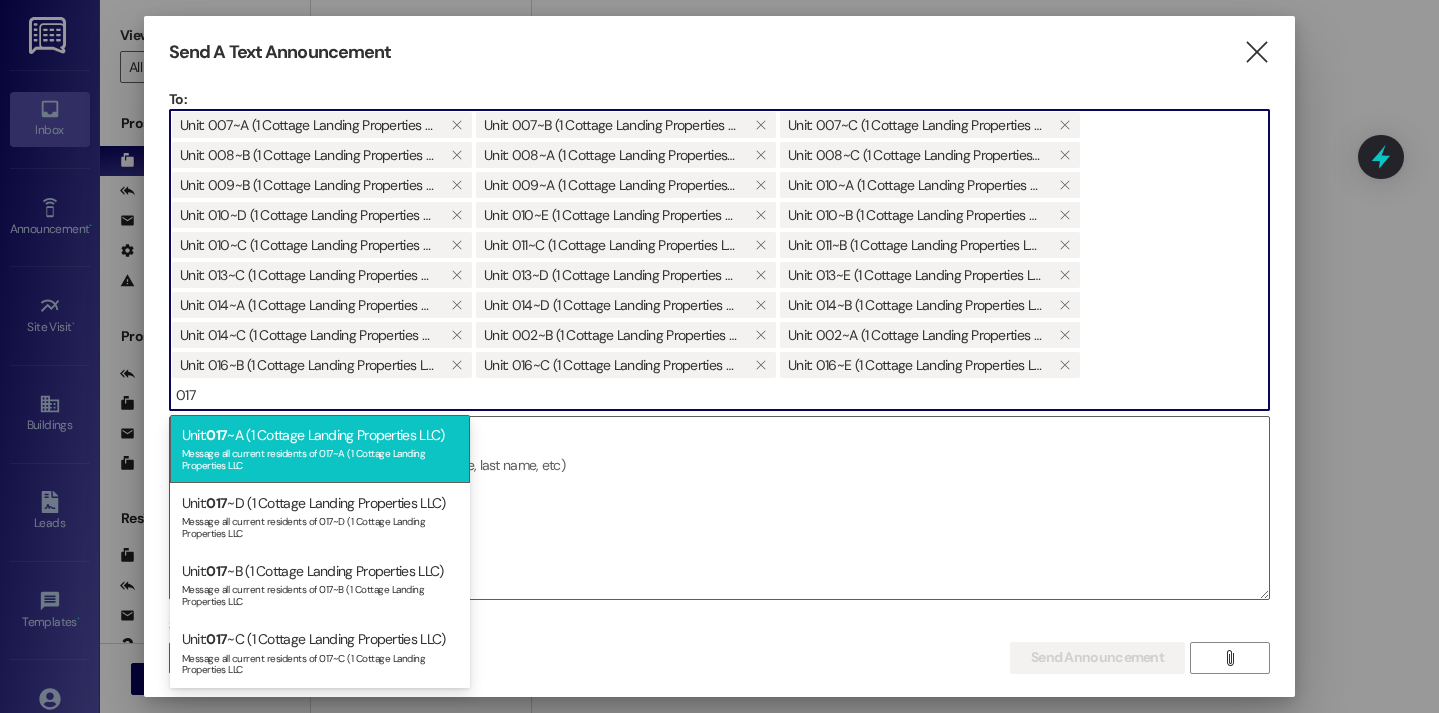 type on "017" 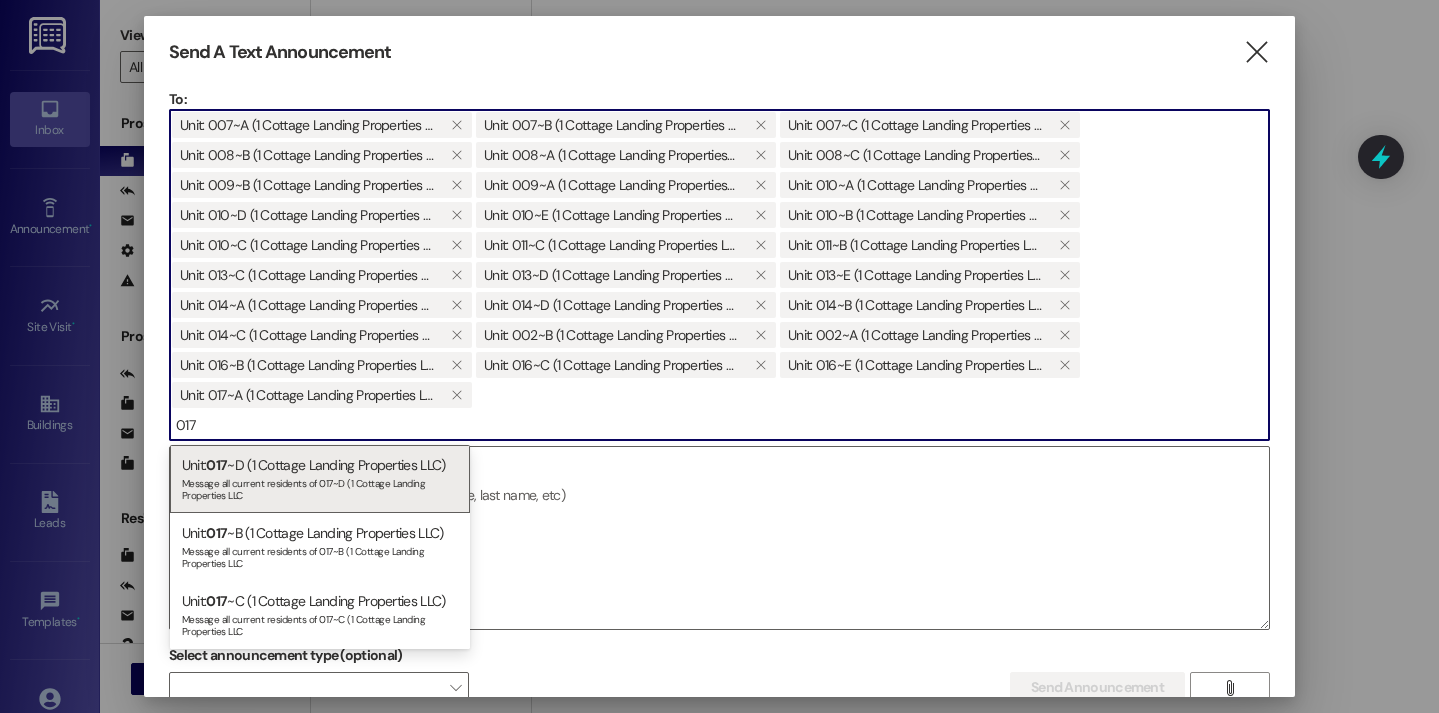 type on "017" 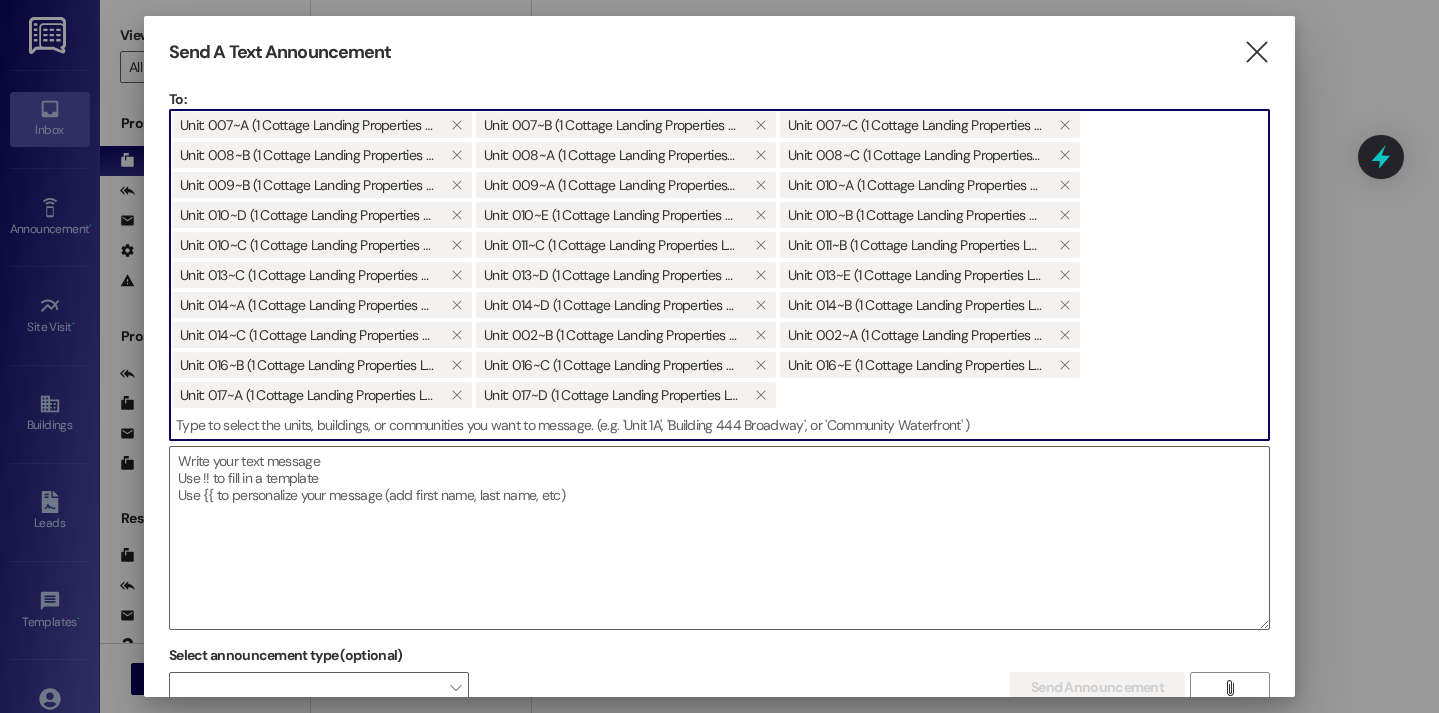 type on "1" 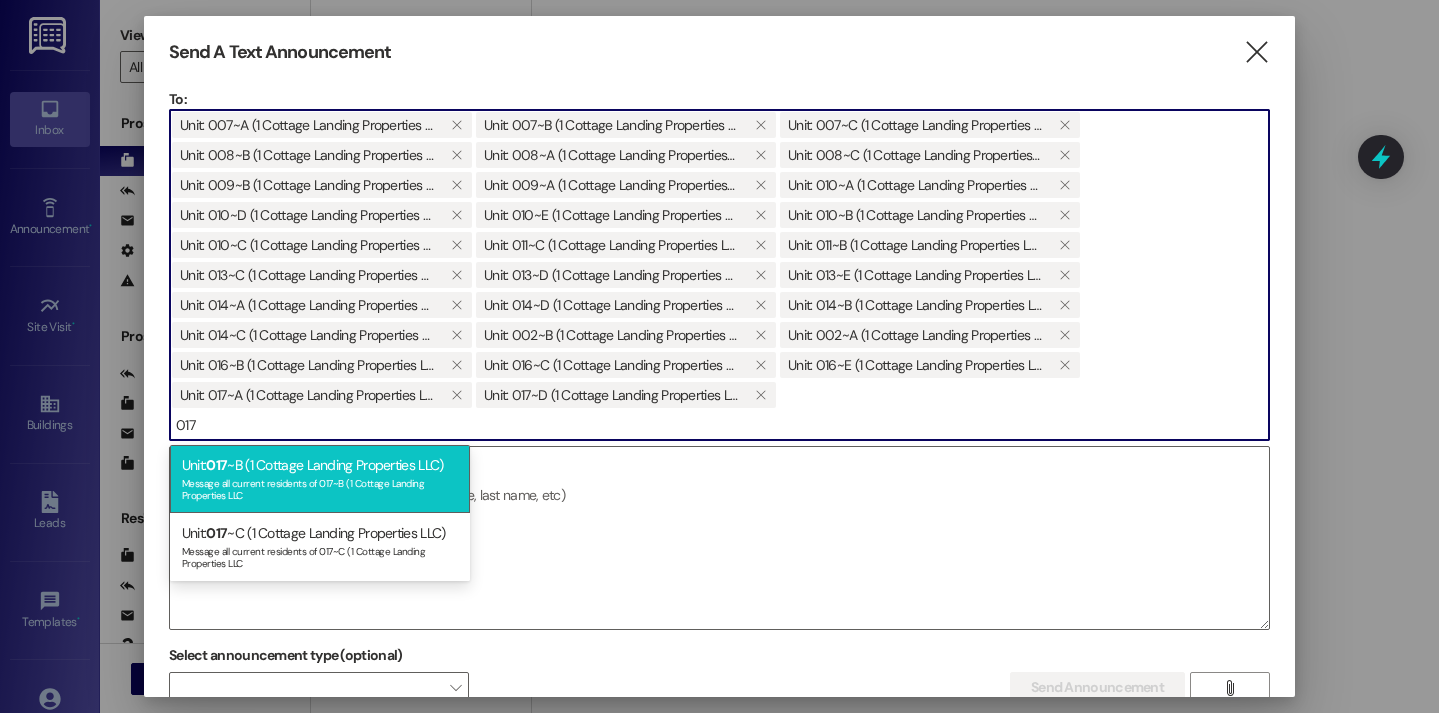 type on "017" 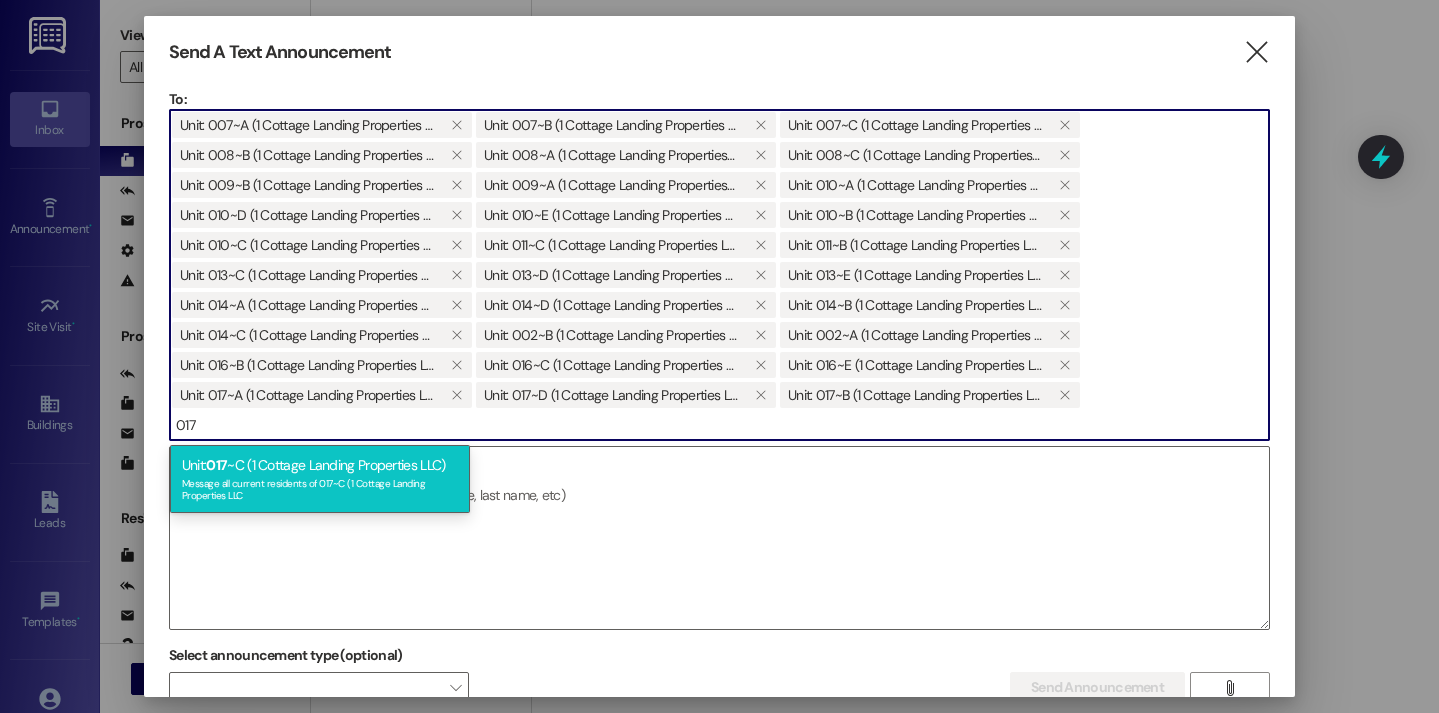 type on "017" 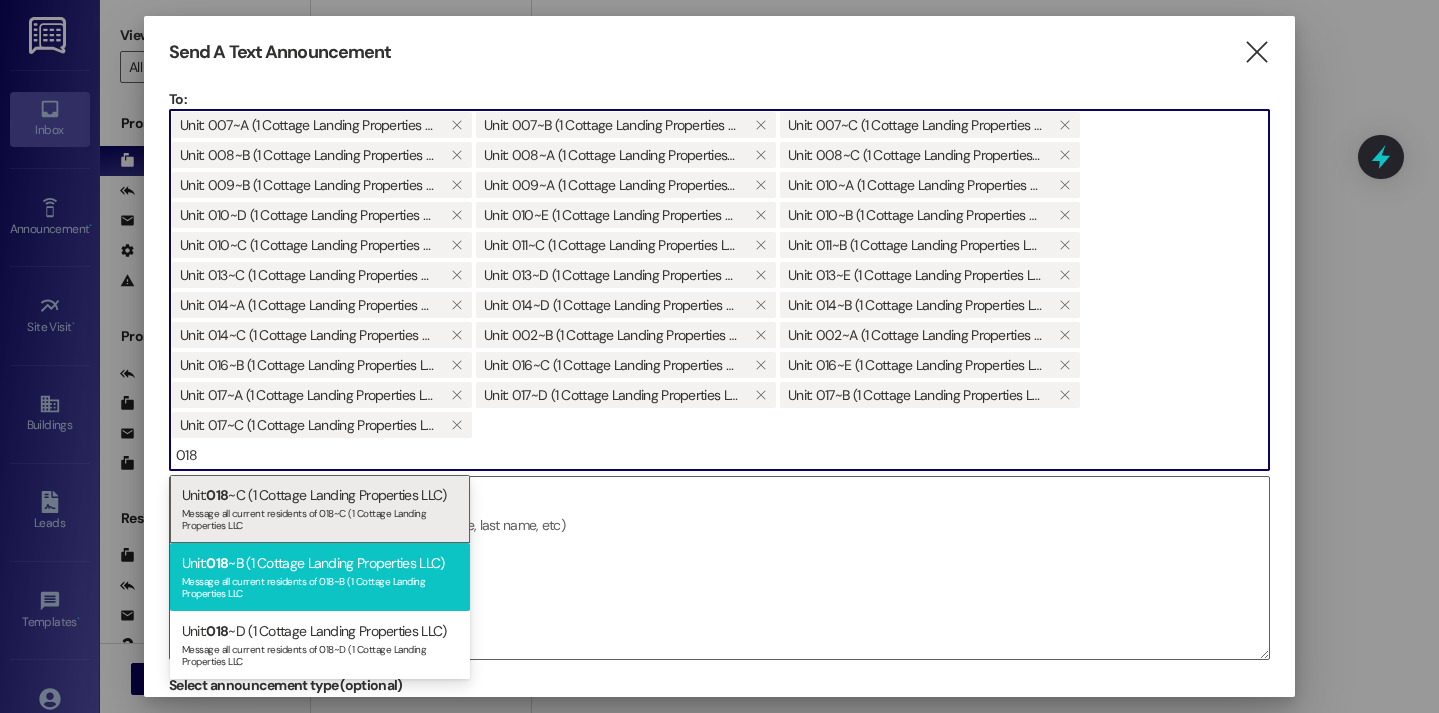 type on "018" 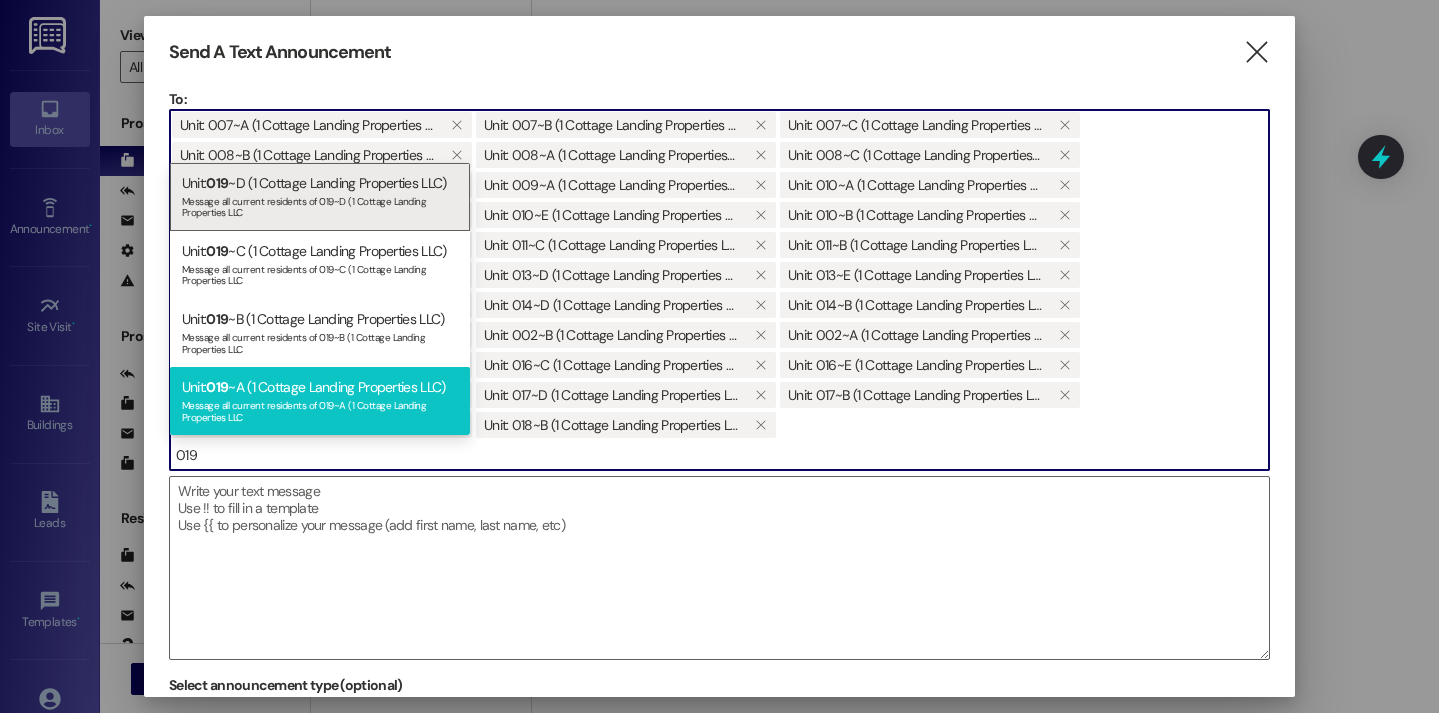 type on "019" 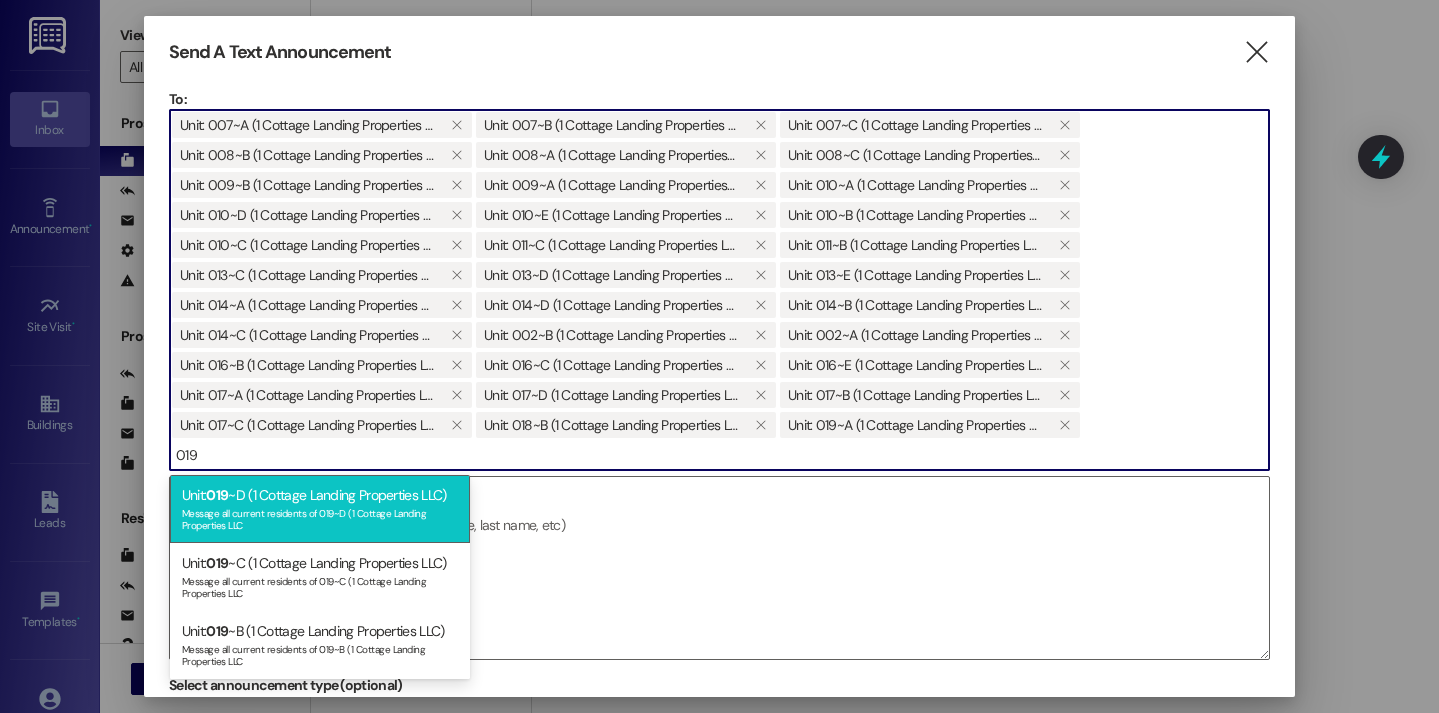 type on "019" 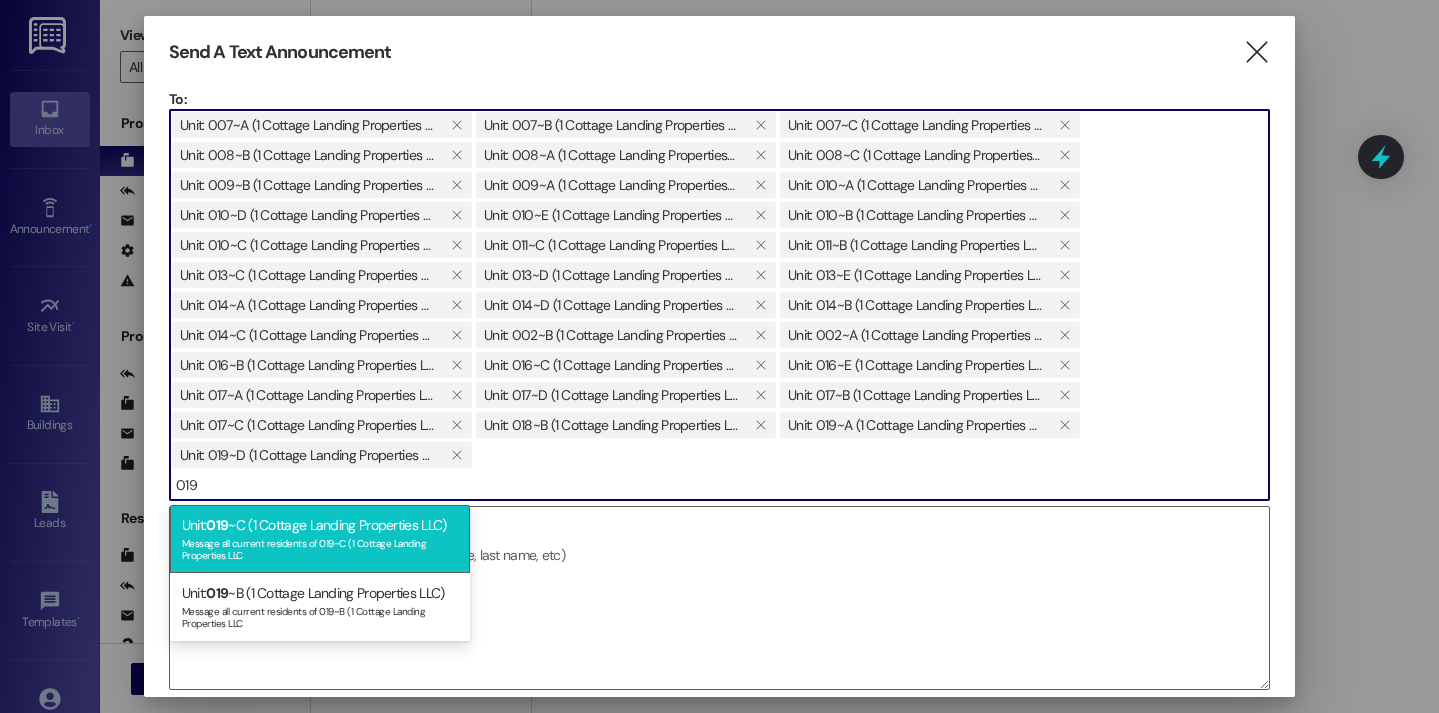 type on "019" 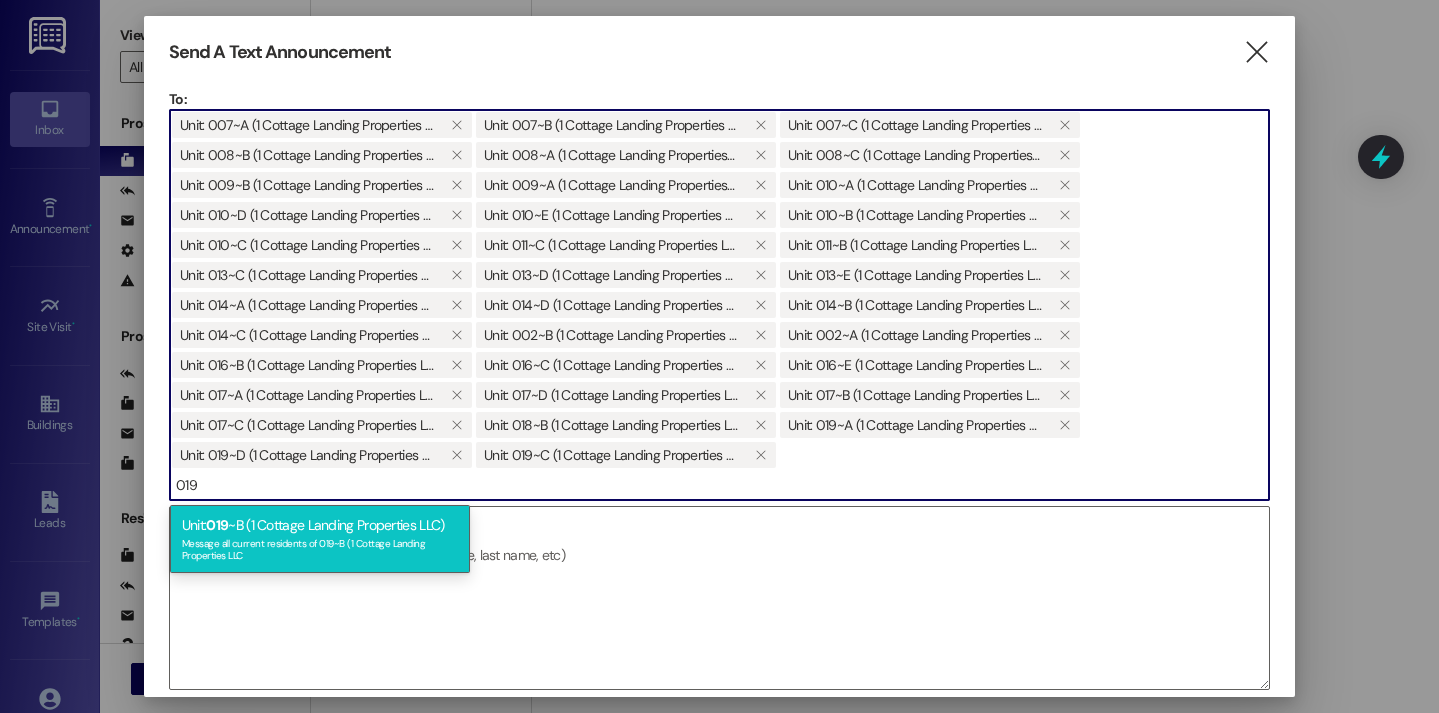 type on "019" 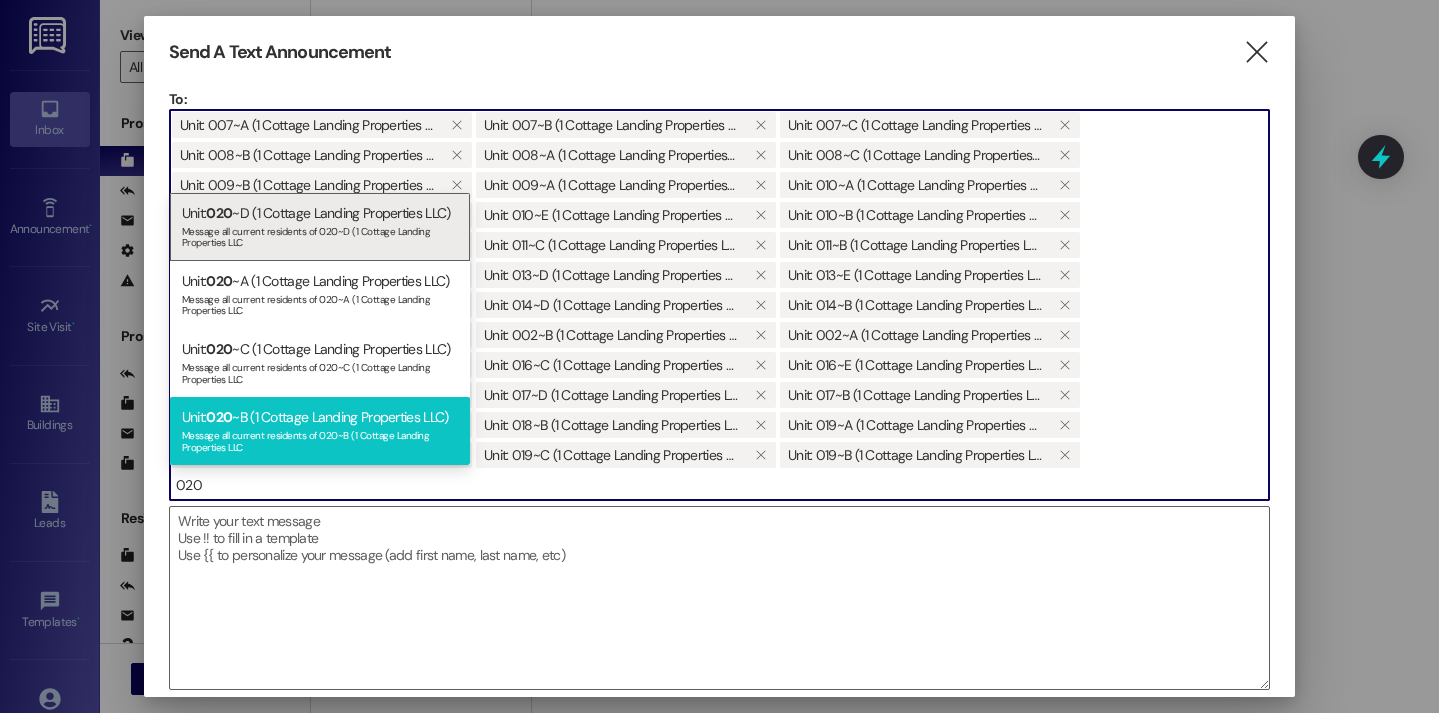 type on "020" 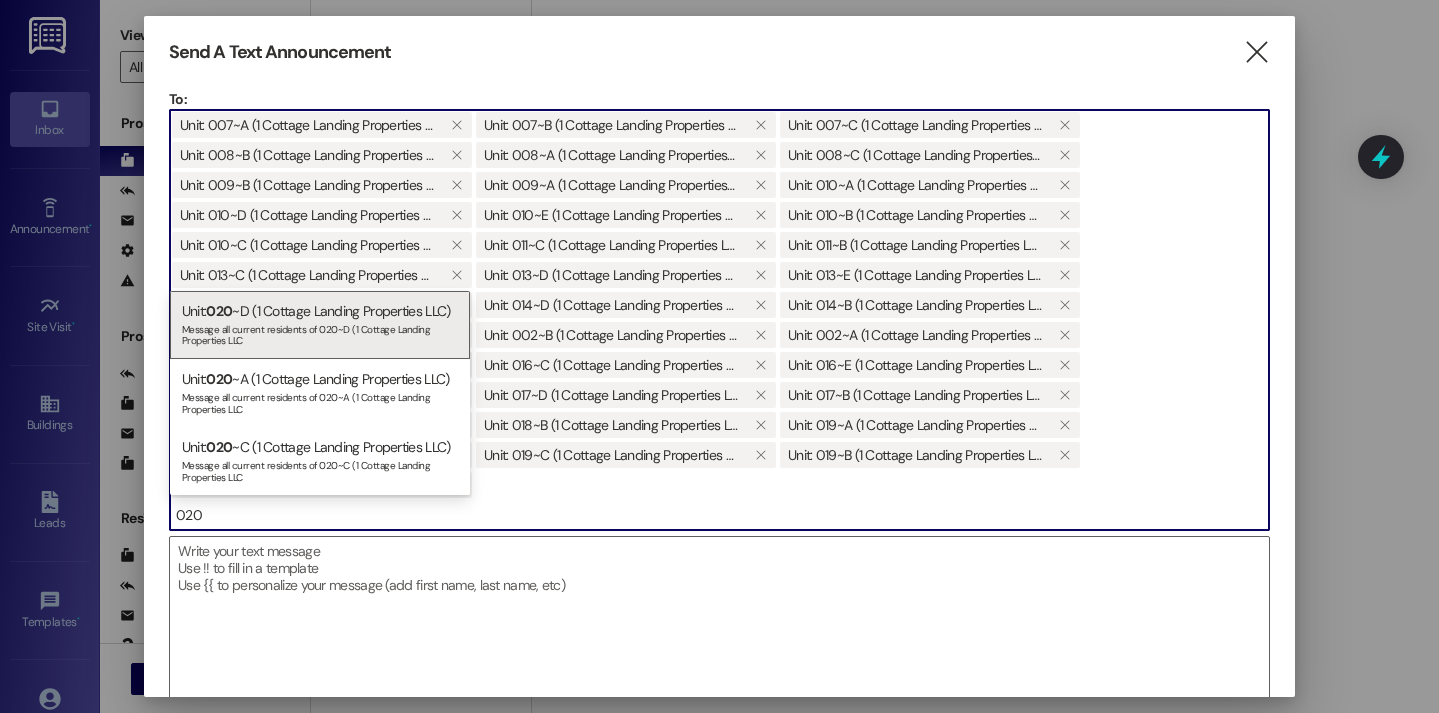 type on "020" 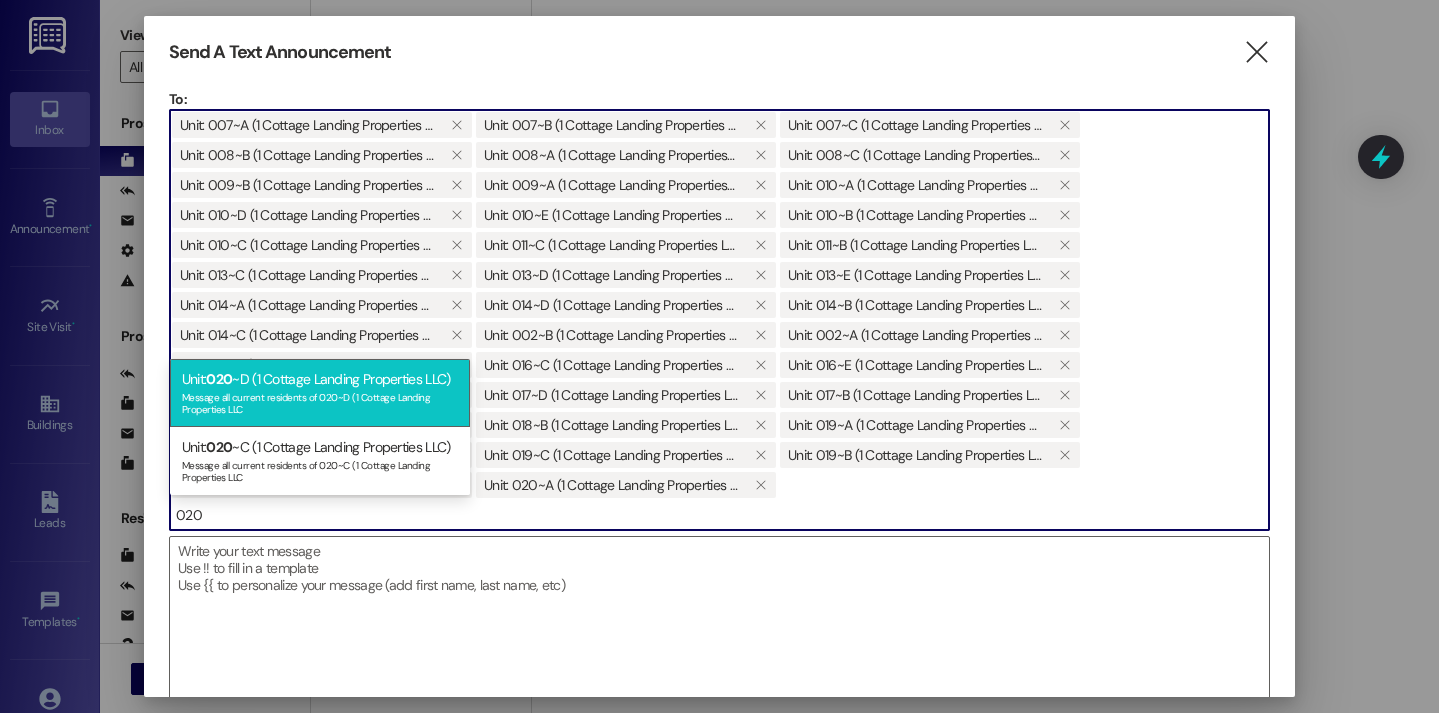 type on "020" 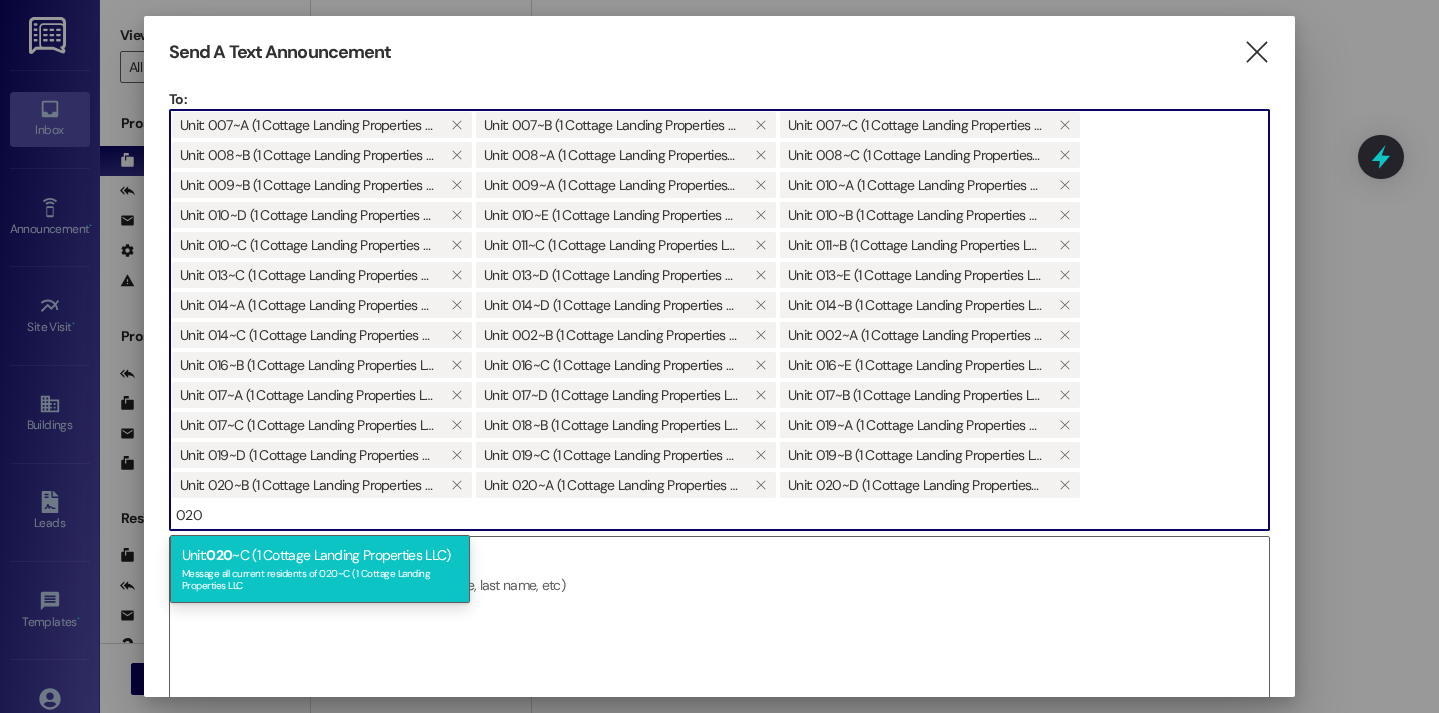 type on "020" 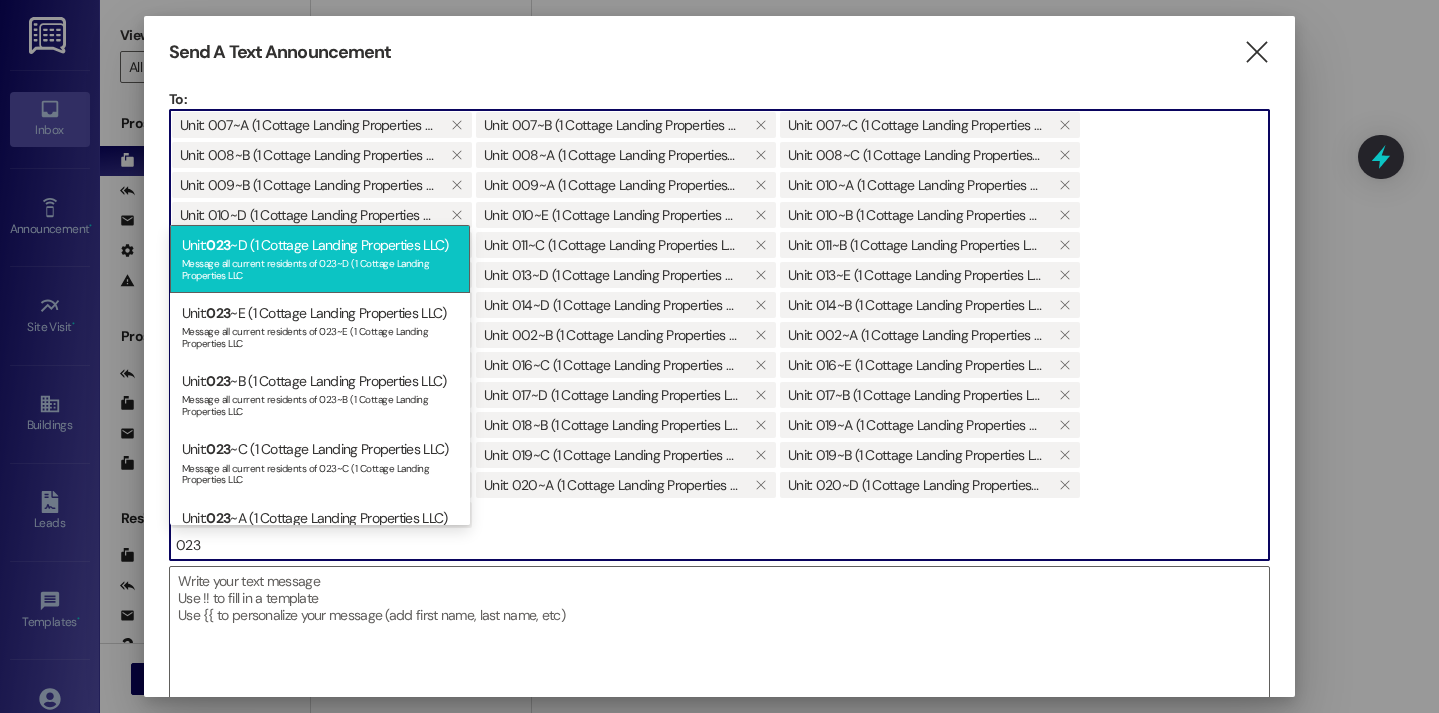 type on "023" 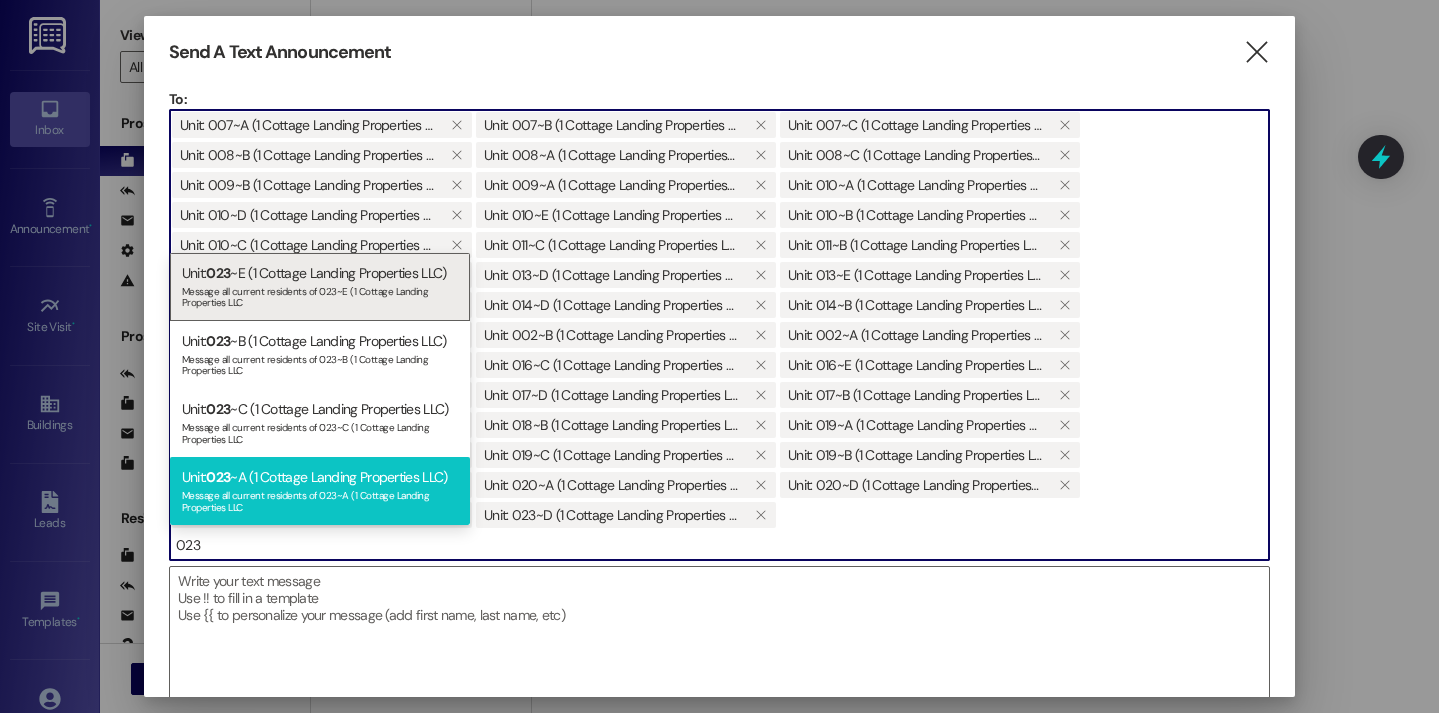 type on "023" 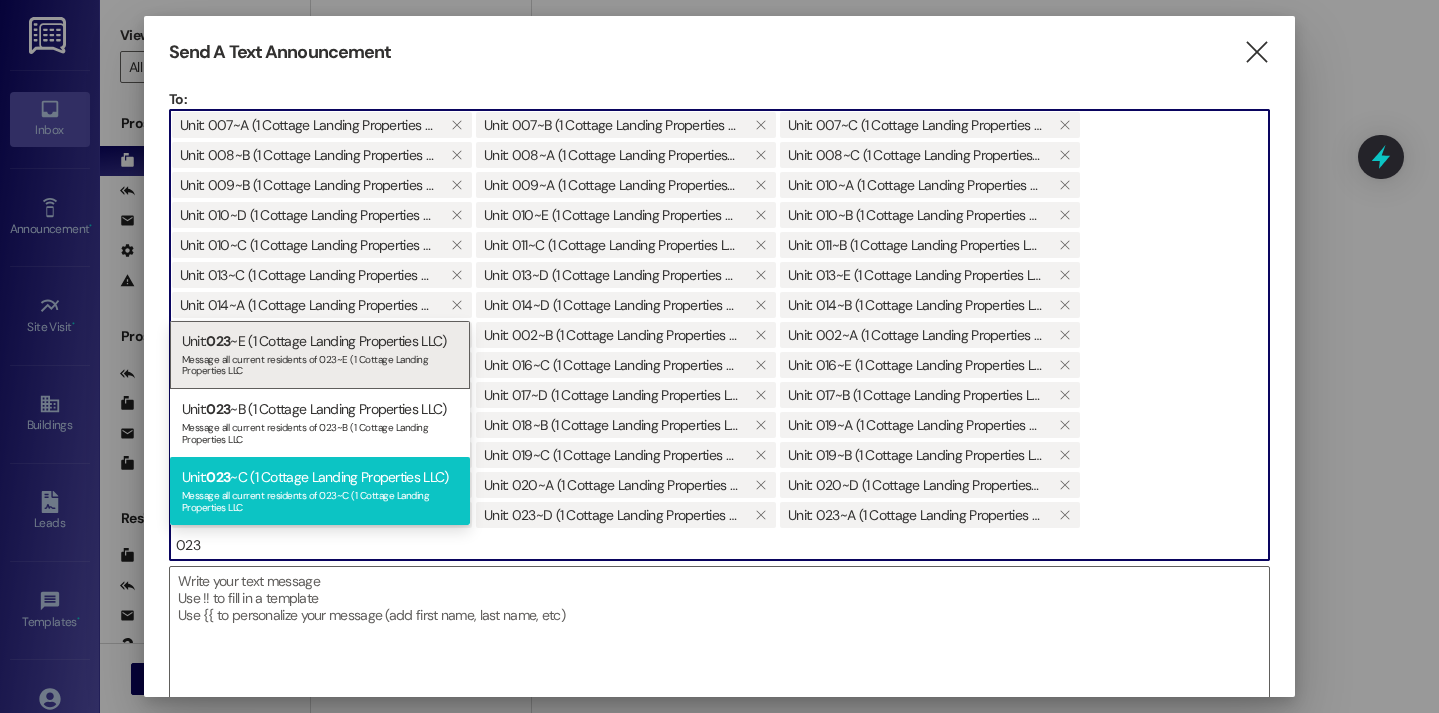 type on "023" 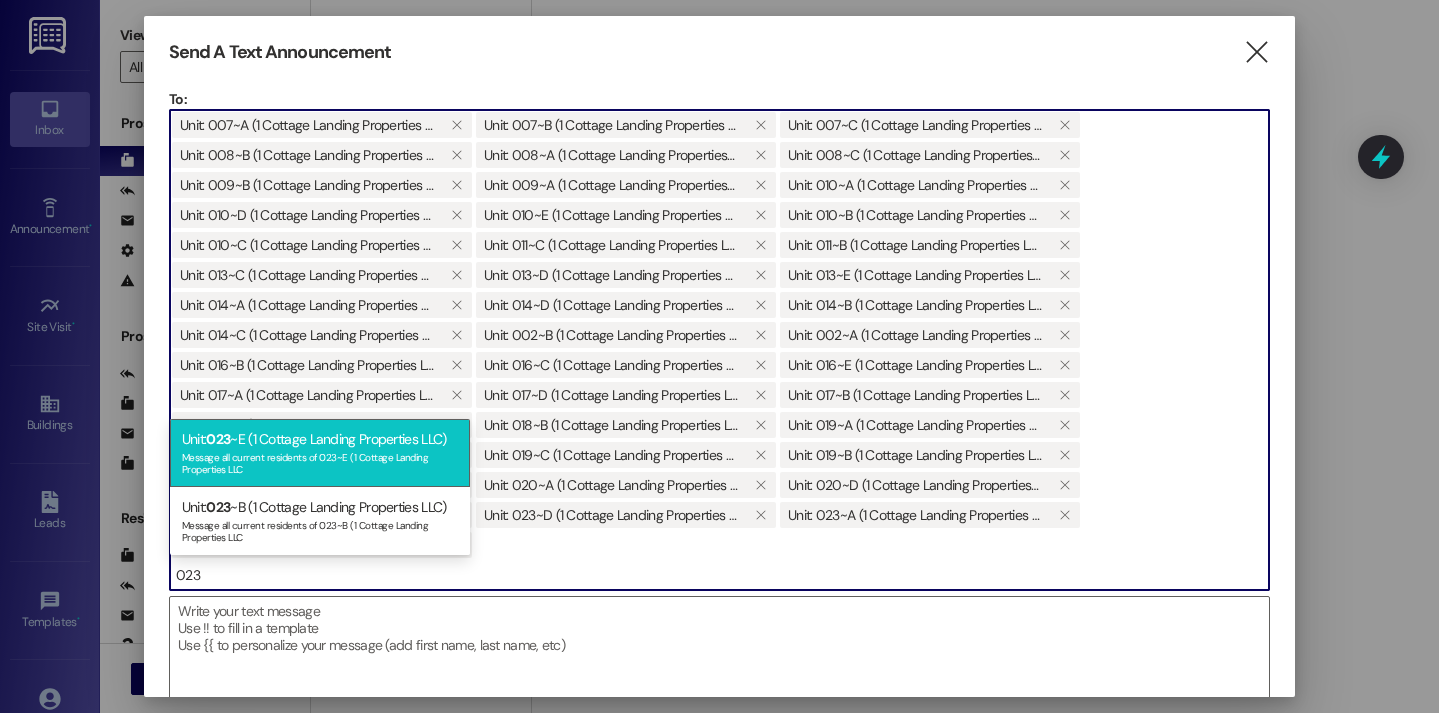 type on "023" 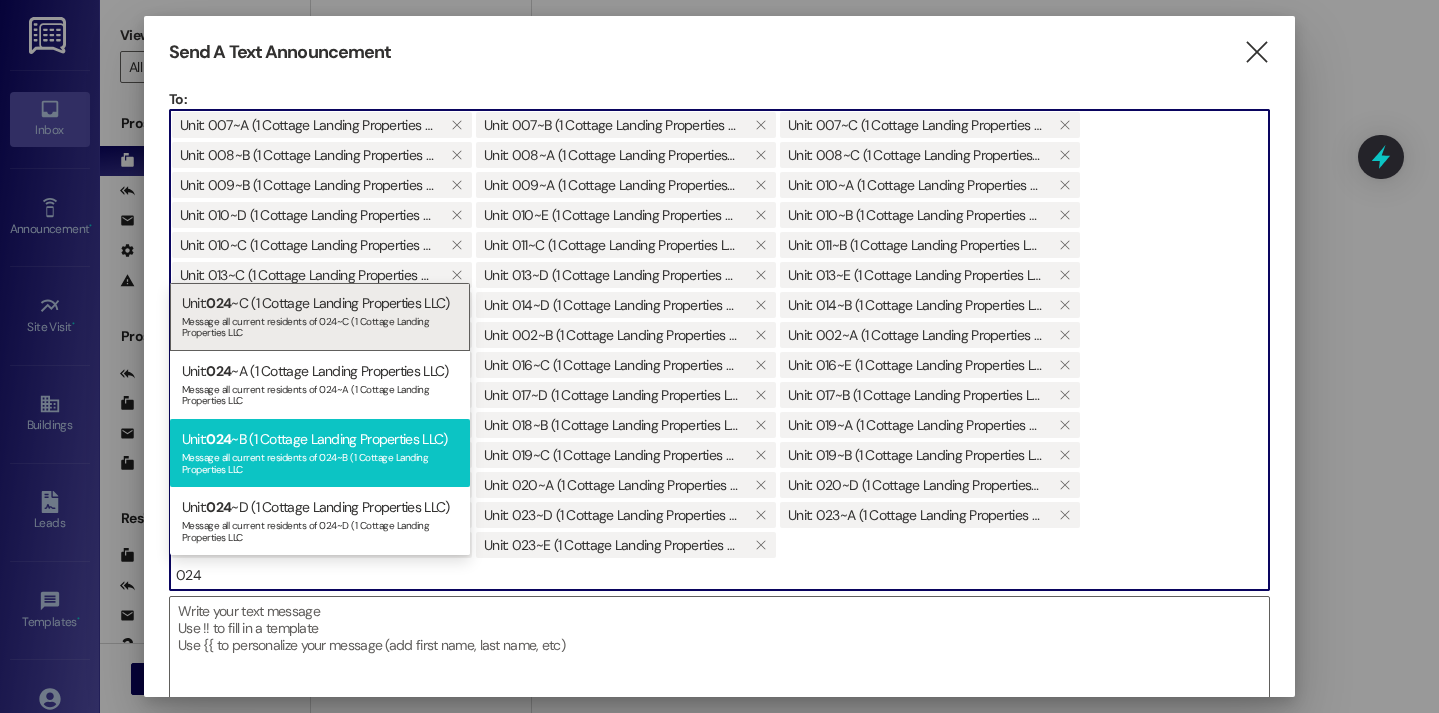 type on "024" 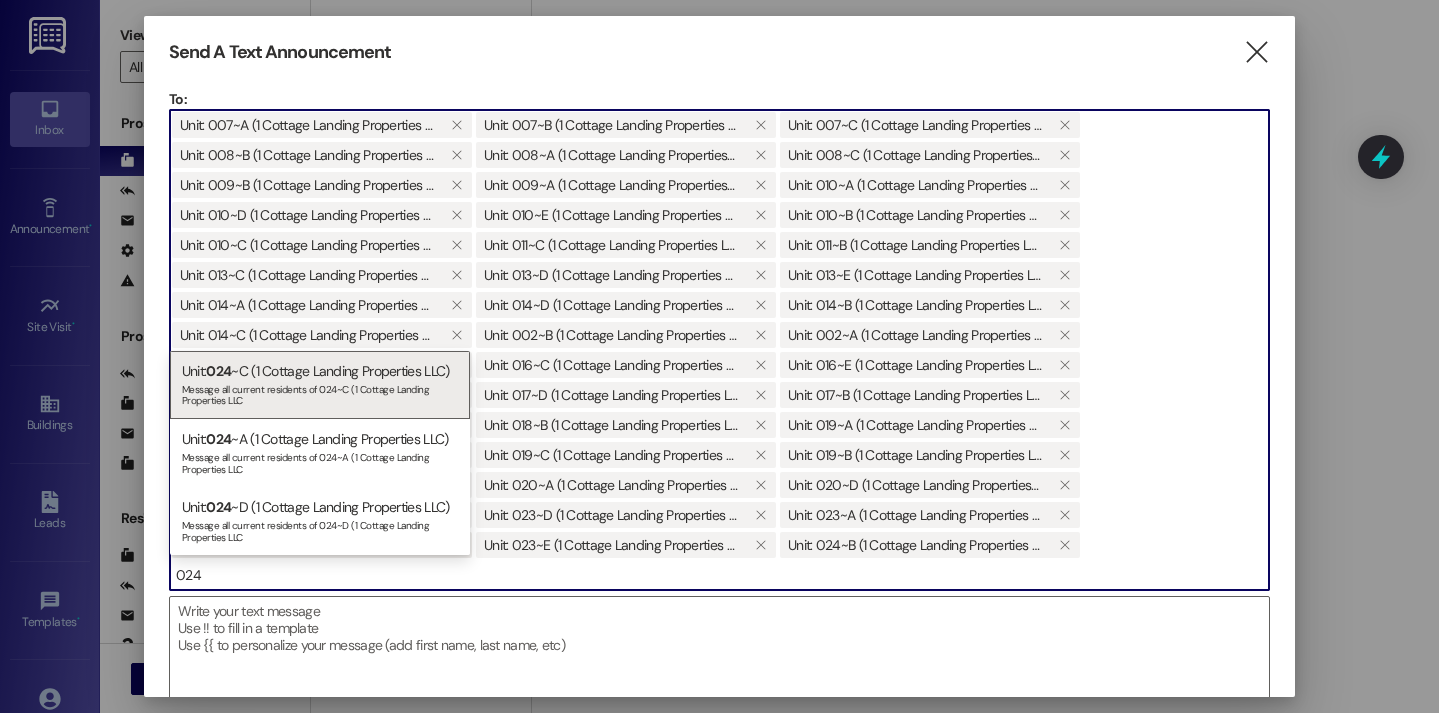 type on "024" 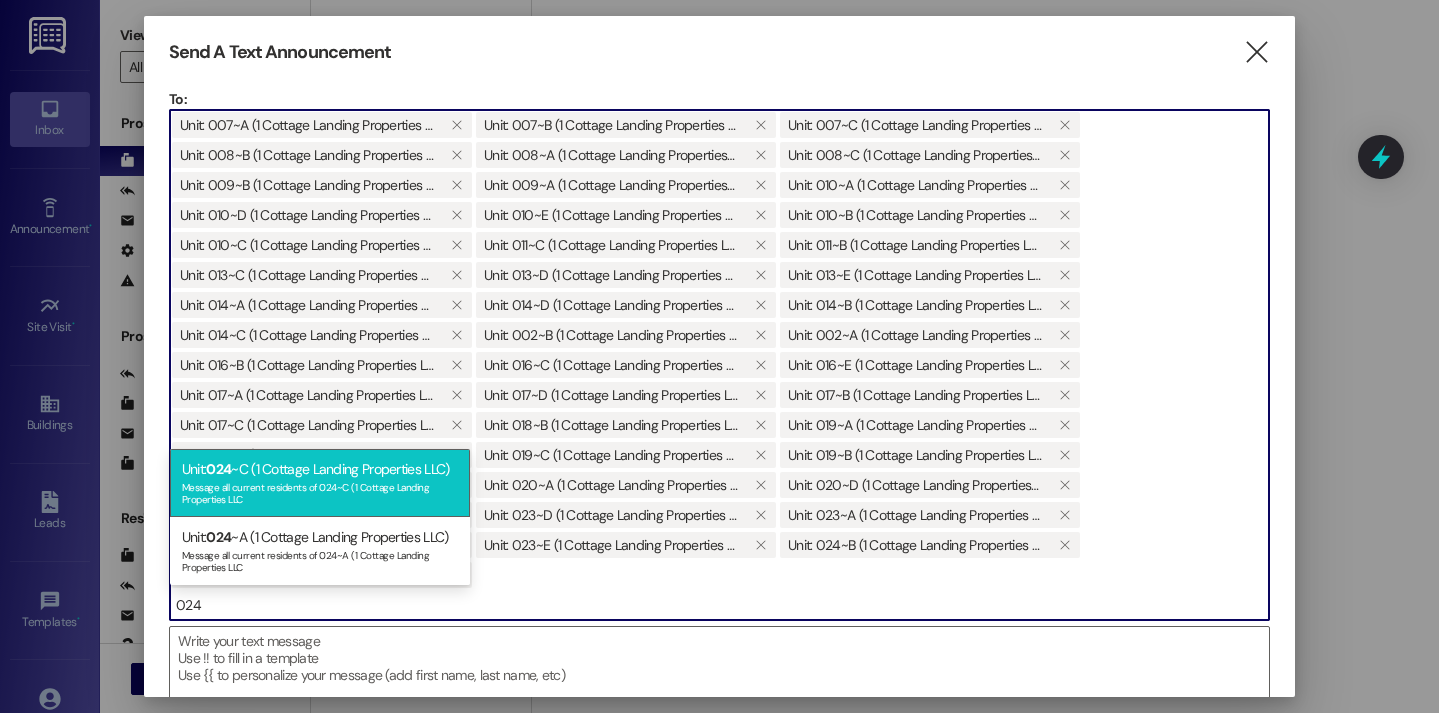 type on "024" 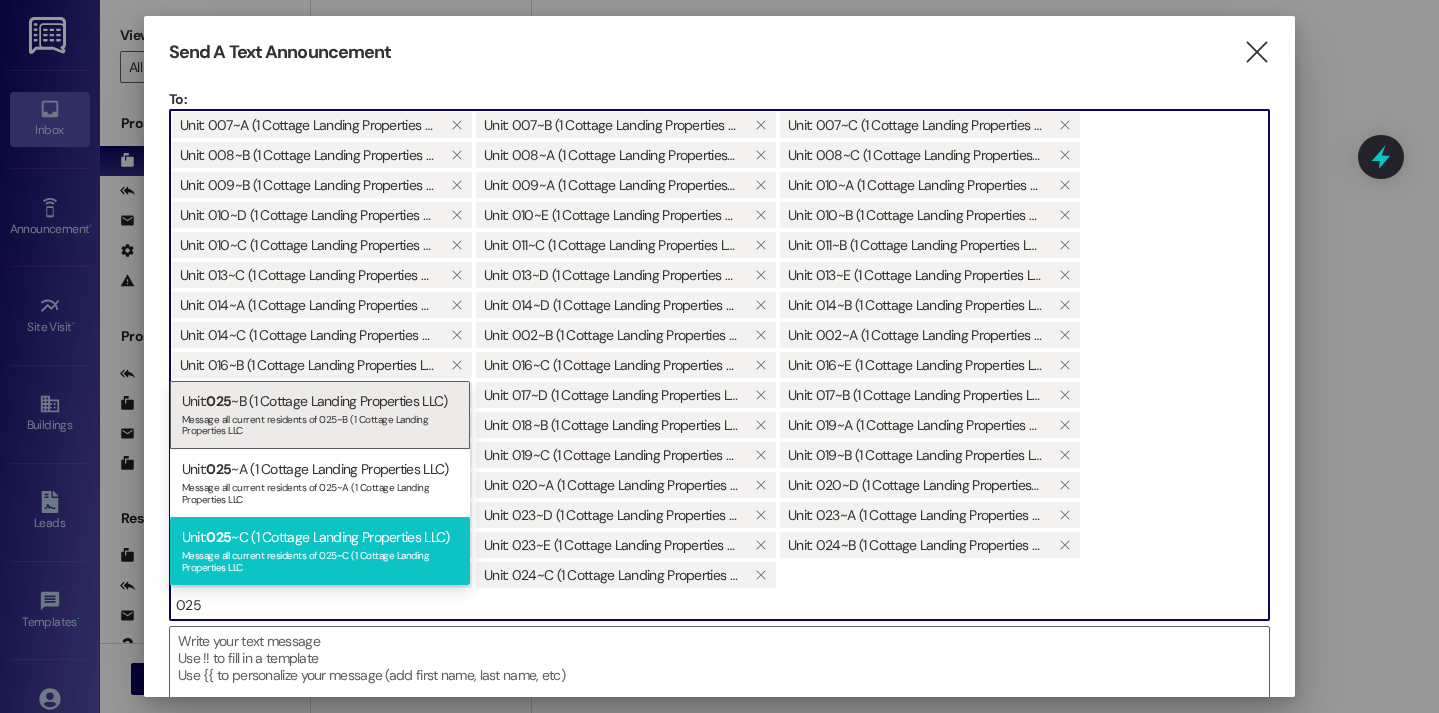 type on "025" 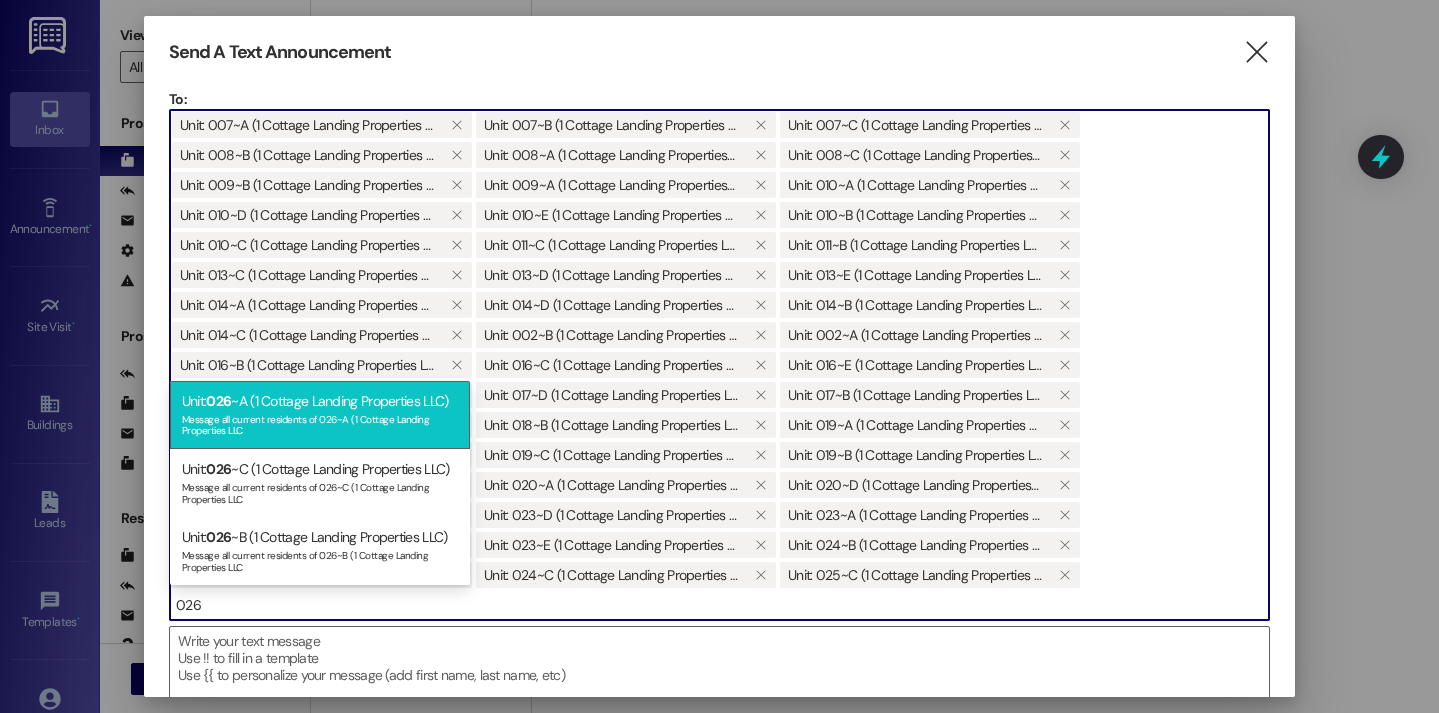 type on "026" 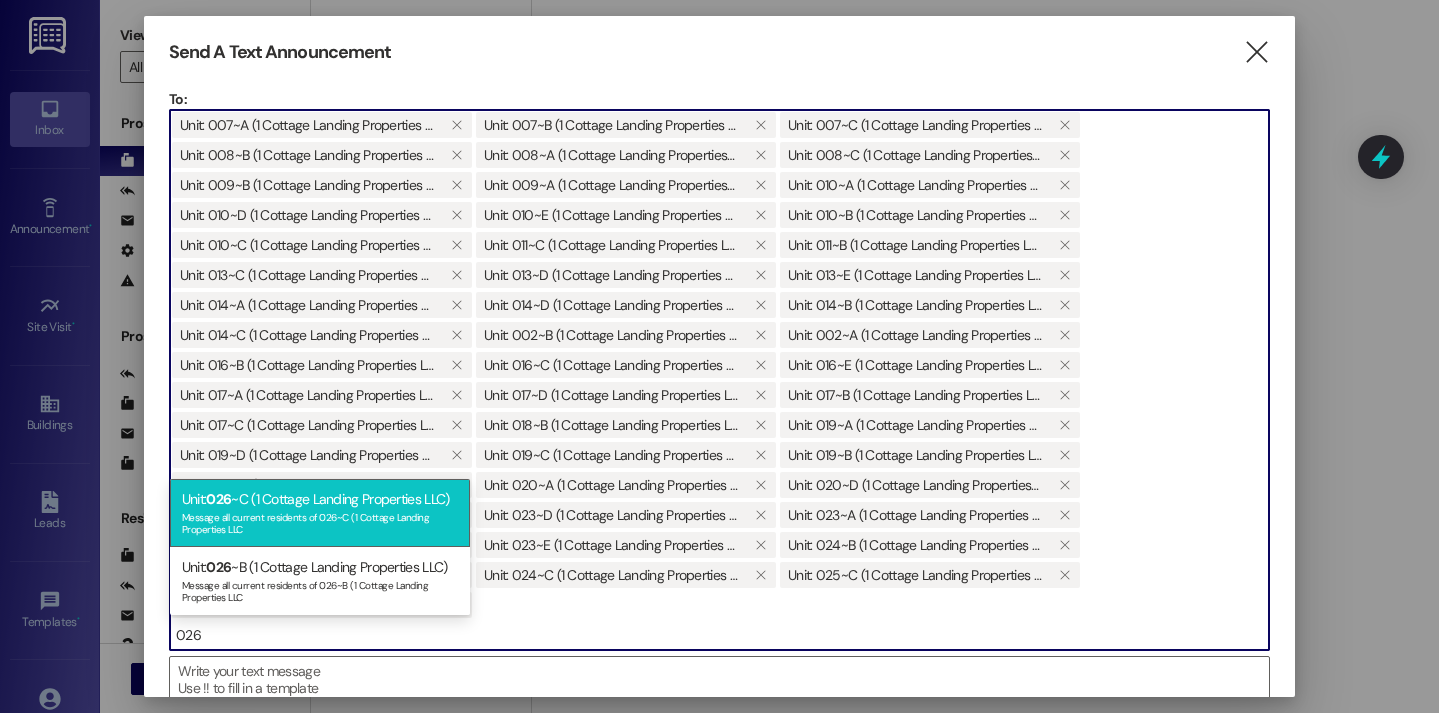 type on "026" 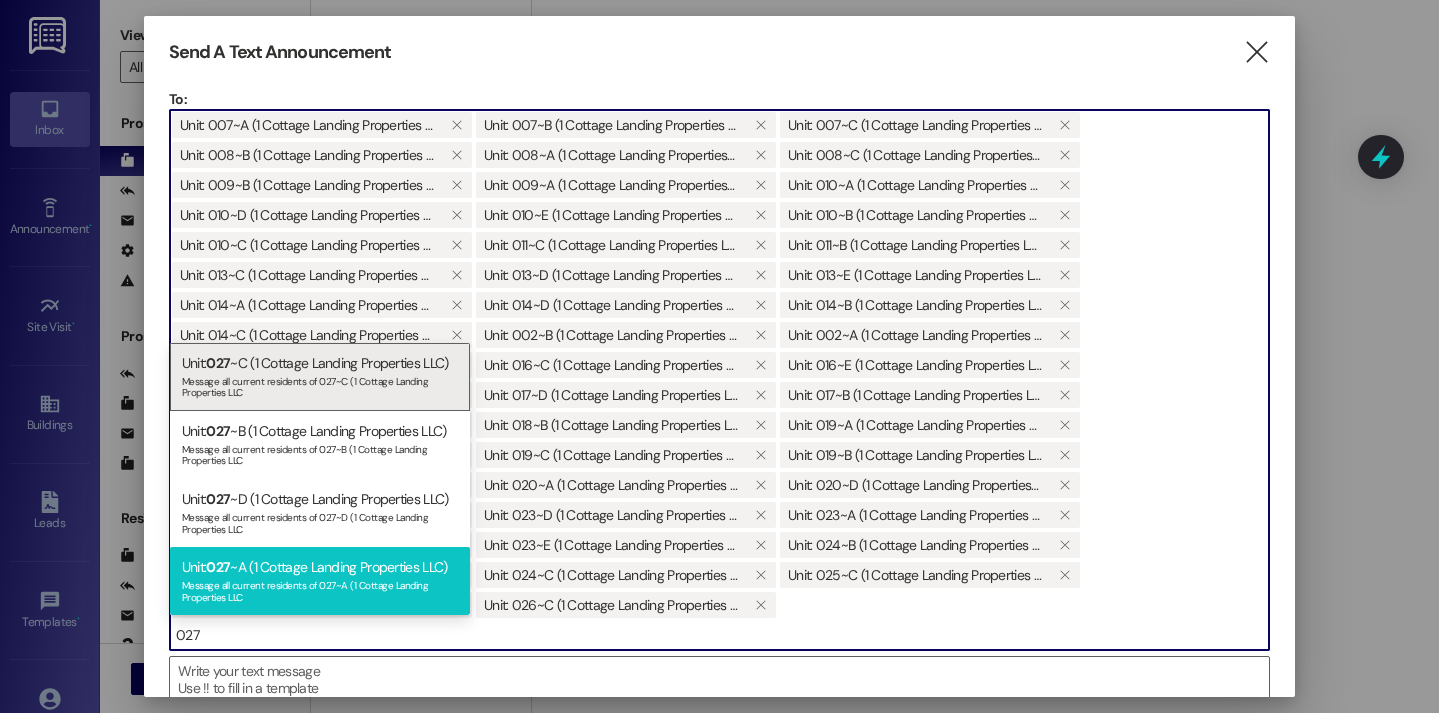 type on "027" 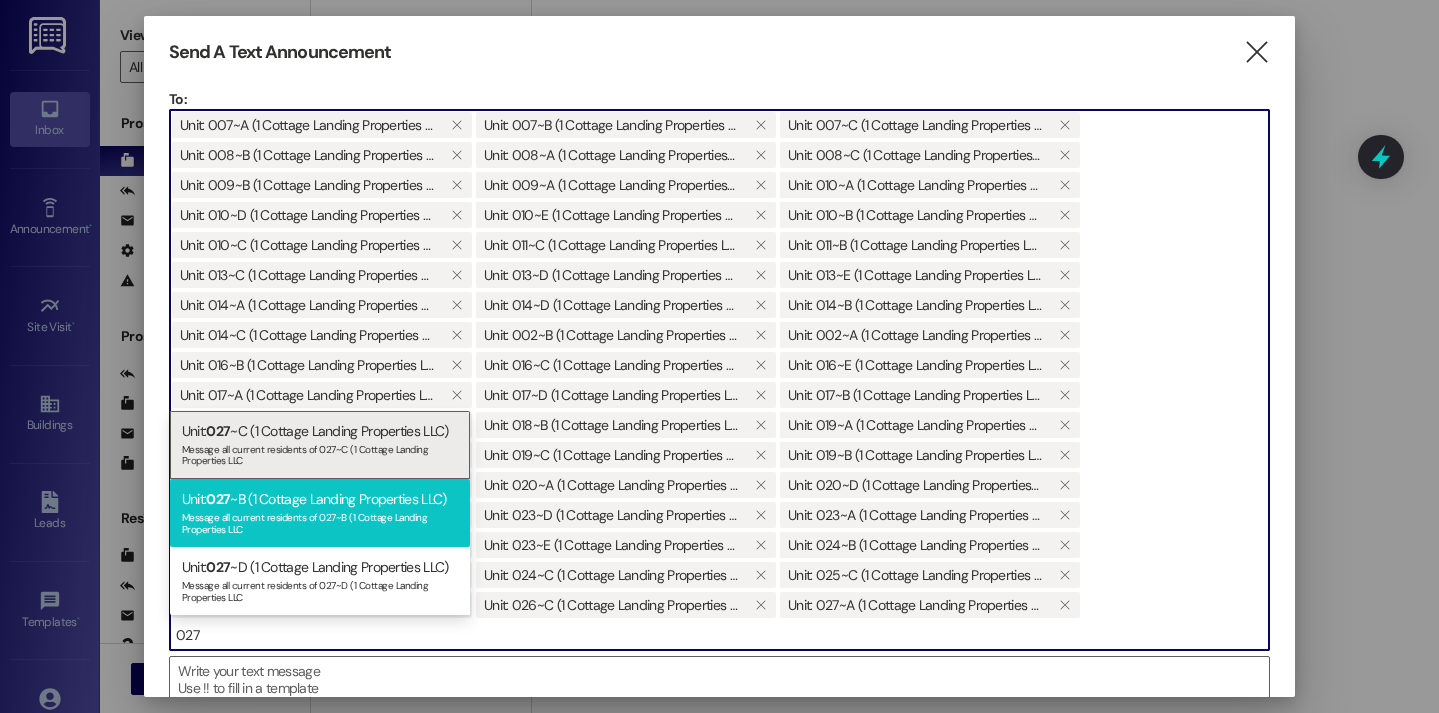 type on "027" 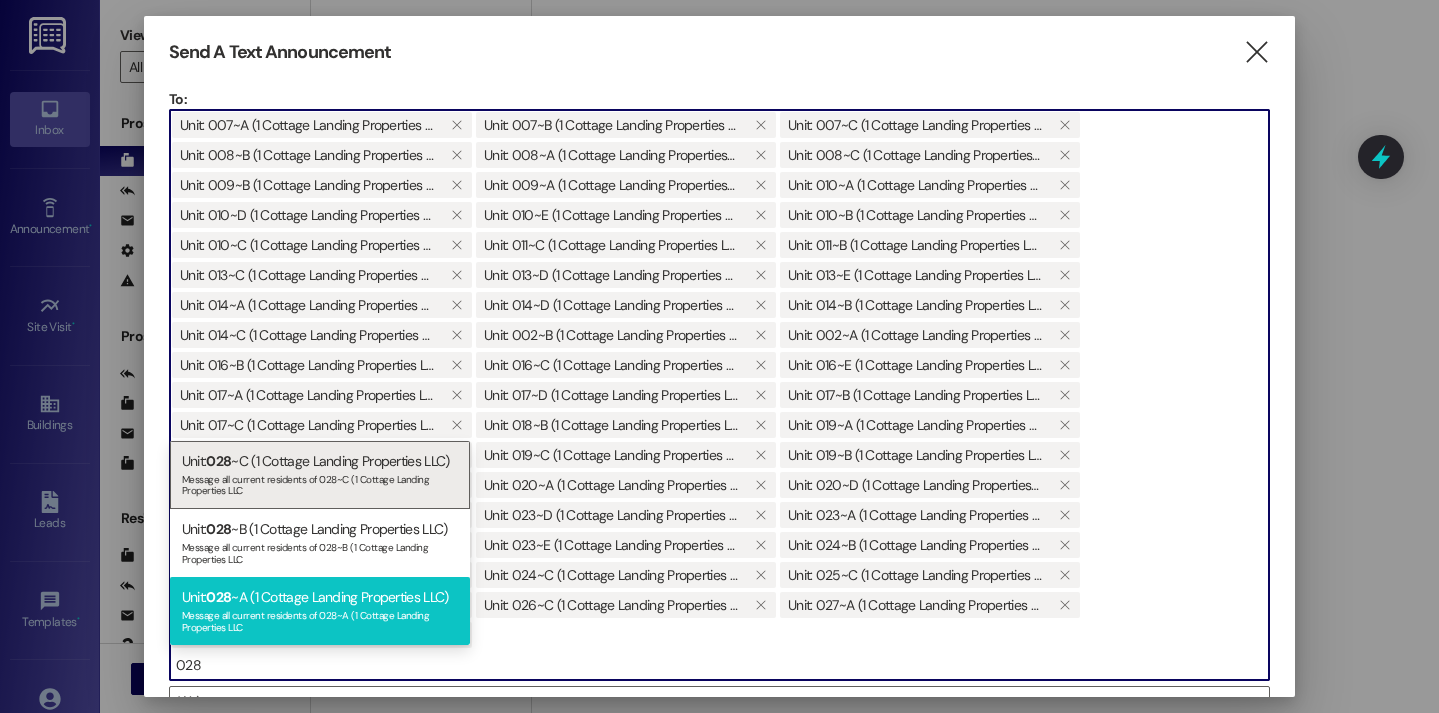type on "028" 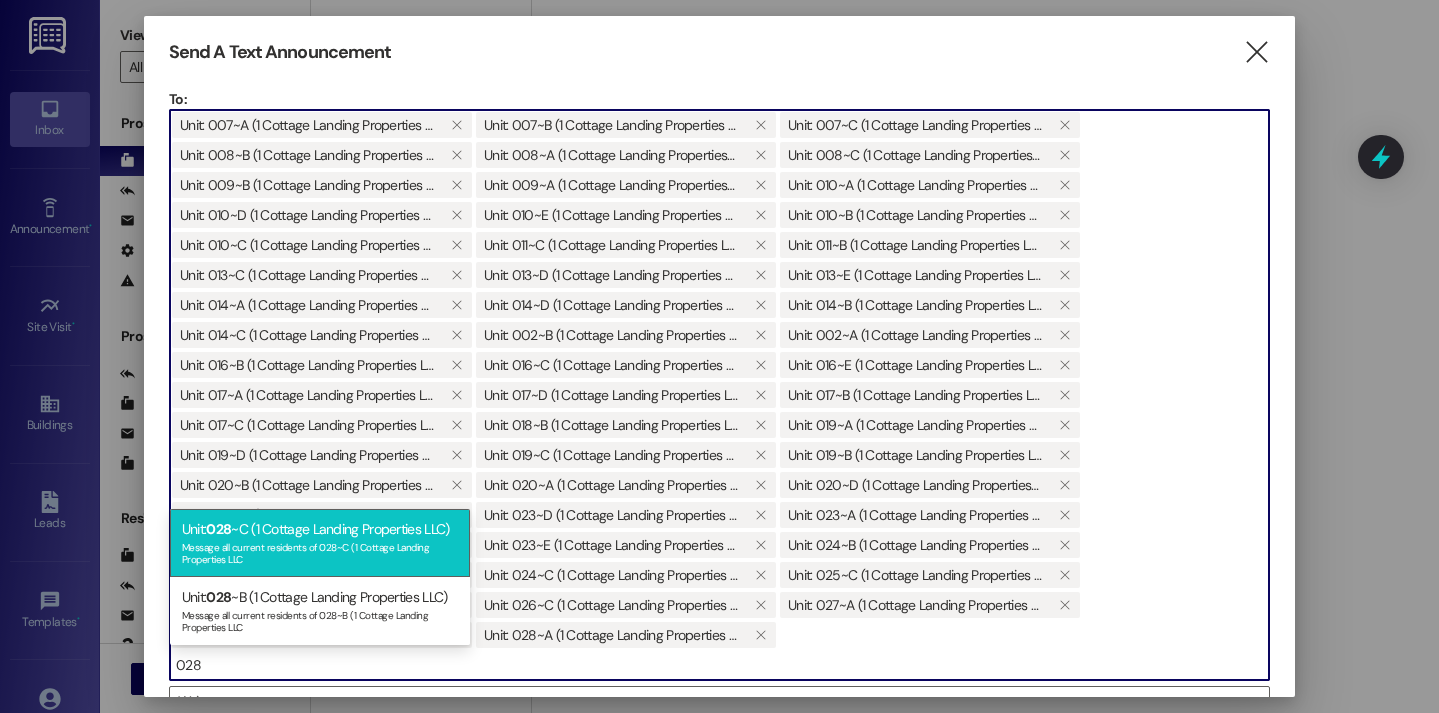 type on "028" 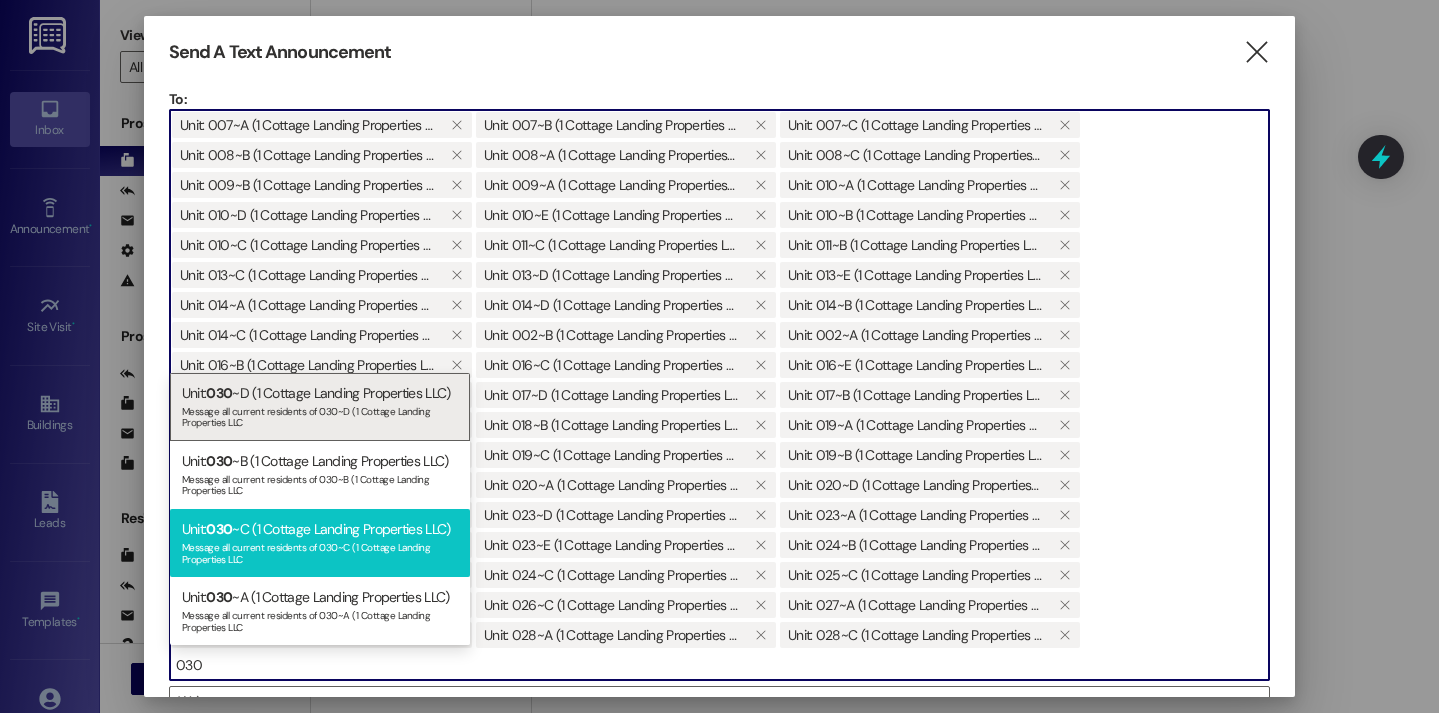 type on "030" 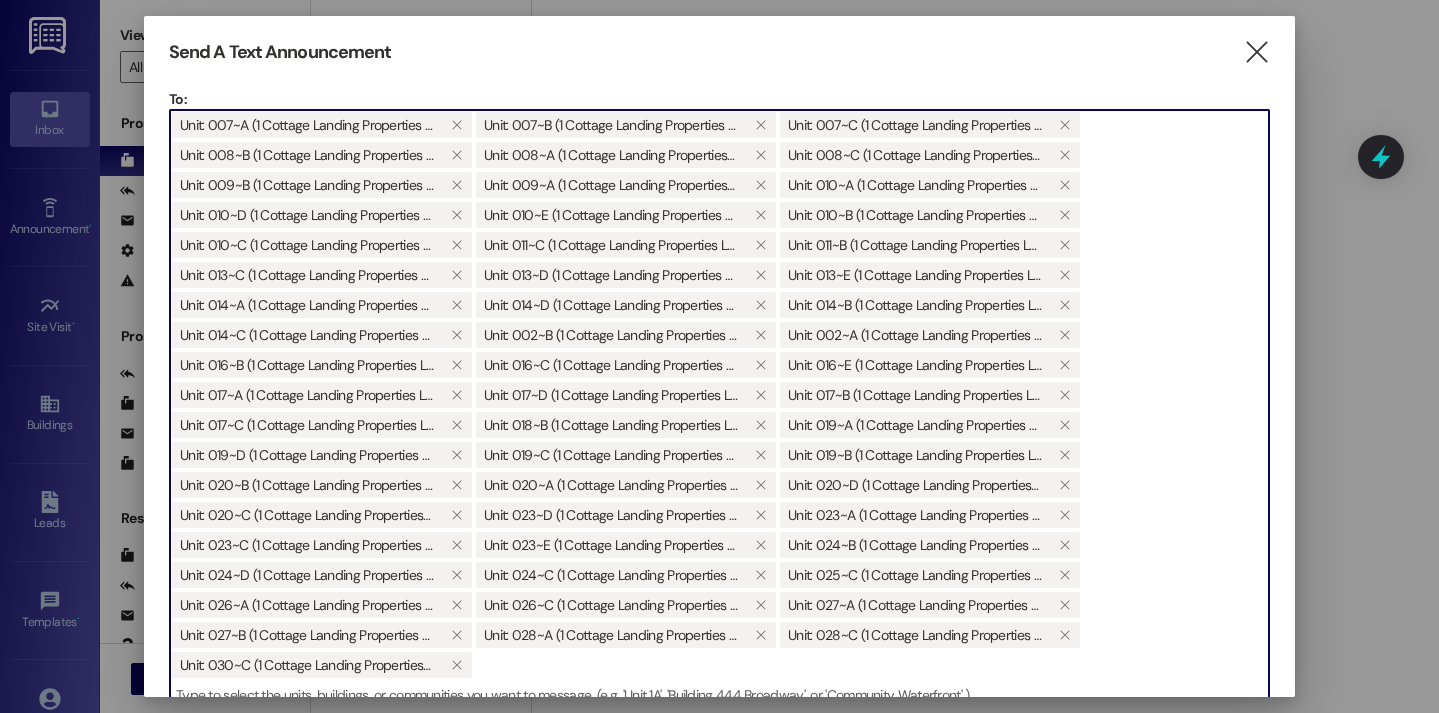 scroll, scrollTop: 13, scrollLeft: 0, axis: vertical 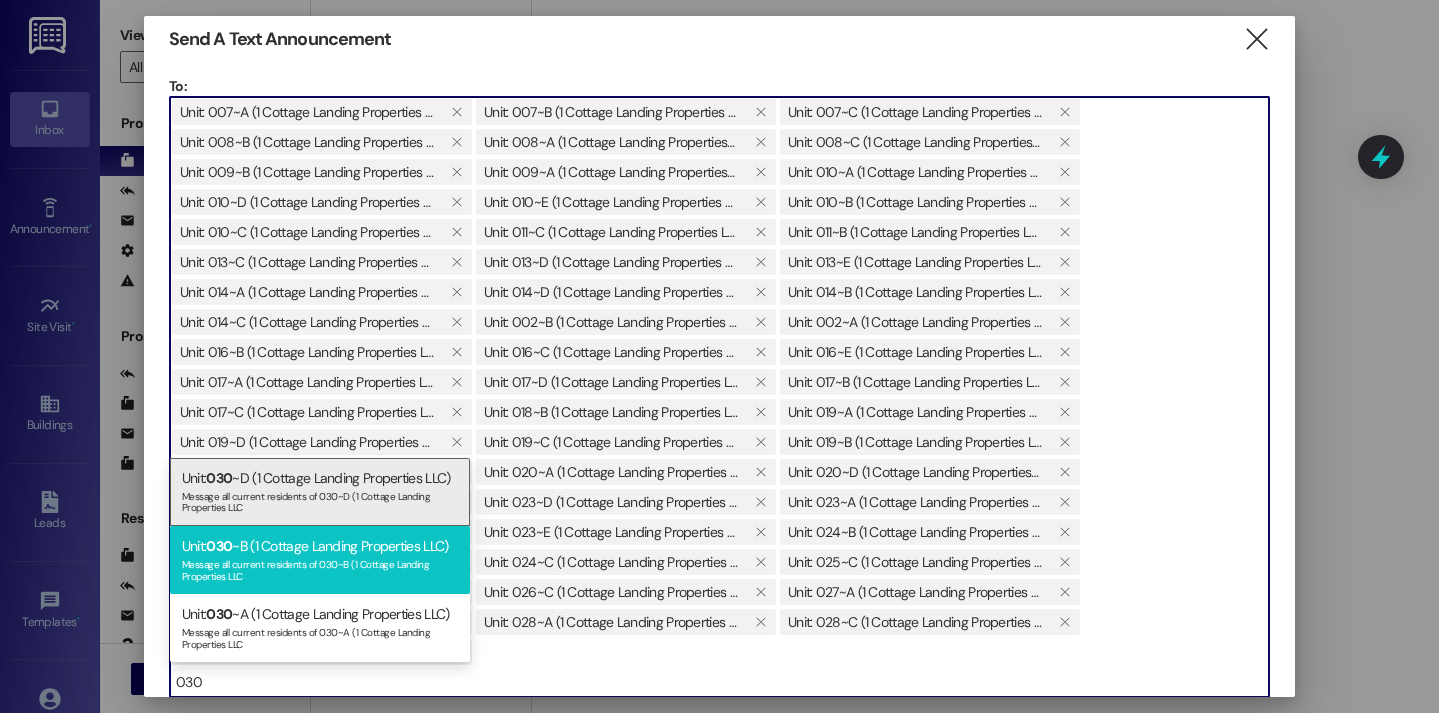 type on "030" 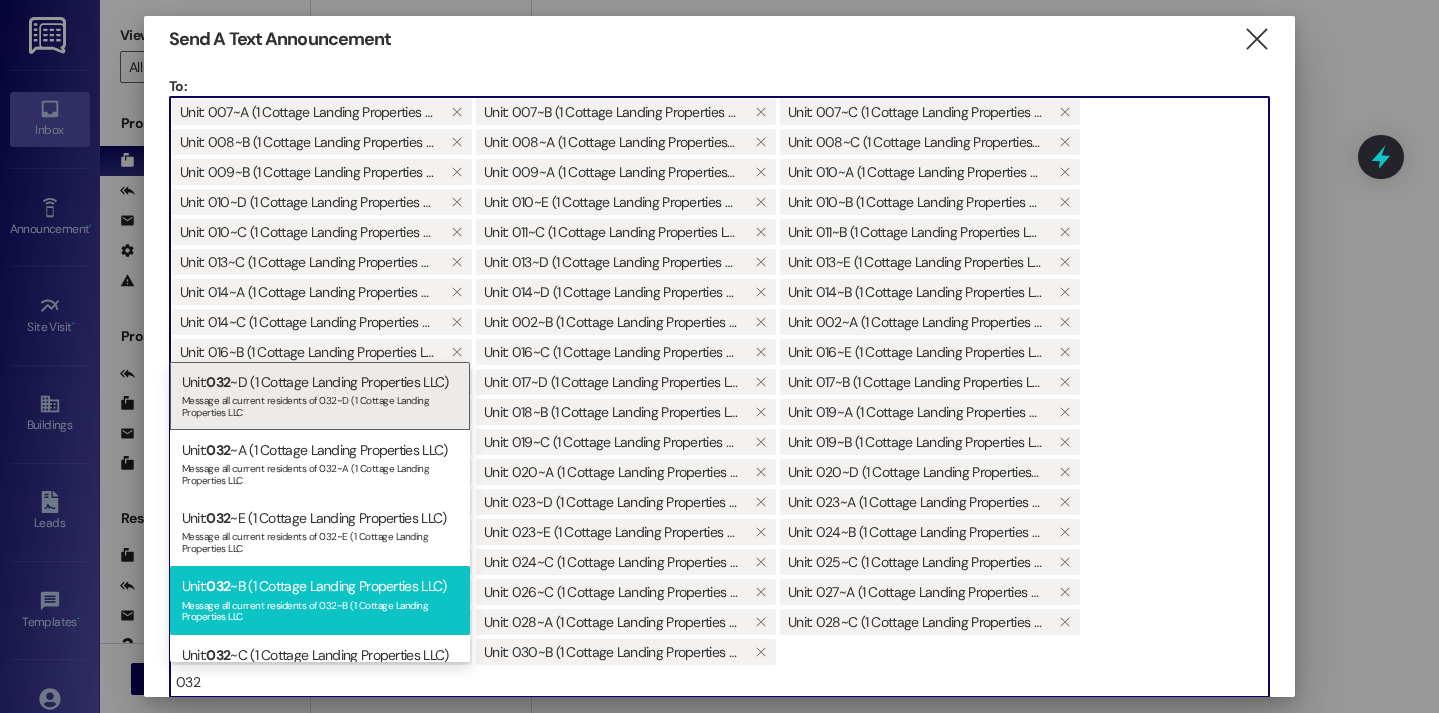 type on "032" 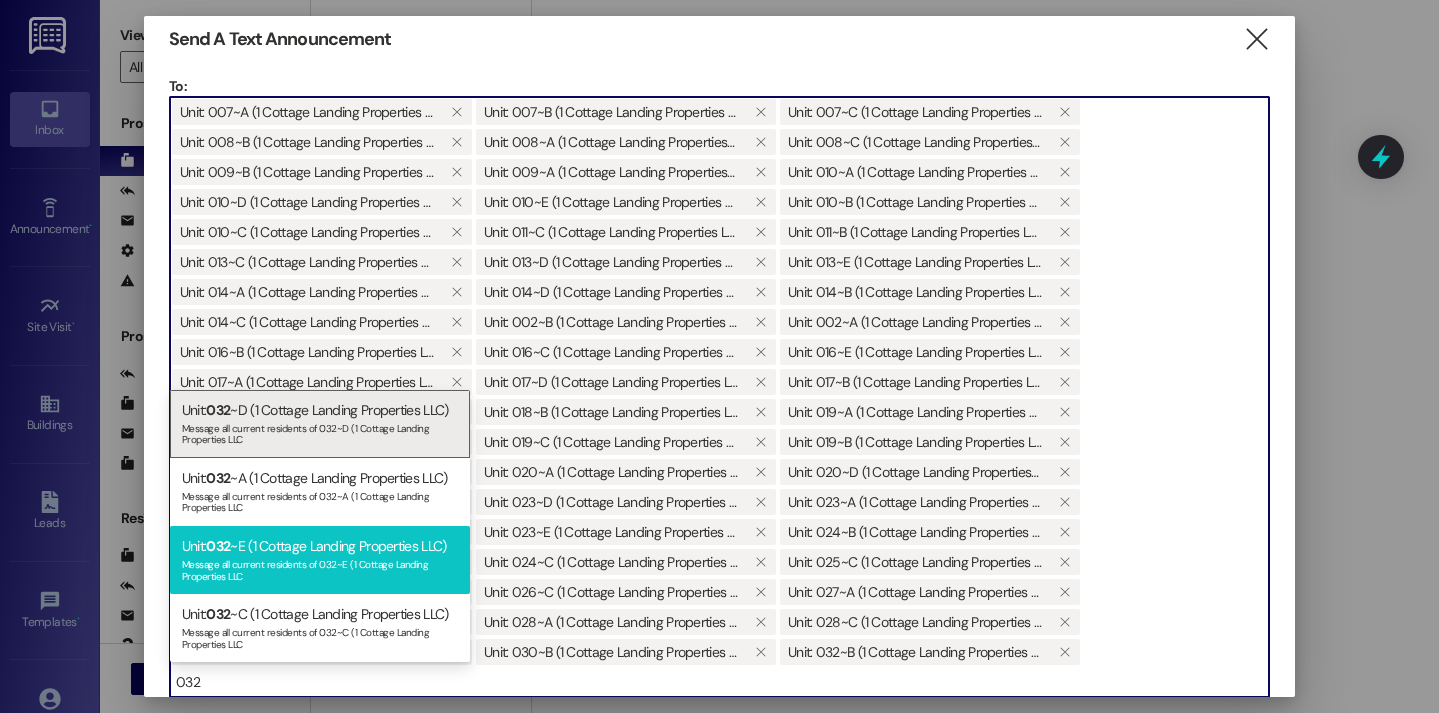 type on "032" 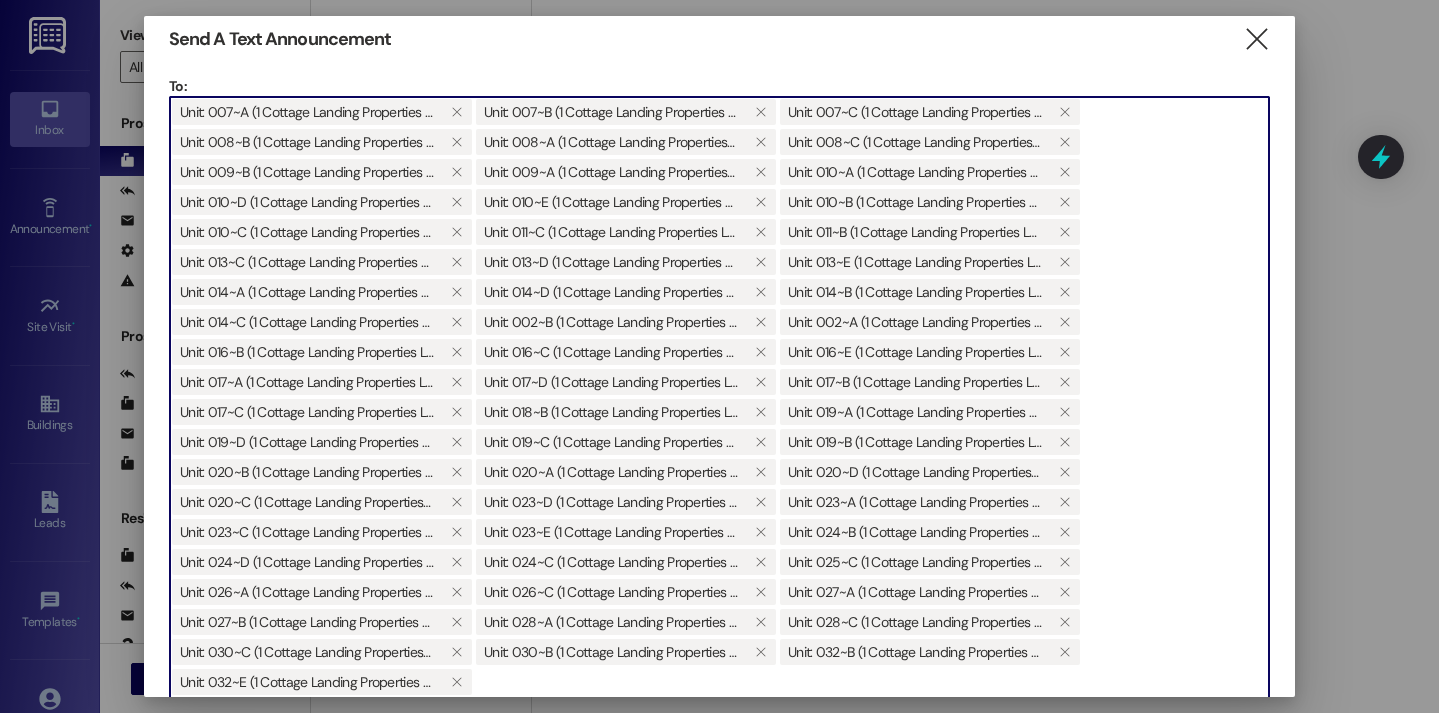 scroll, scrollTop: 11, scrollLeft: 0, axis: vertical 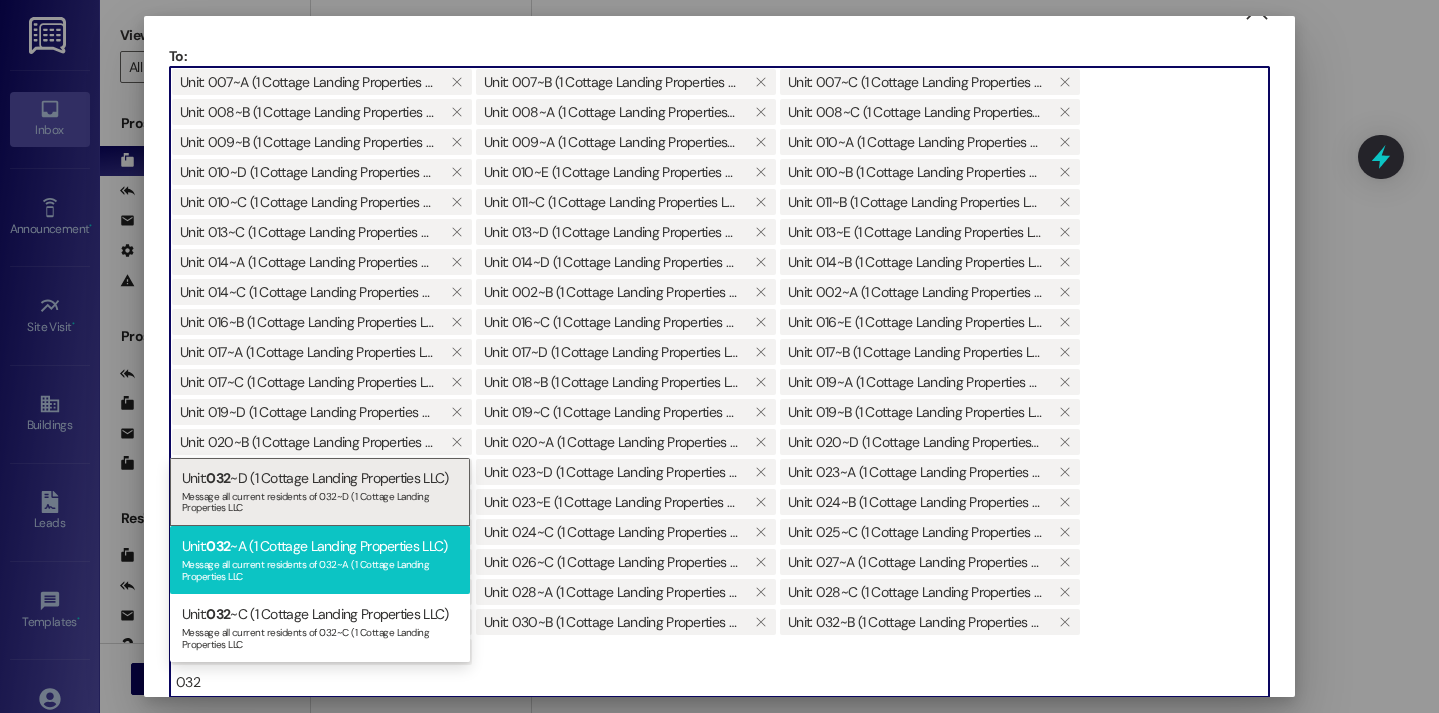 type on "032" 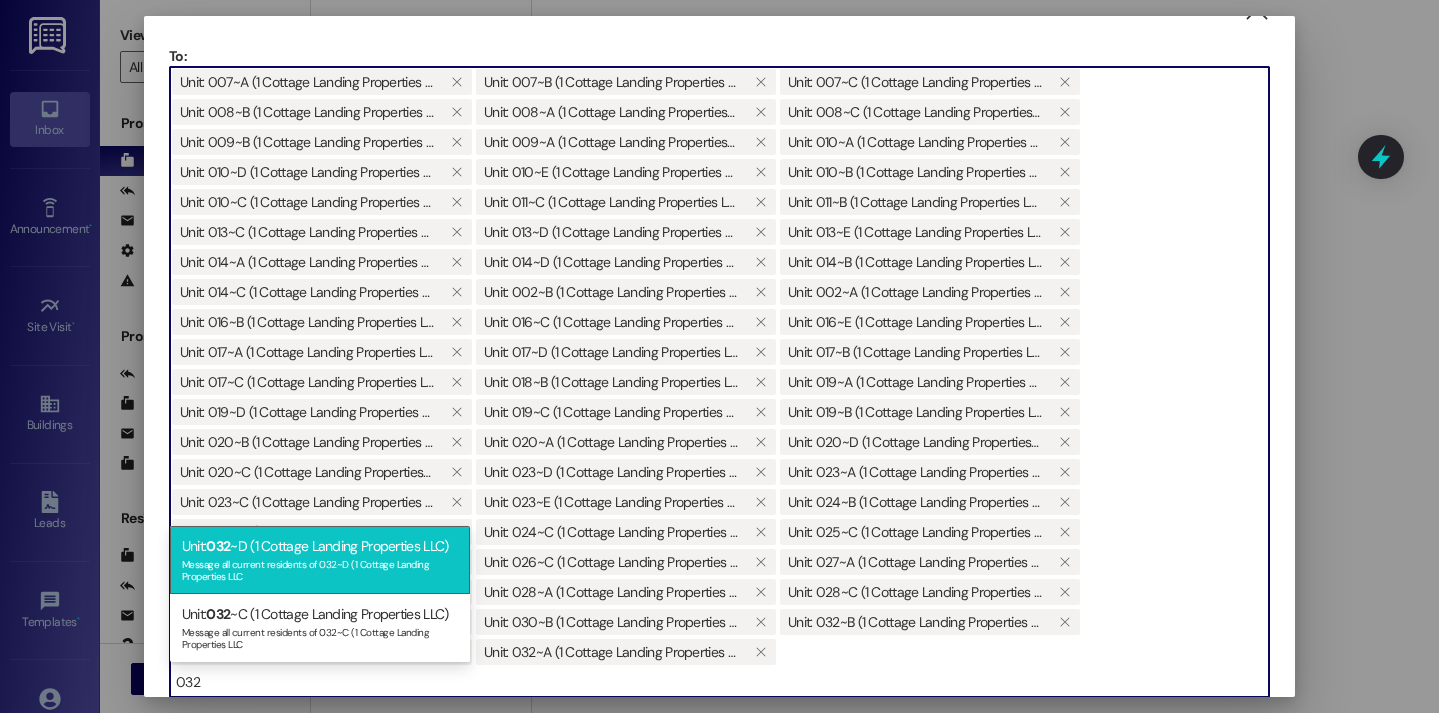type on "032" 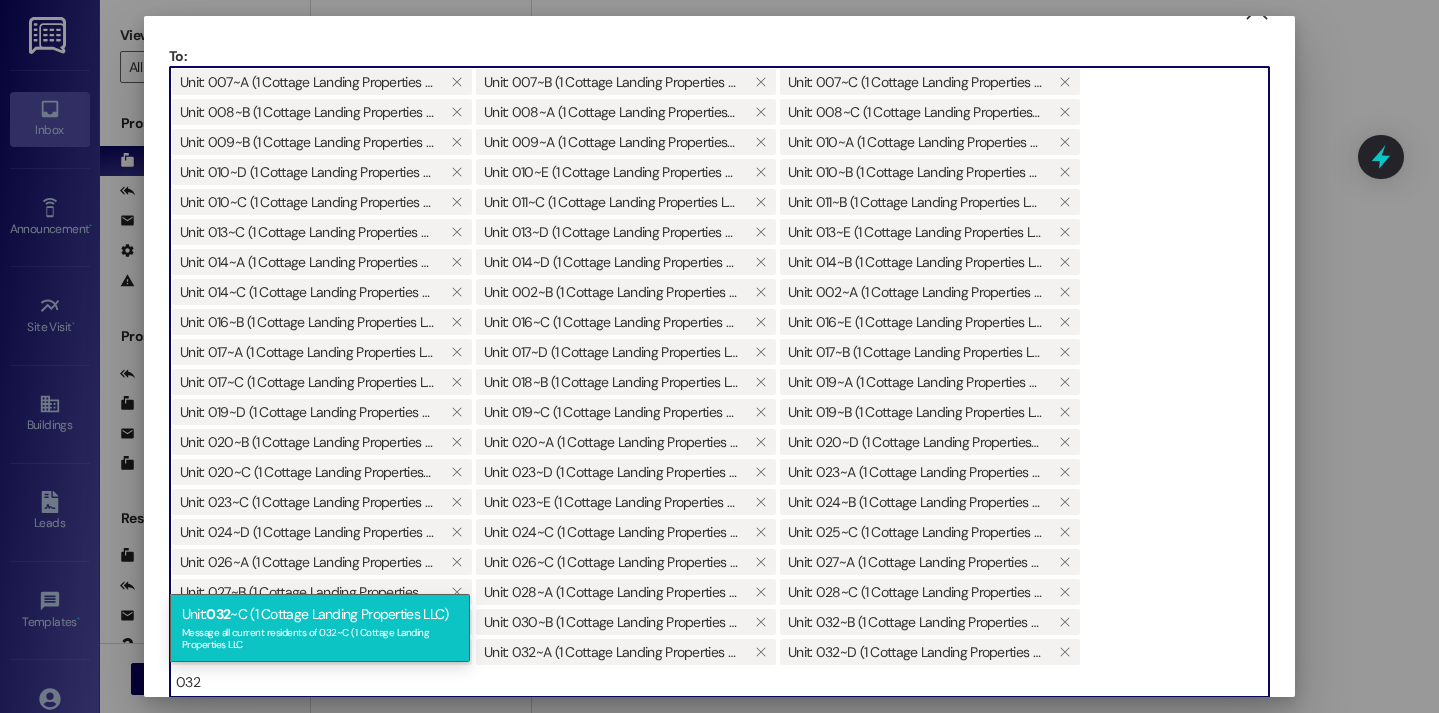 type on "032" 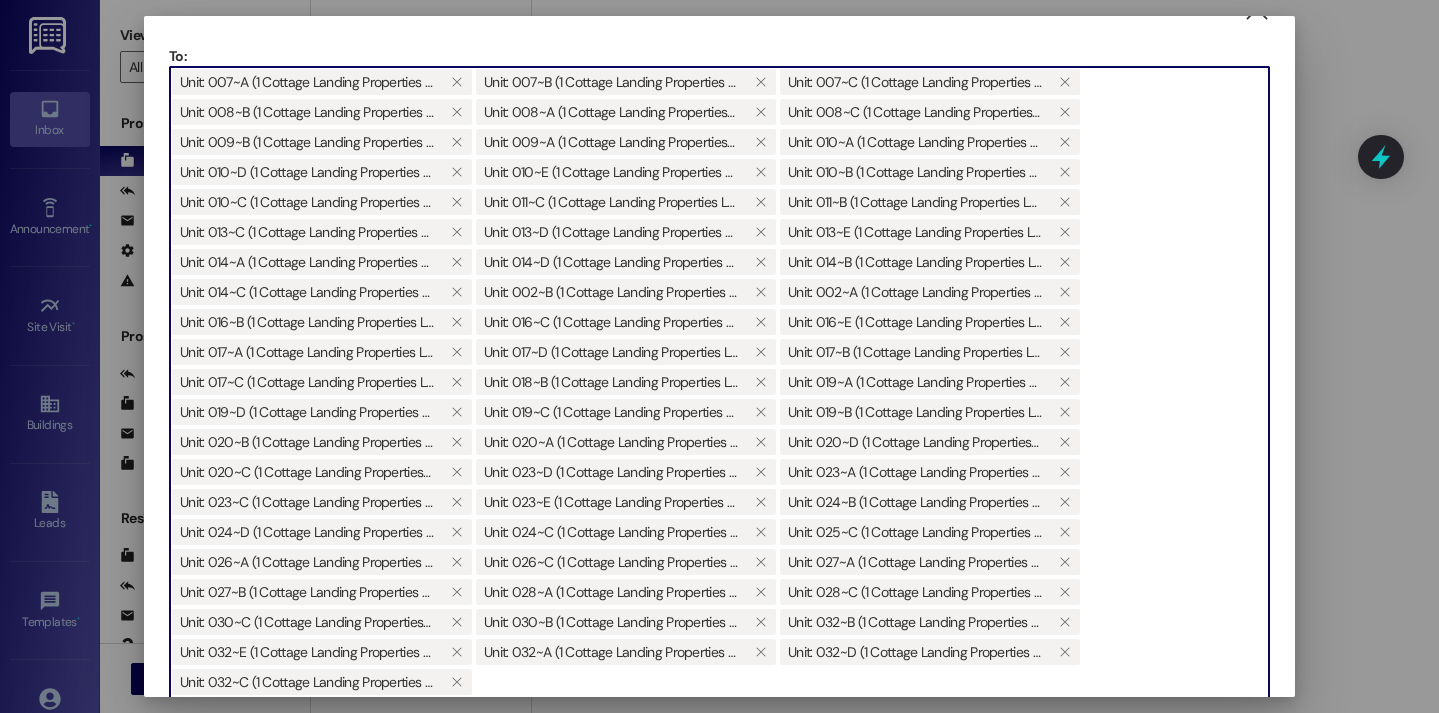 scroll, scrollTop: 329, scrollLeft: 0, axis: vertical 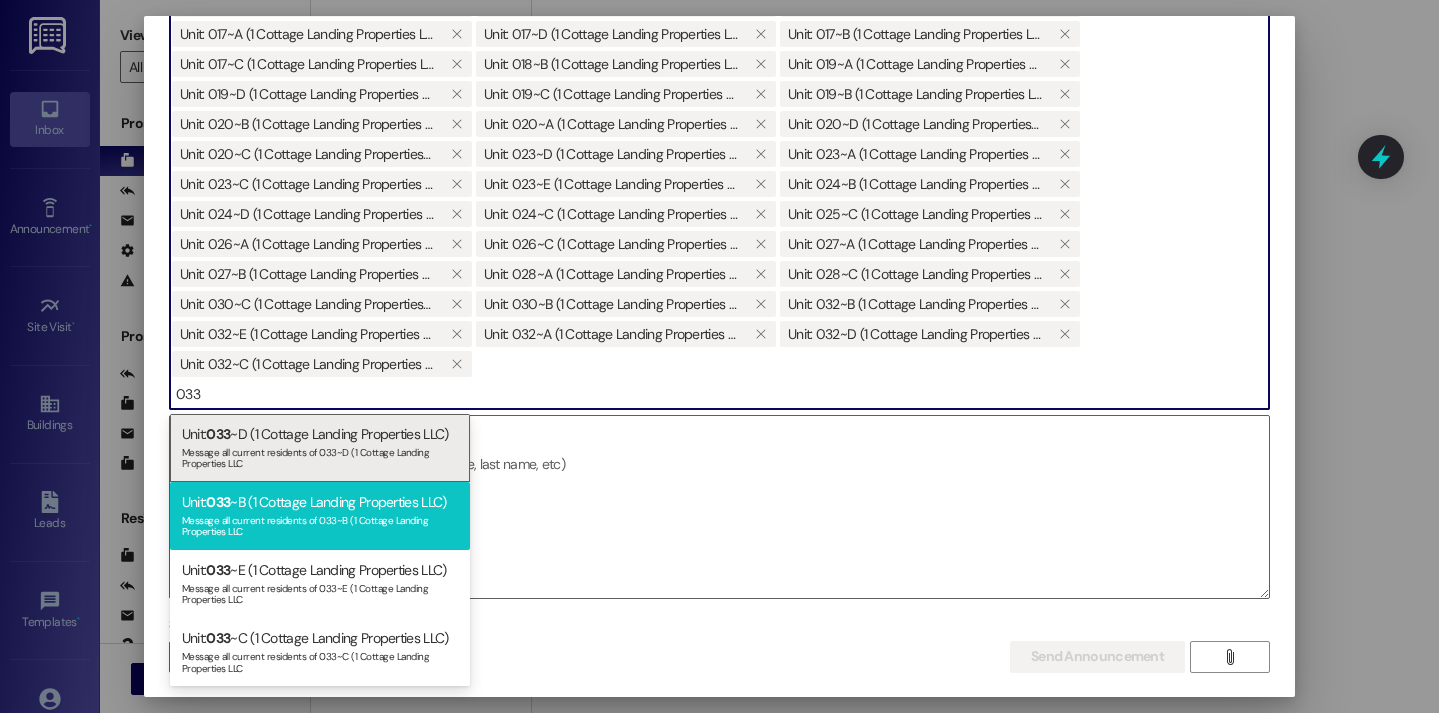 type on "033" 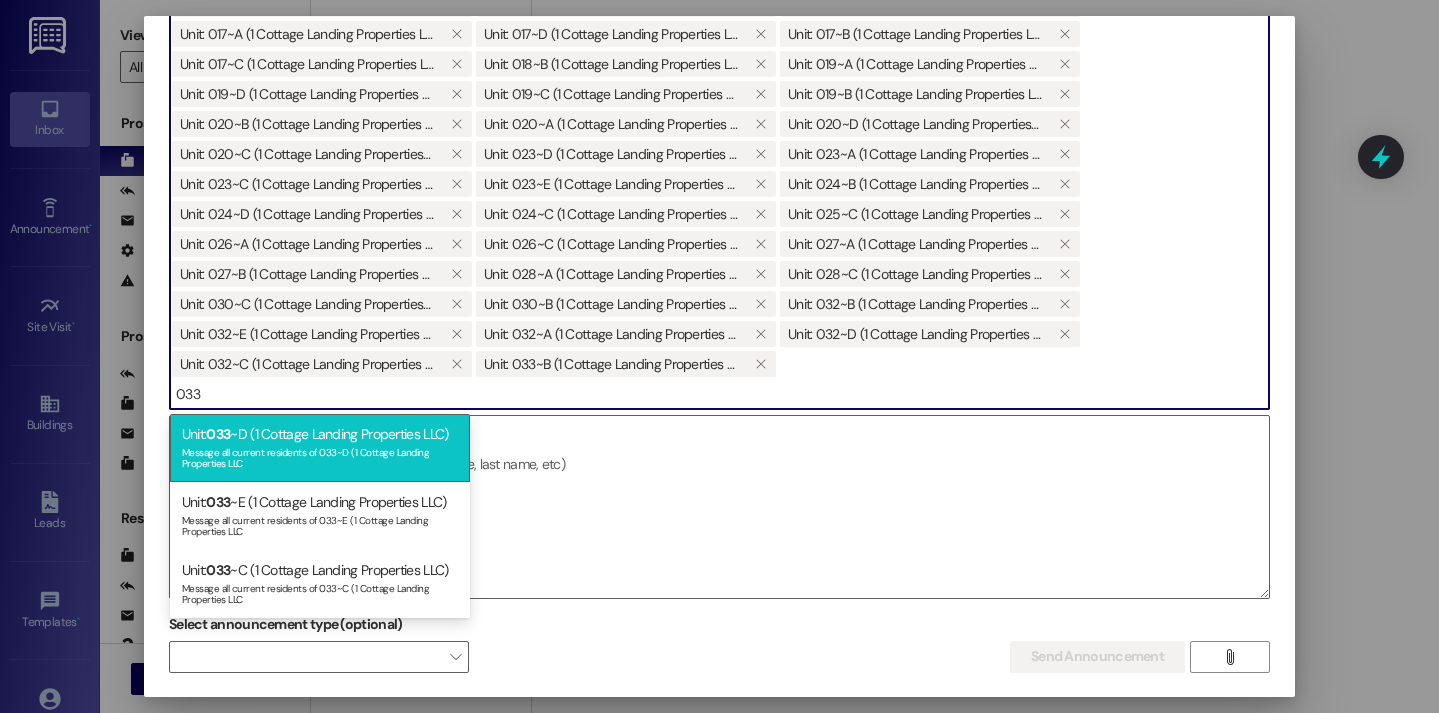 type on "033" 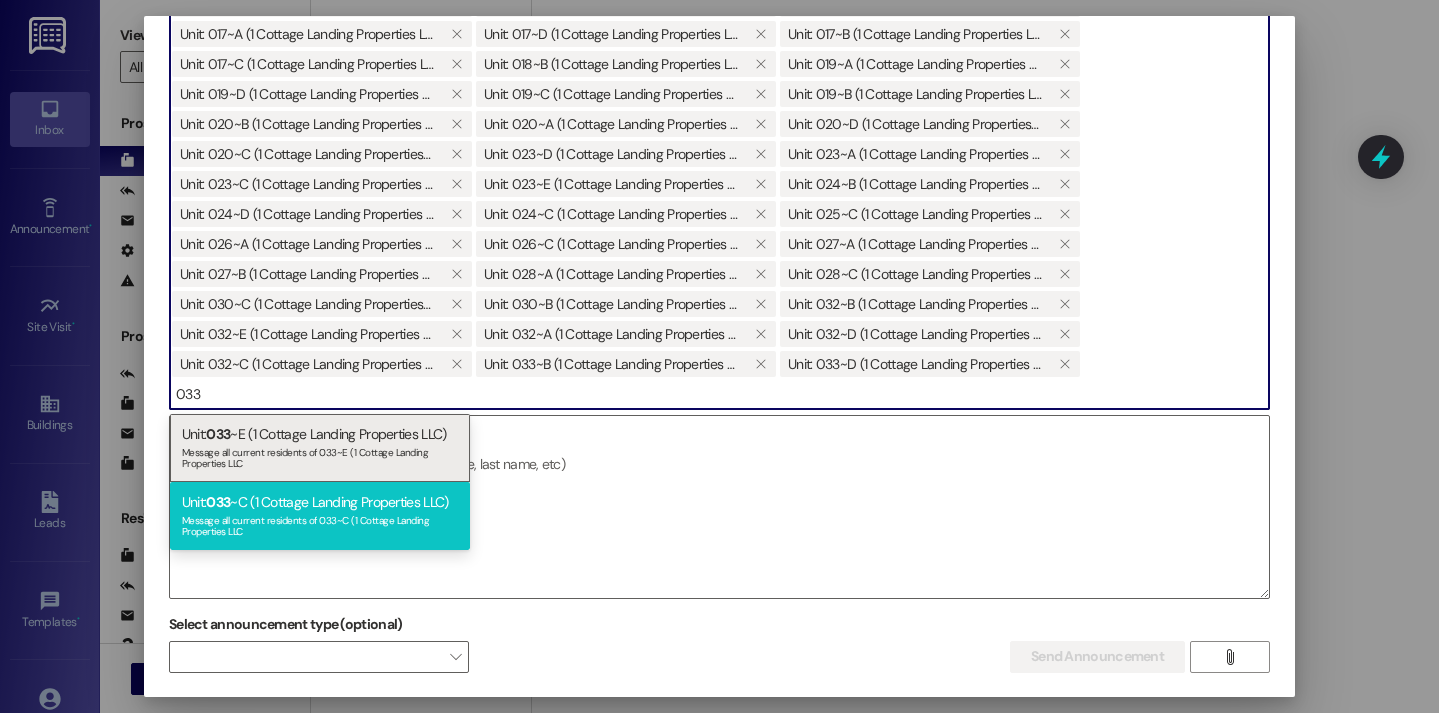 type on "033" 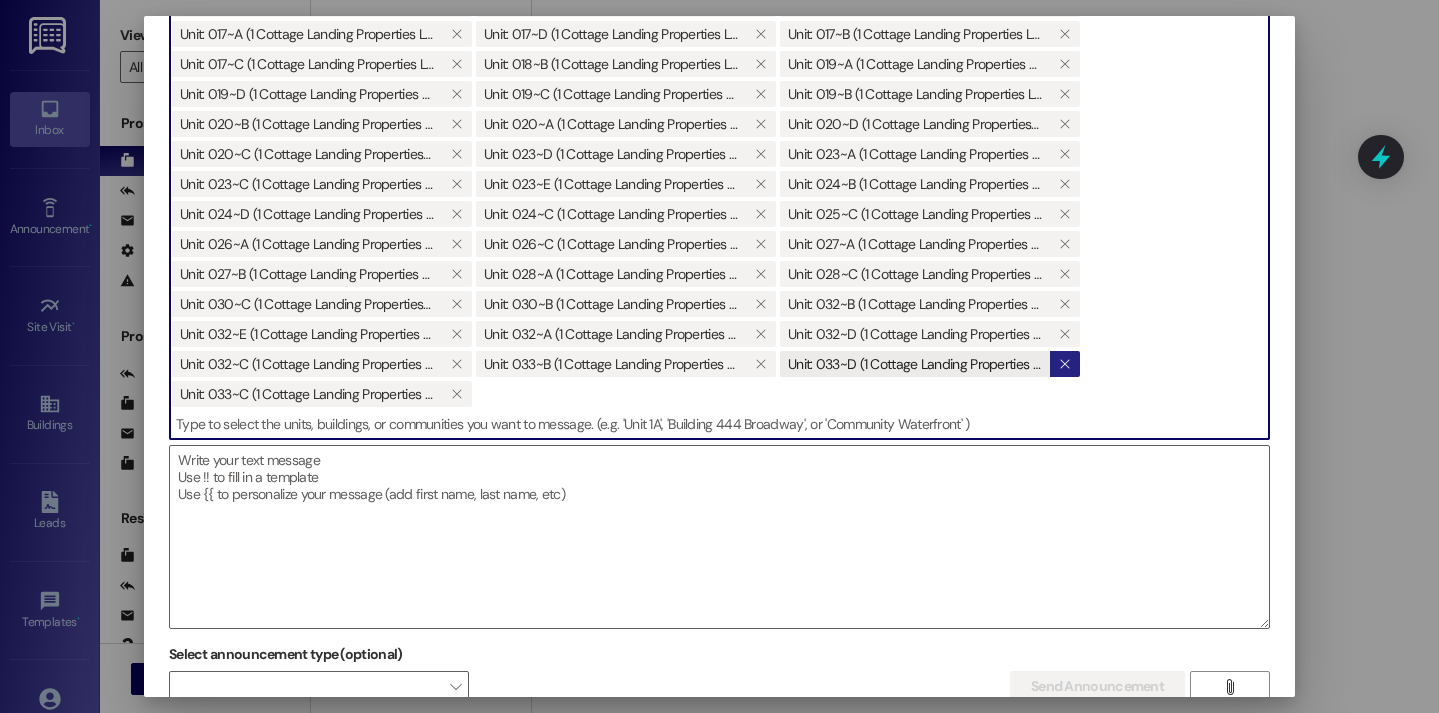 click on "" at bounding box center [1064, 364] 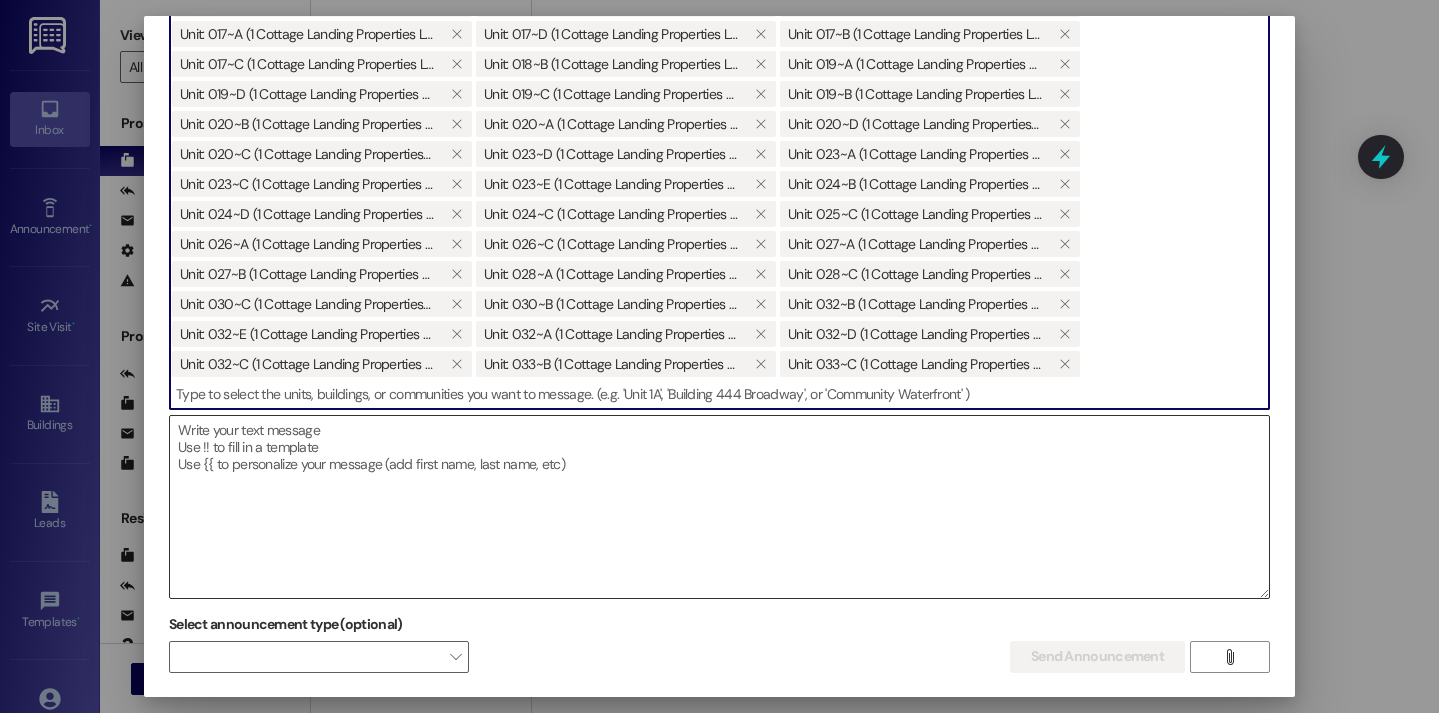 type 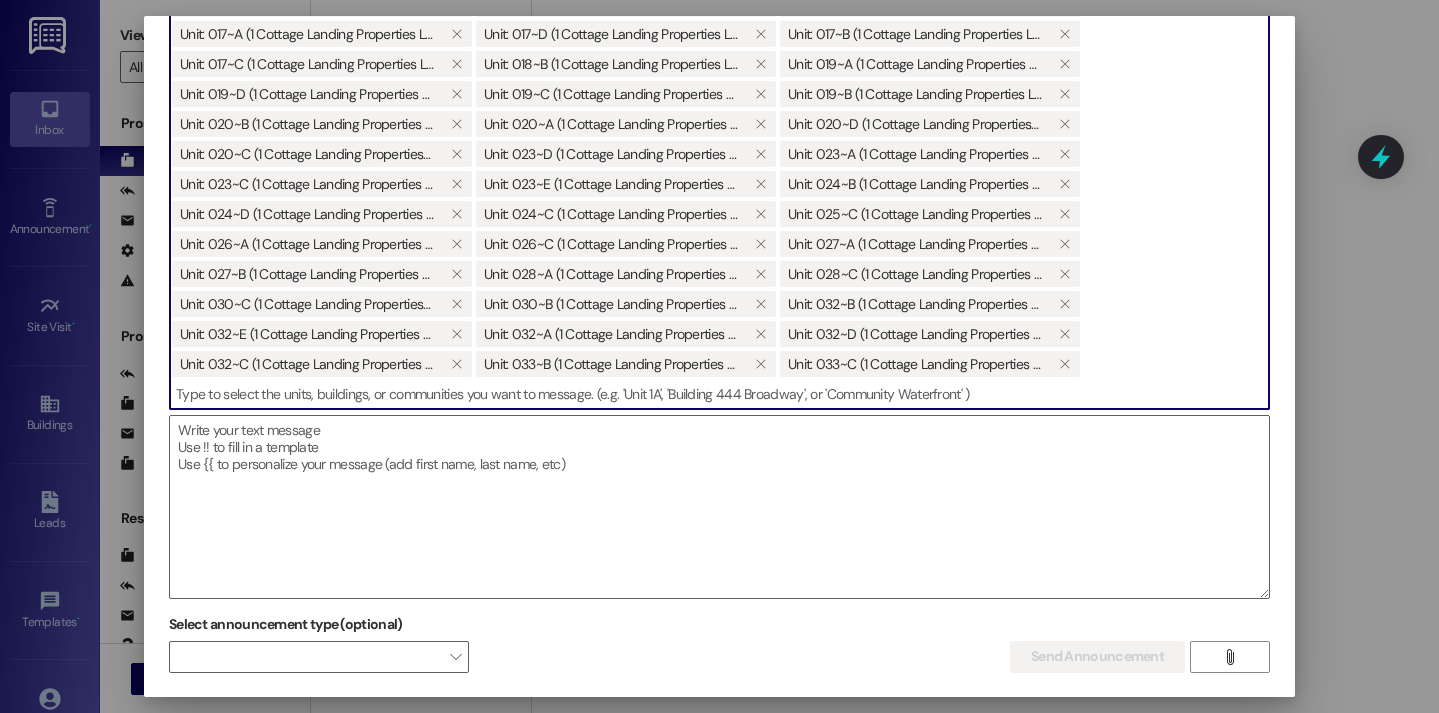 click at bounding box center (719, 394) 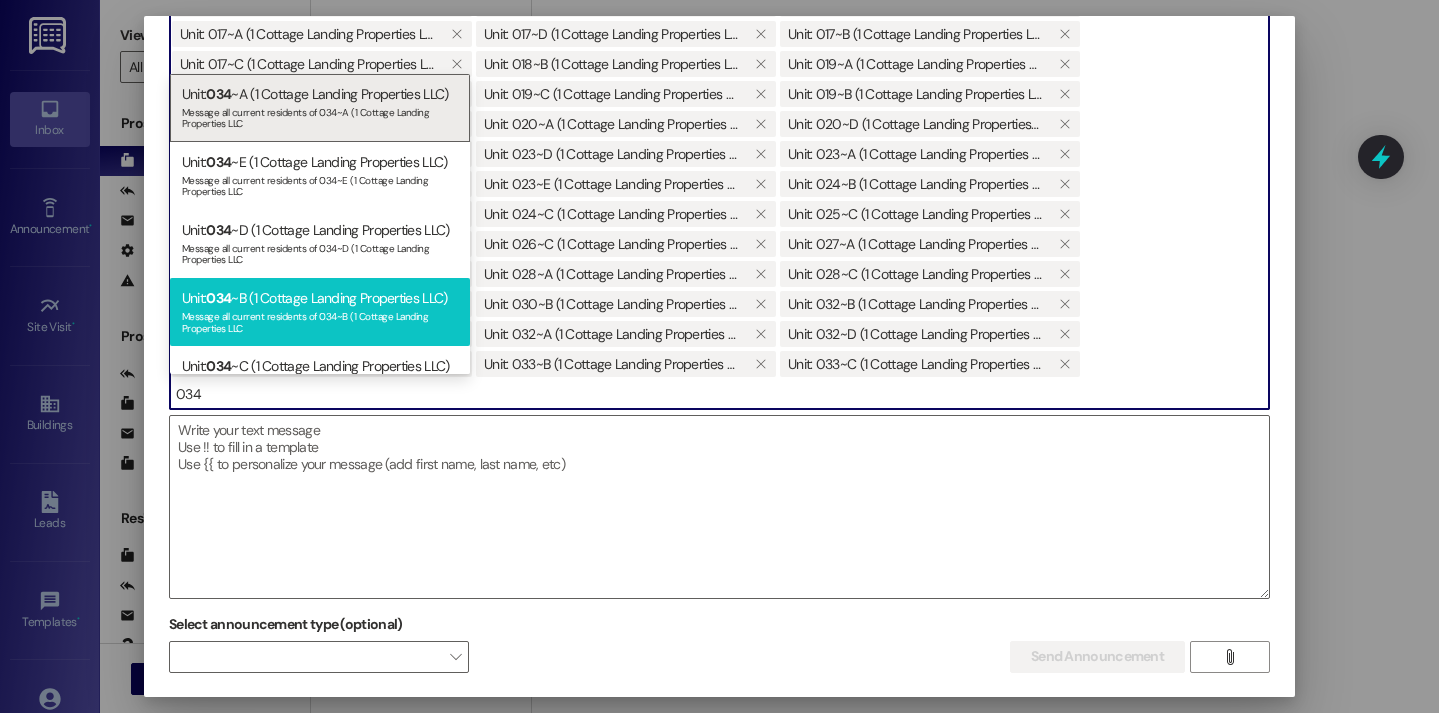 type on "034" 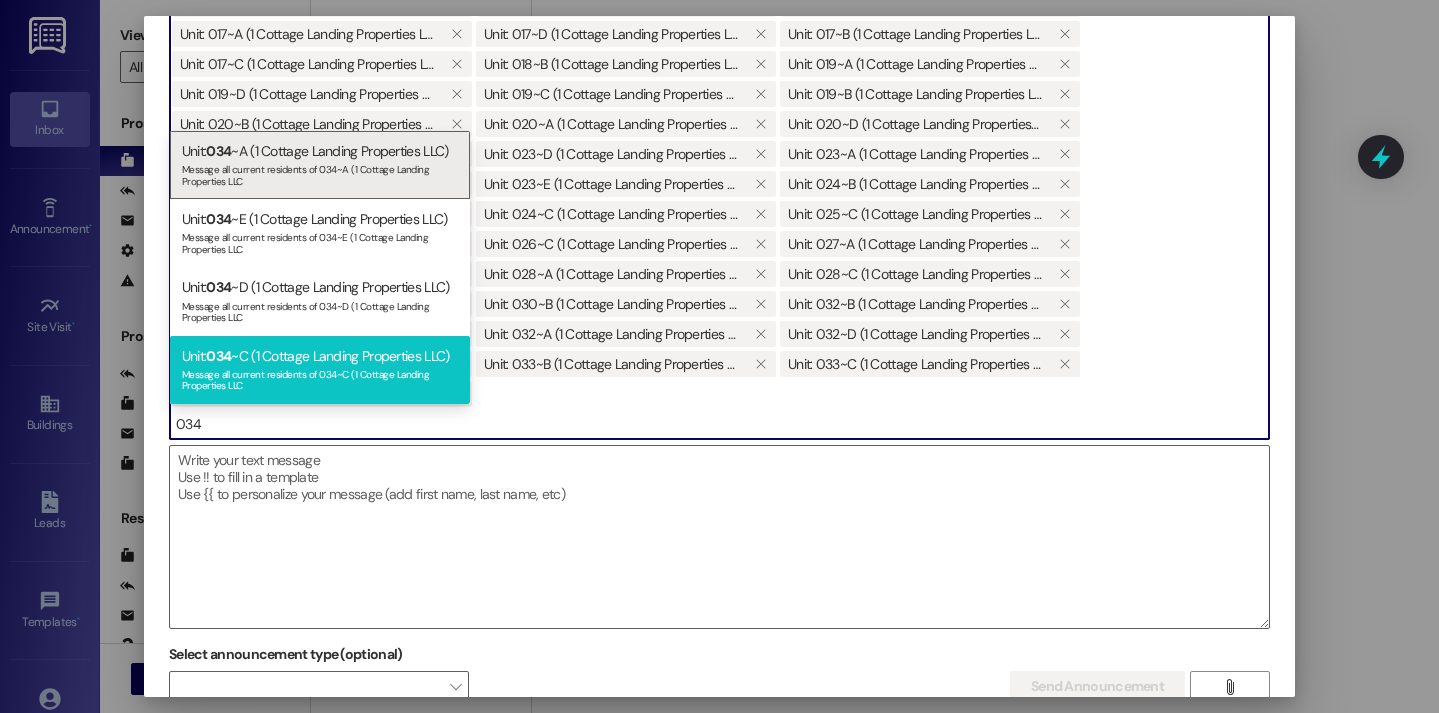 type on "034" 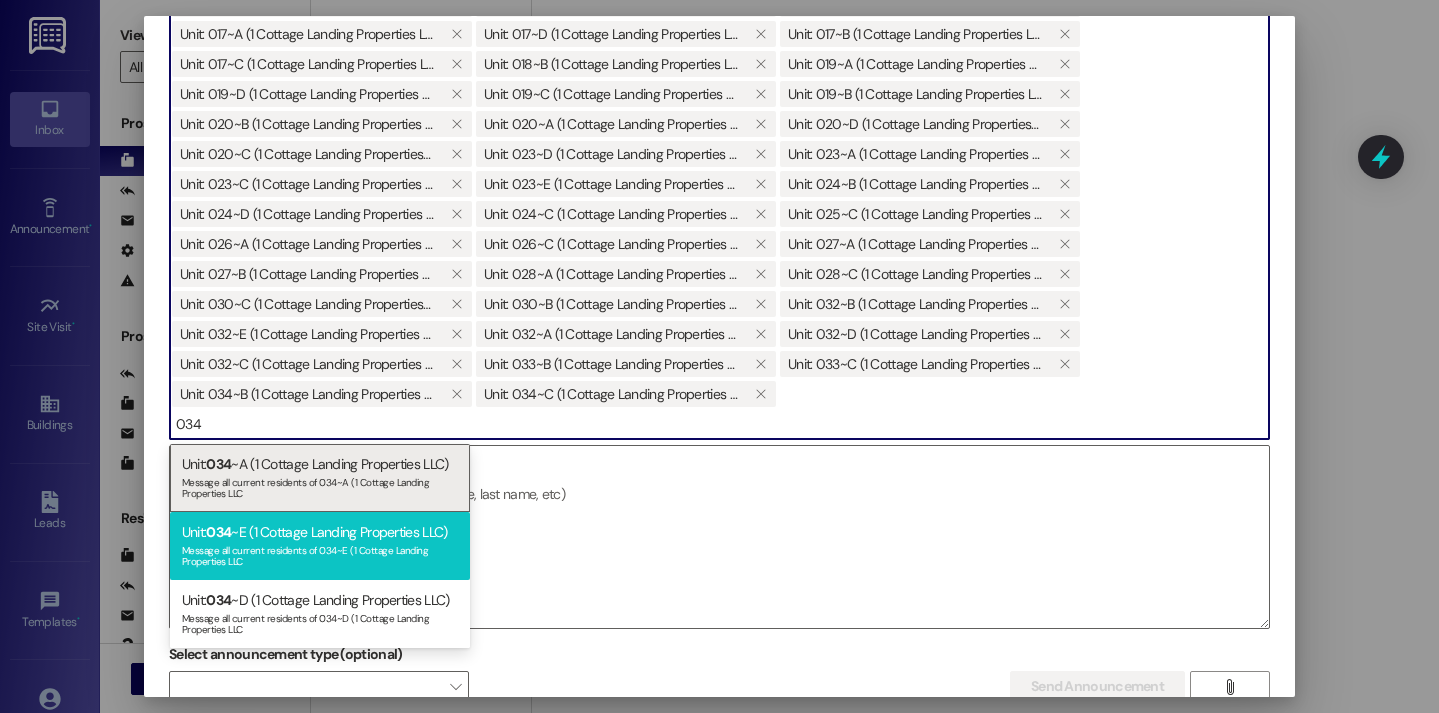type on "034" 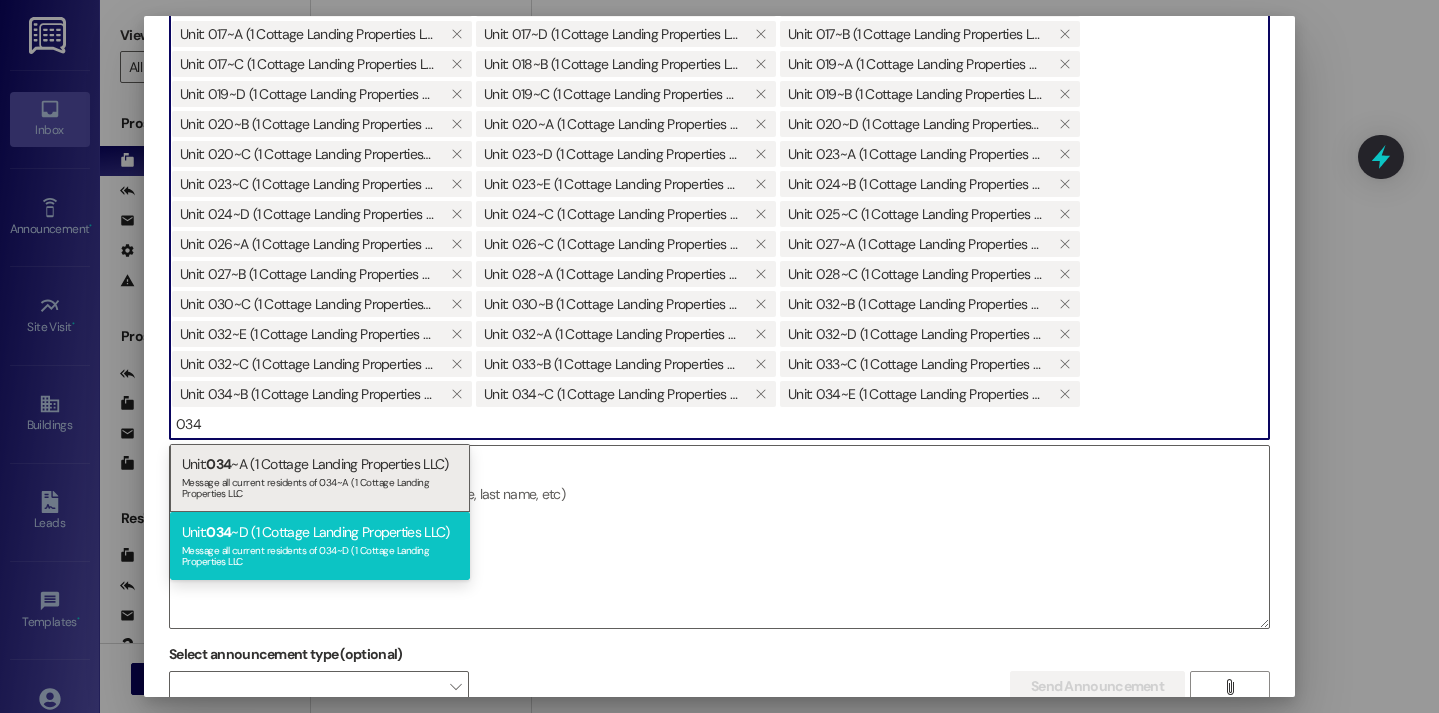 type on "034" 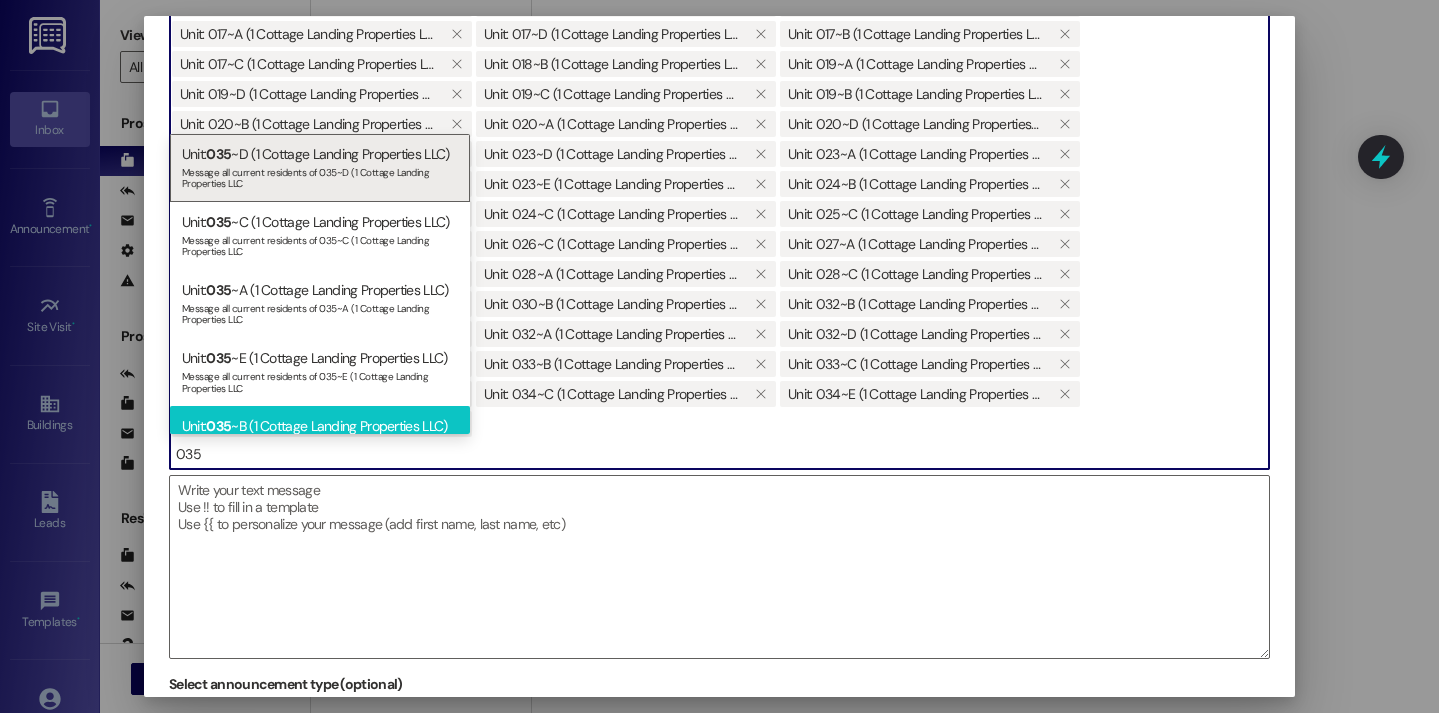 type on "035" 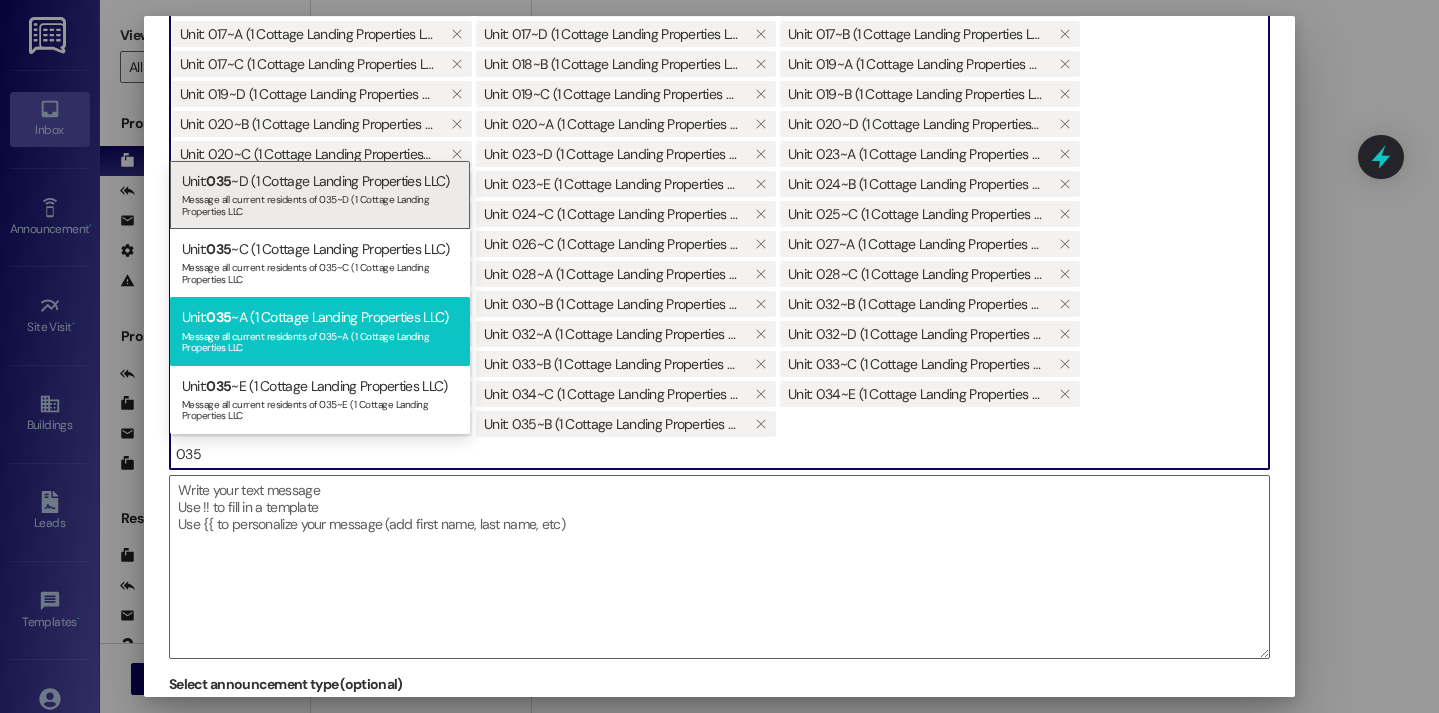 type on "035" 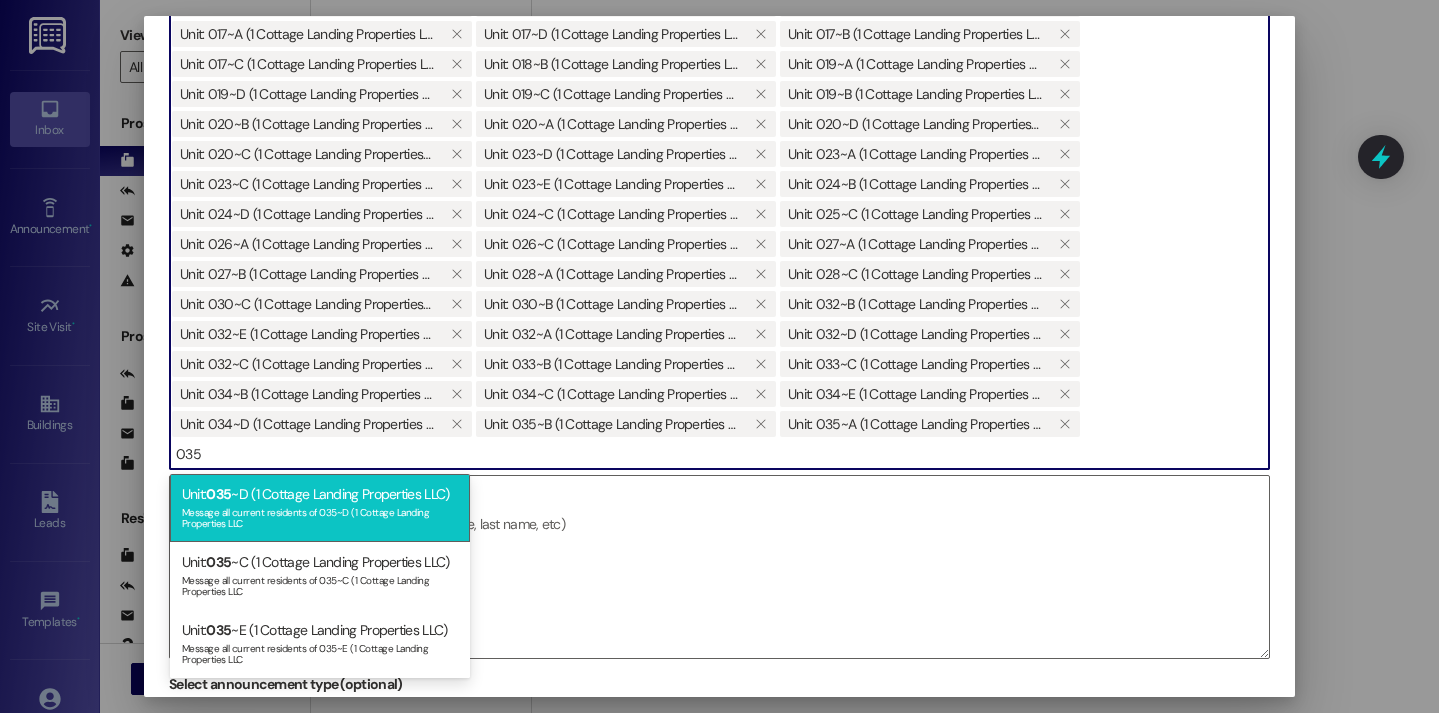 type on "035" 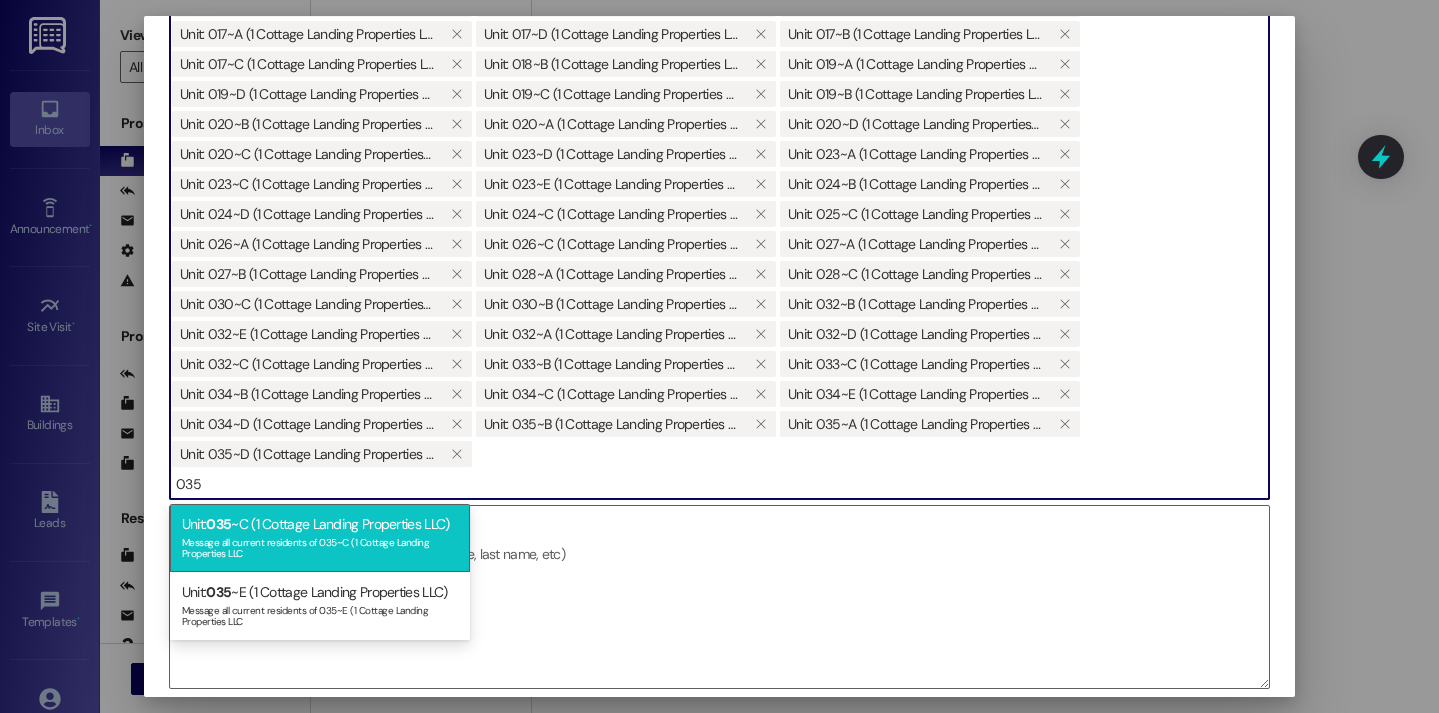type on "035" 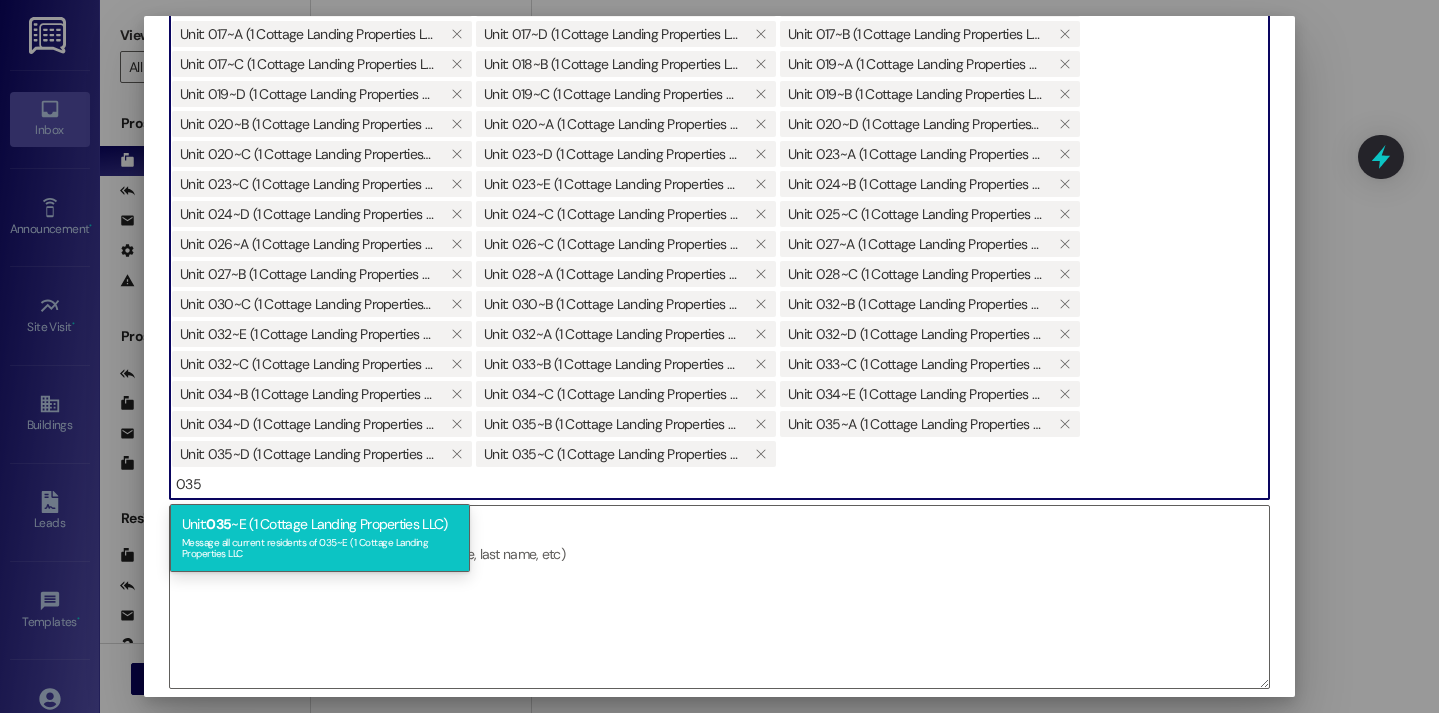 type on "035" 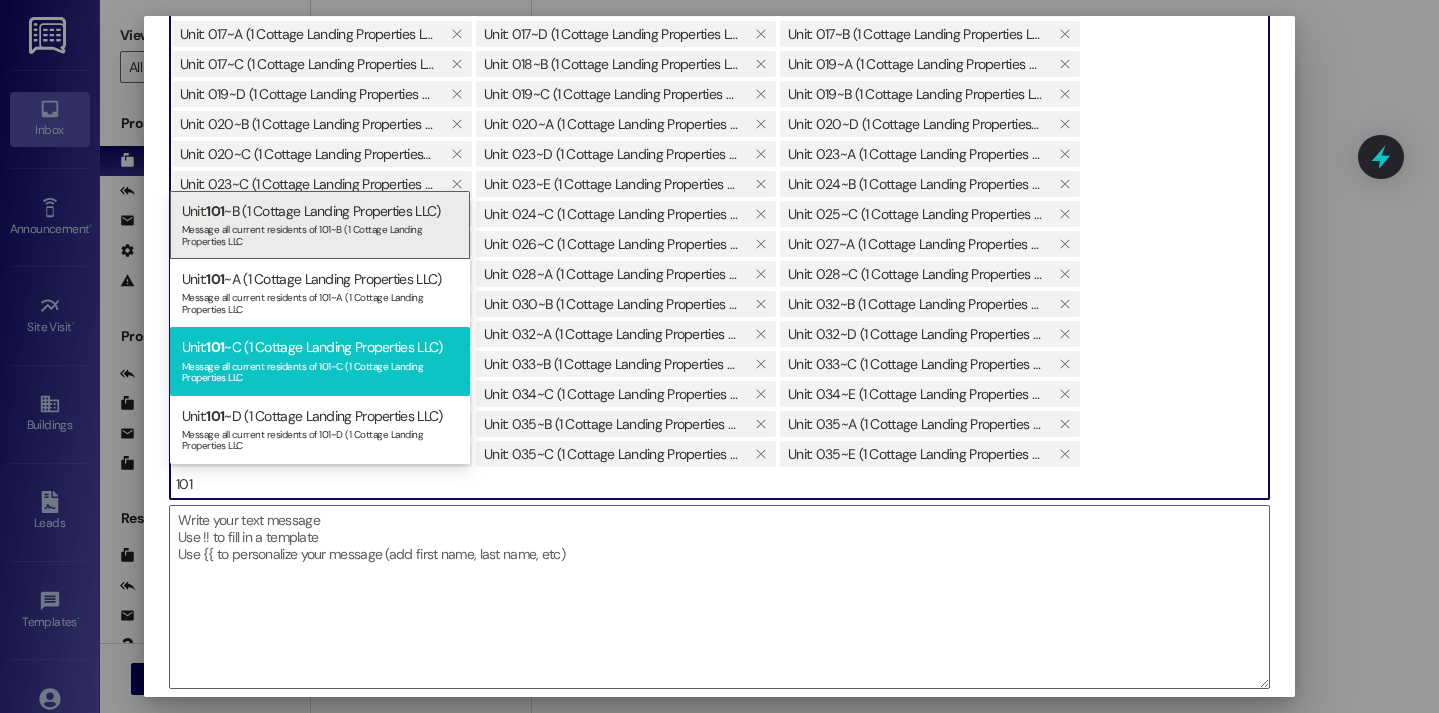 type on "101" 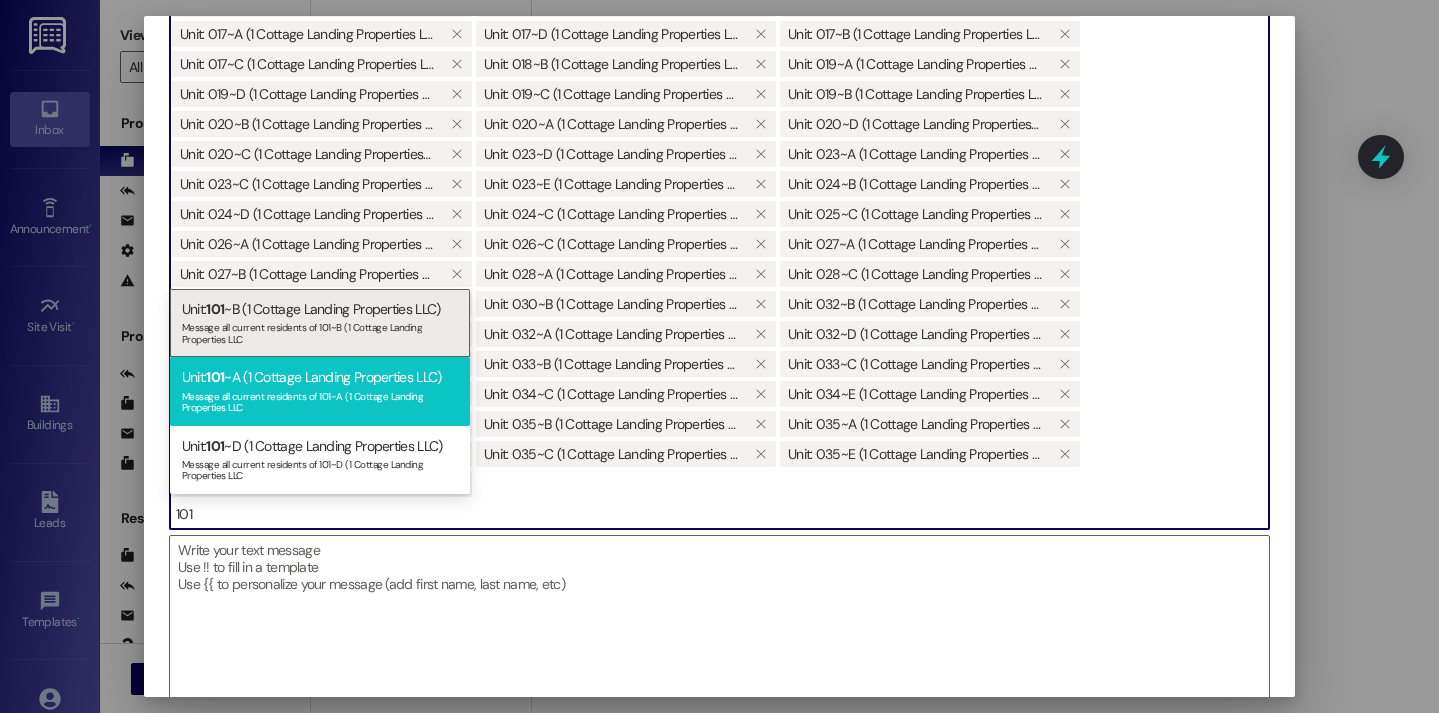 type on "101" 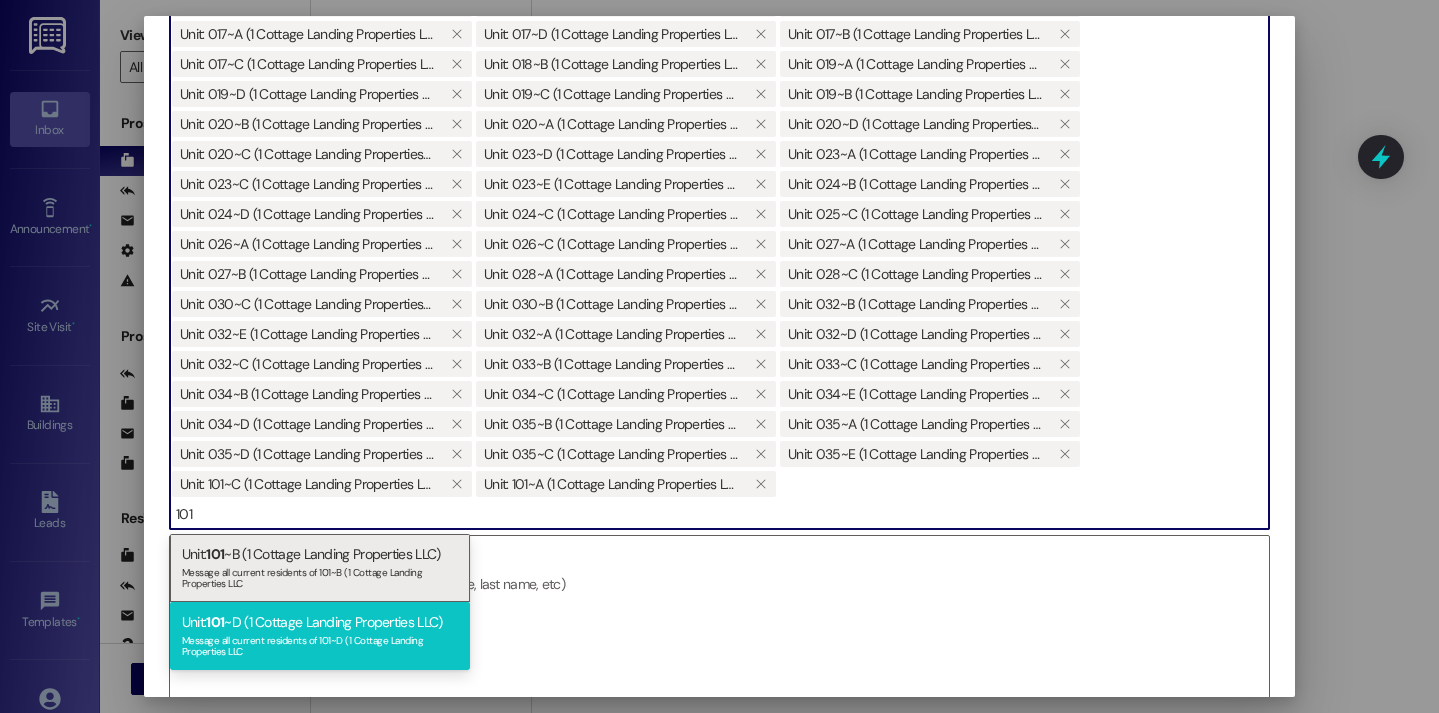 type on "101" 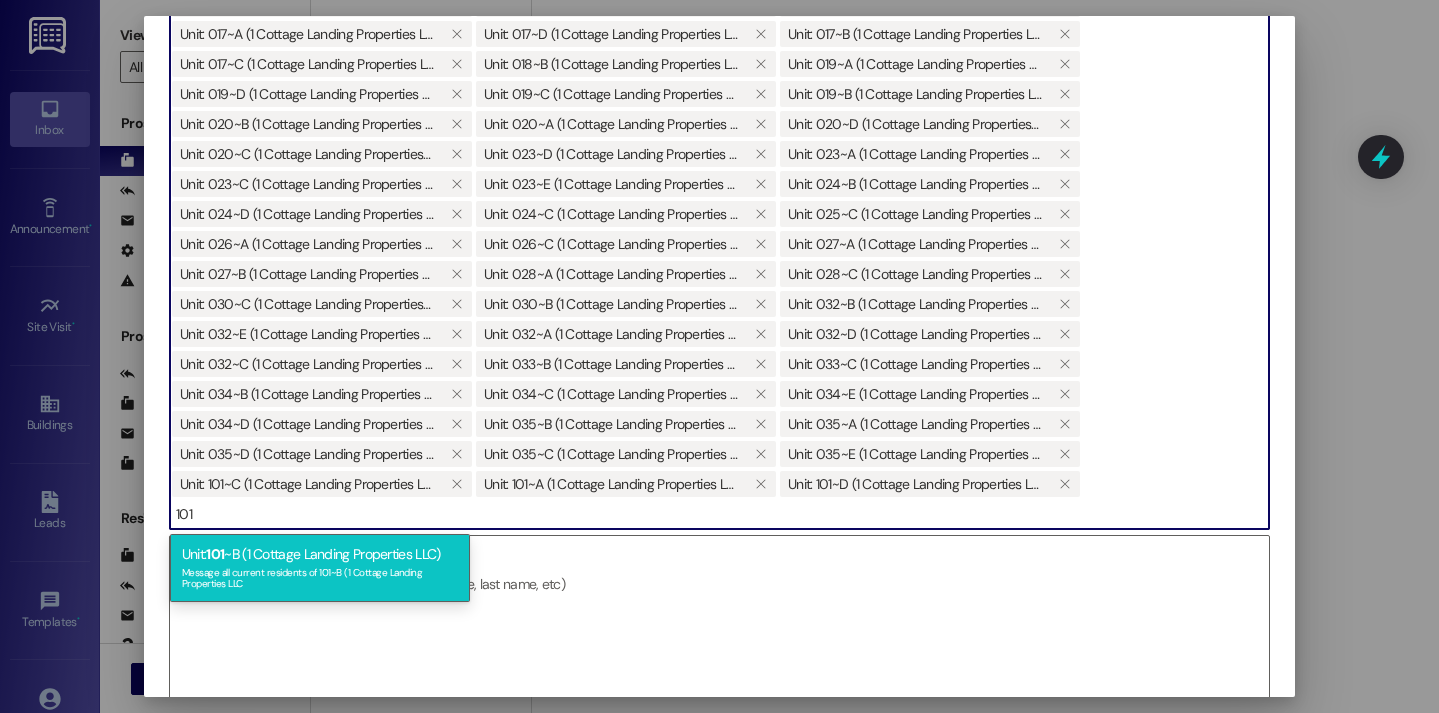 type on "101" 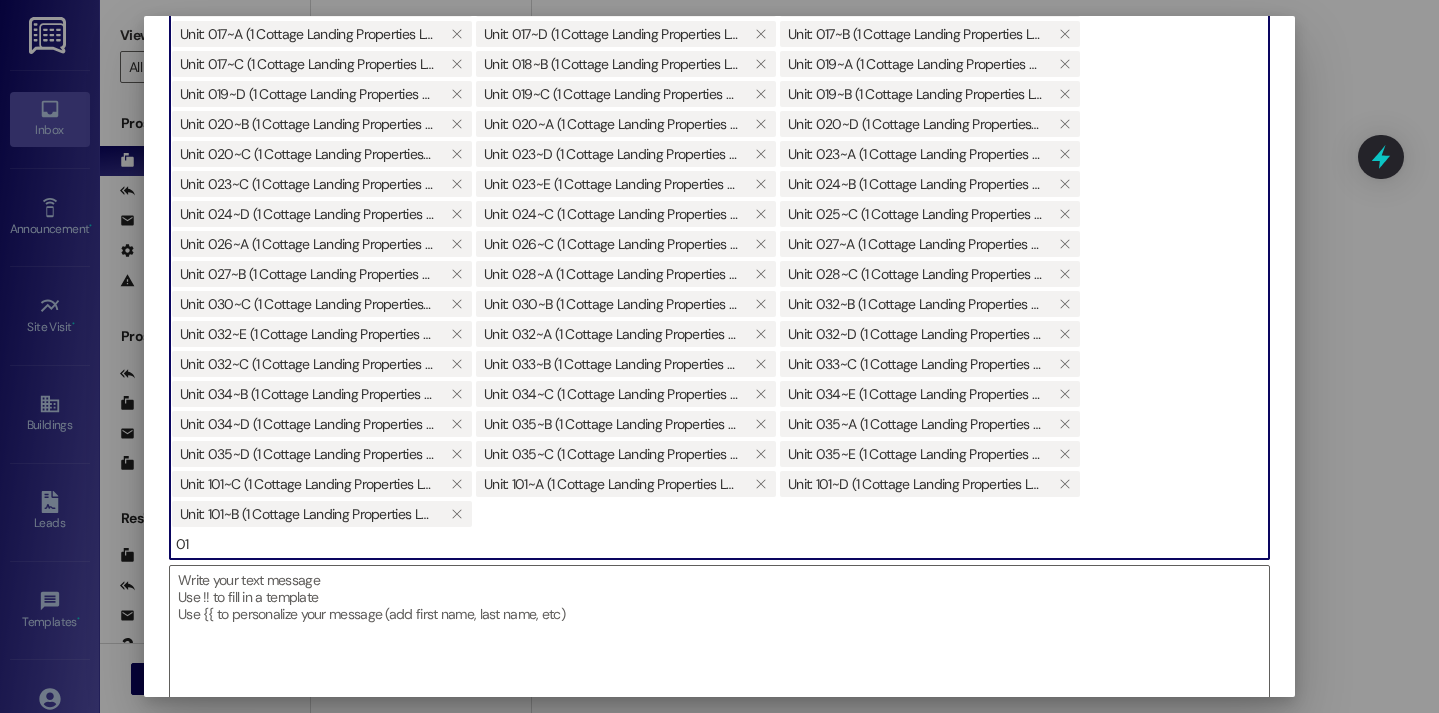 type on "0" 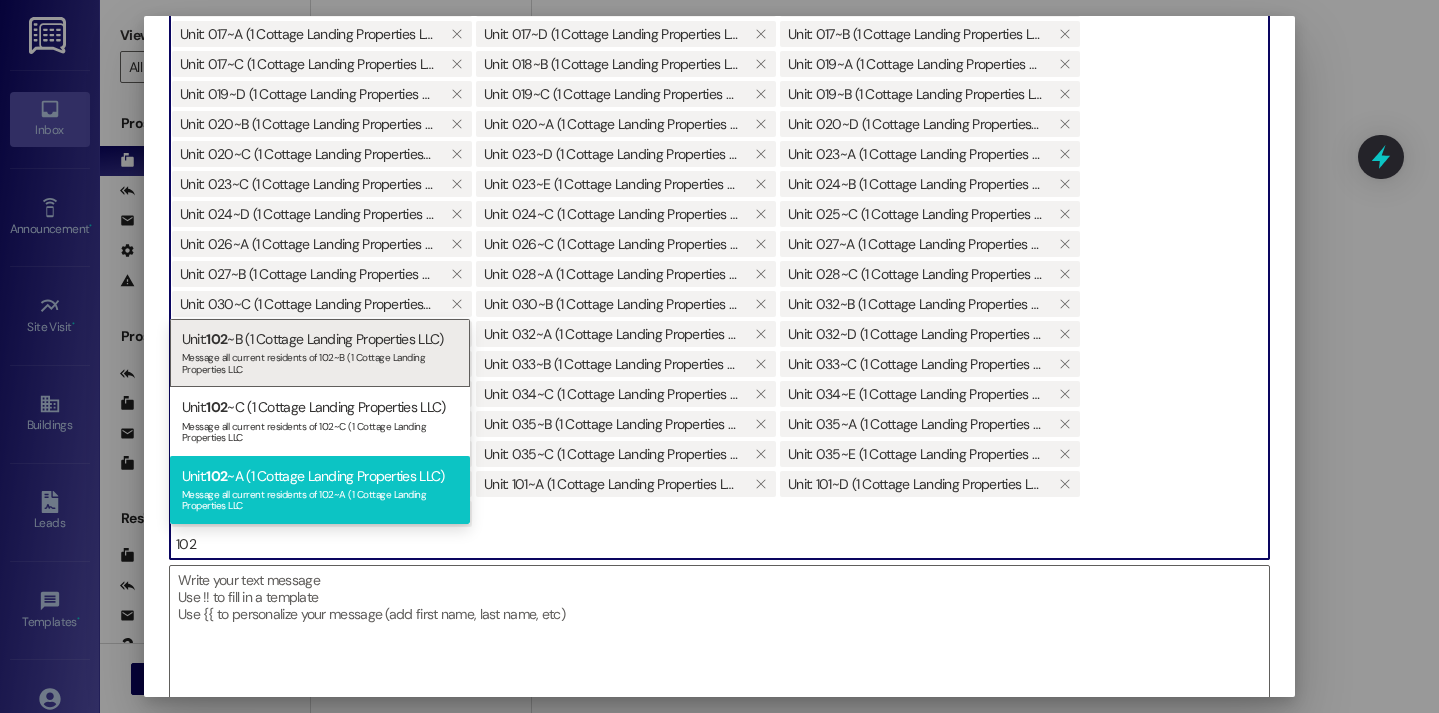 type on "102" 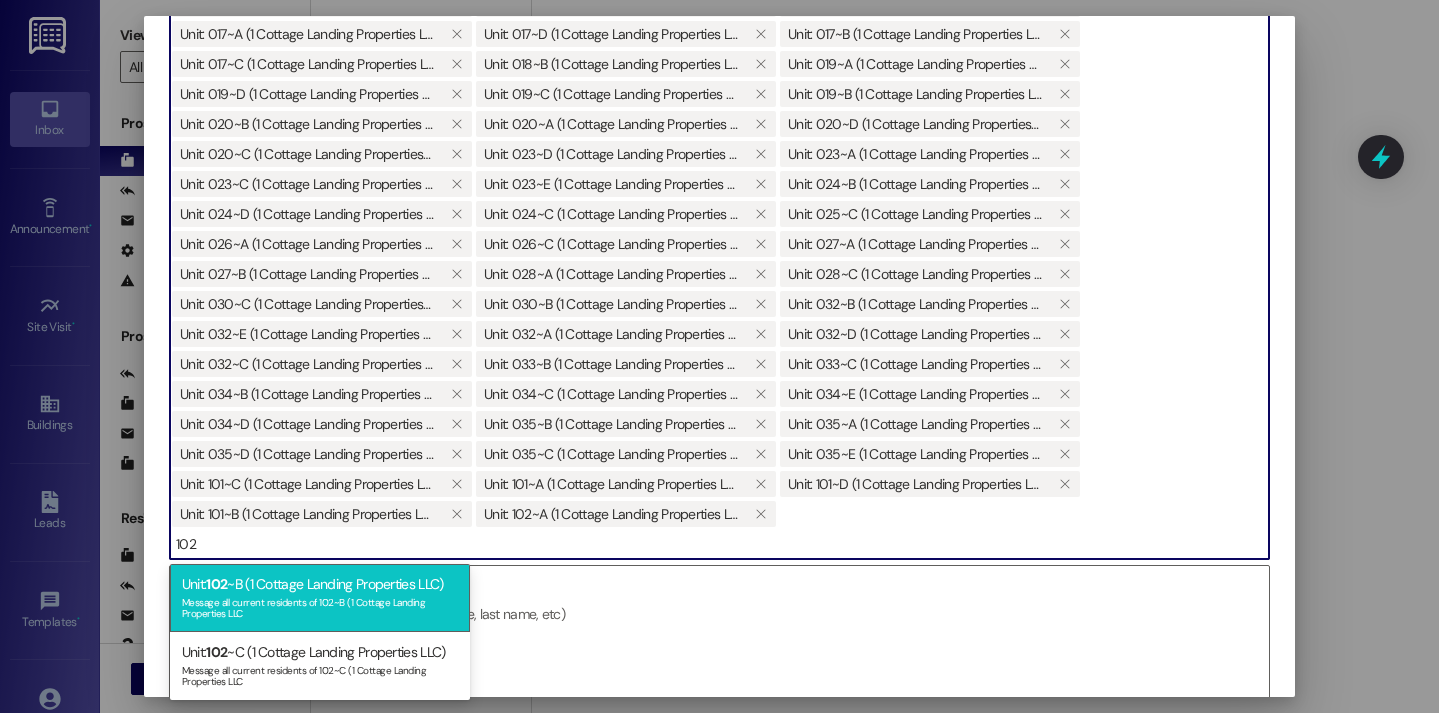 type on "102" 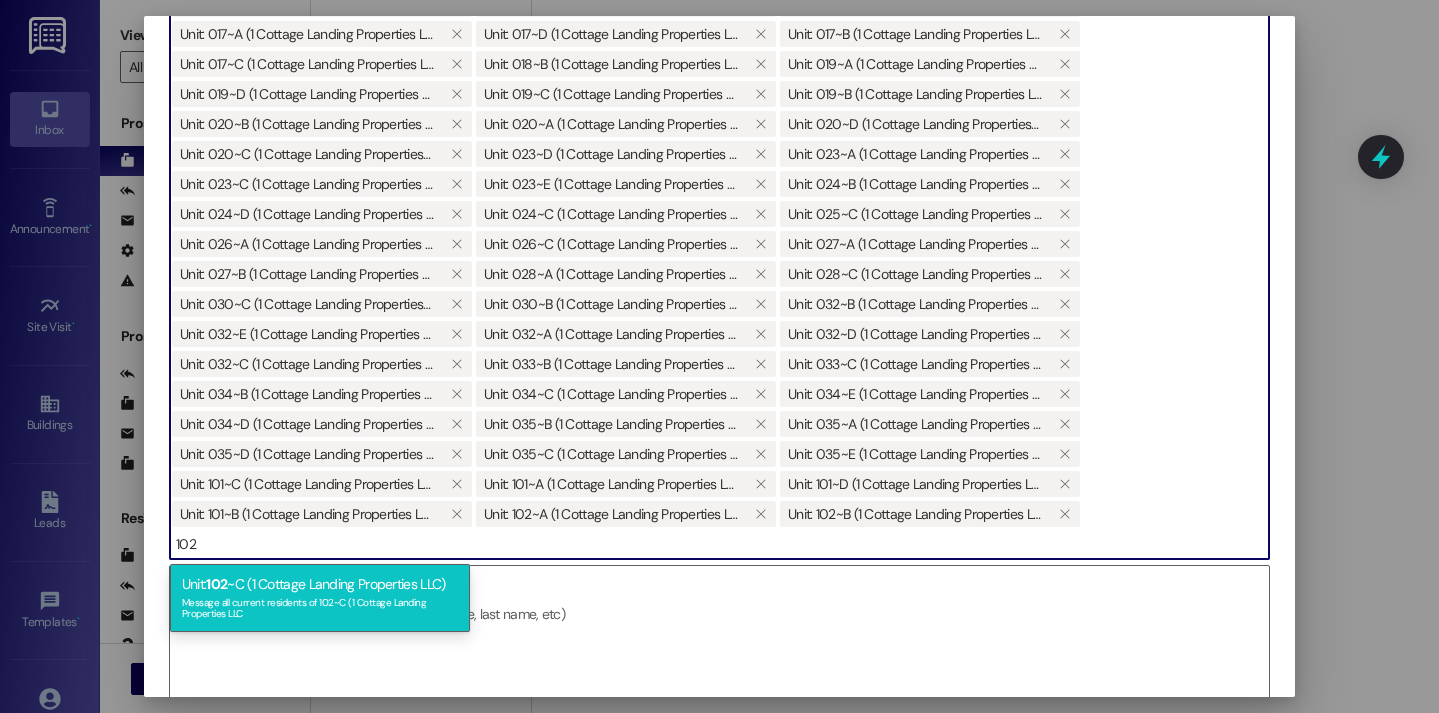 type on "102" 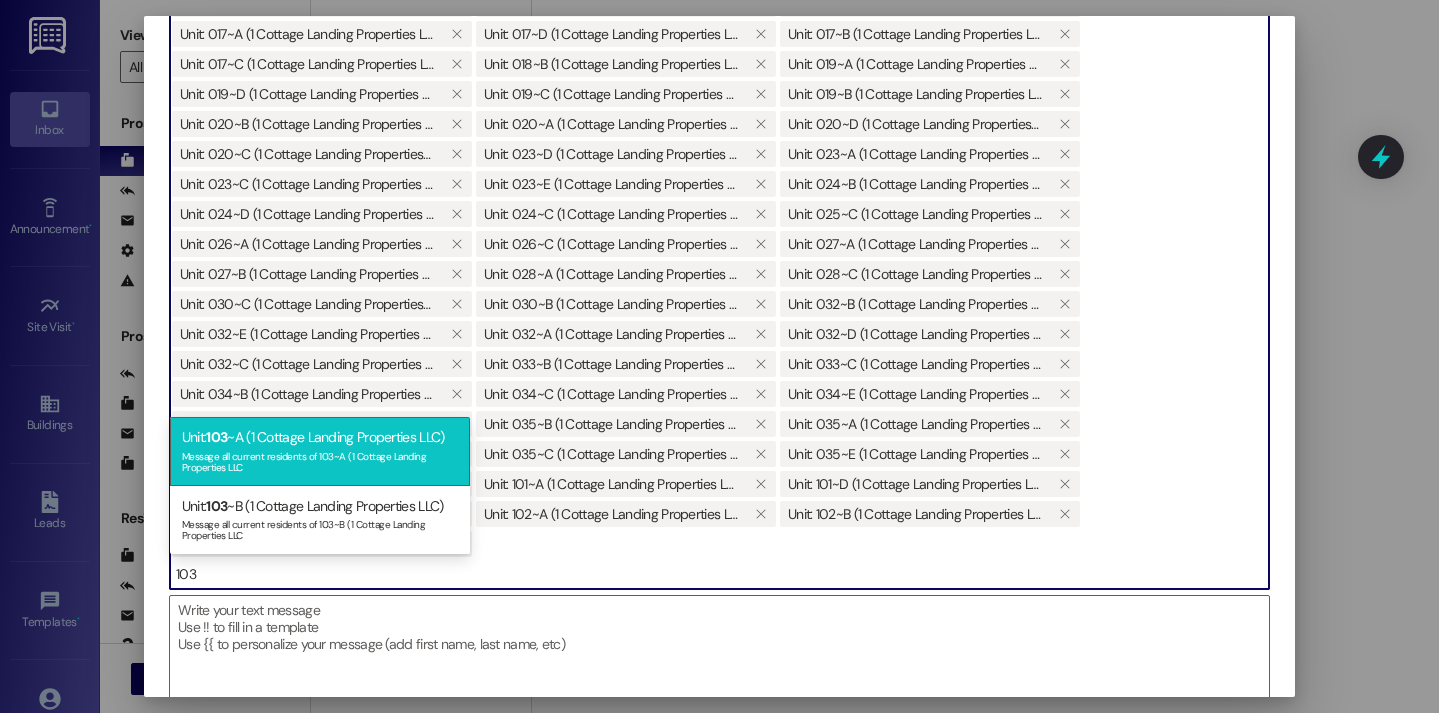 type on "103" 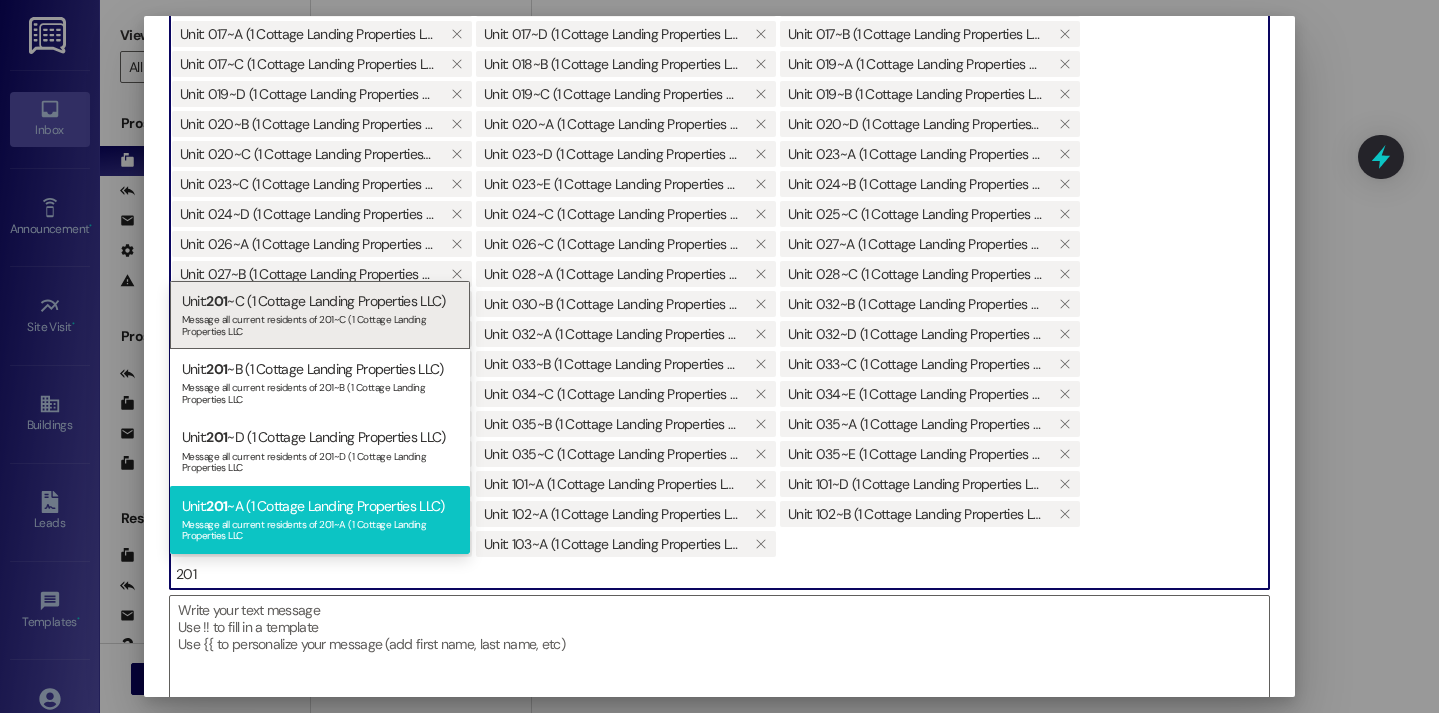 type on "201" 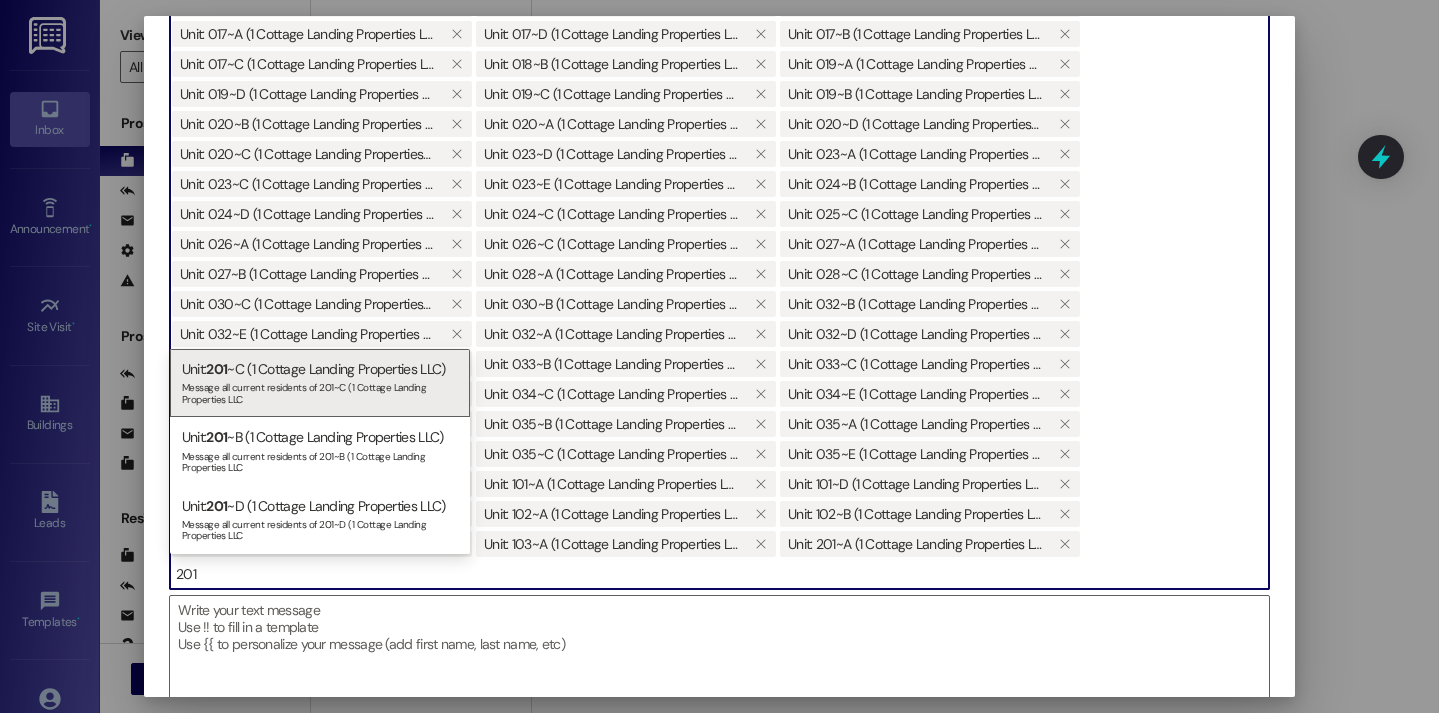 type on "201" 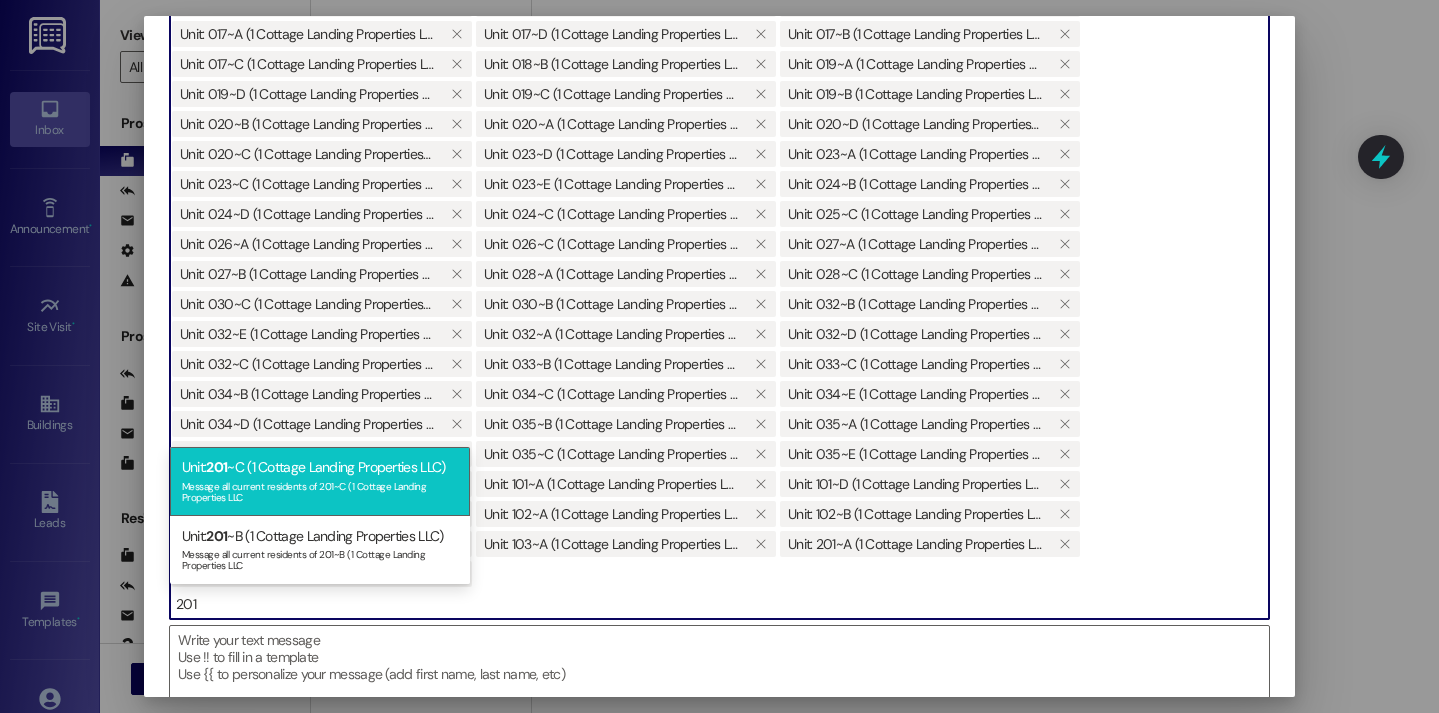 type on "201" 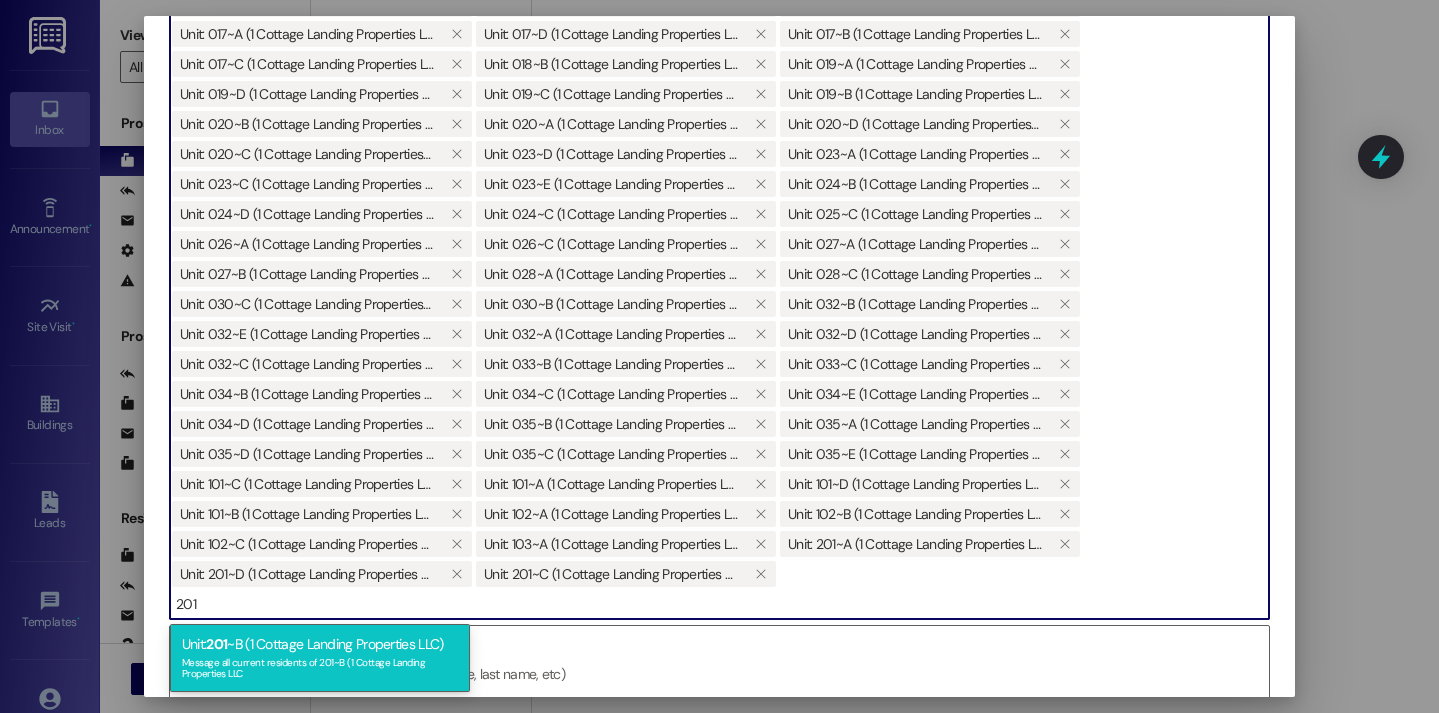 type on "201" 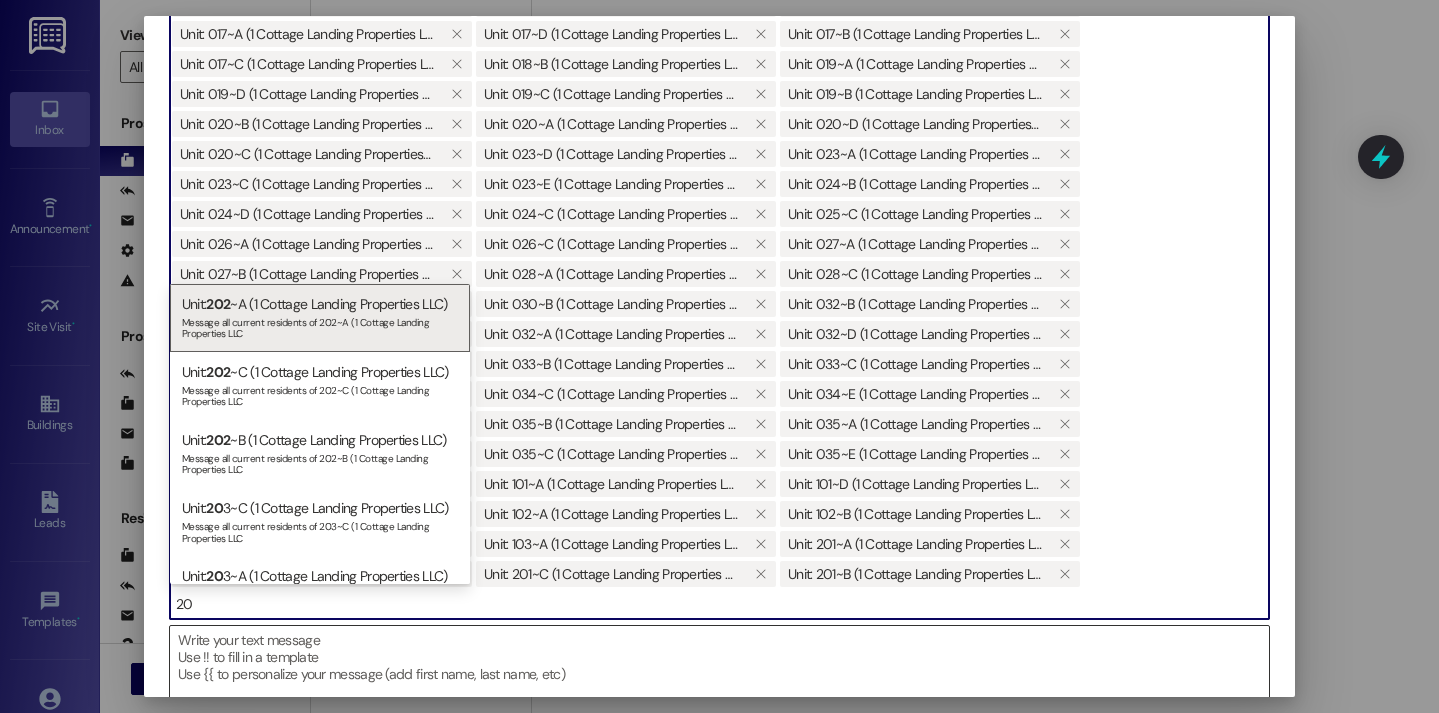 type on "2" 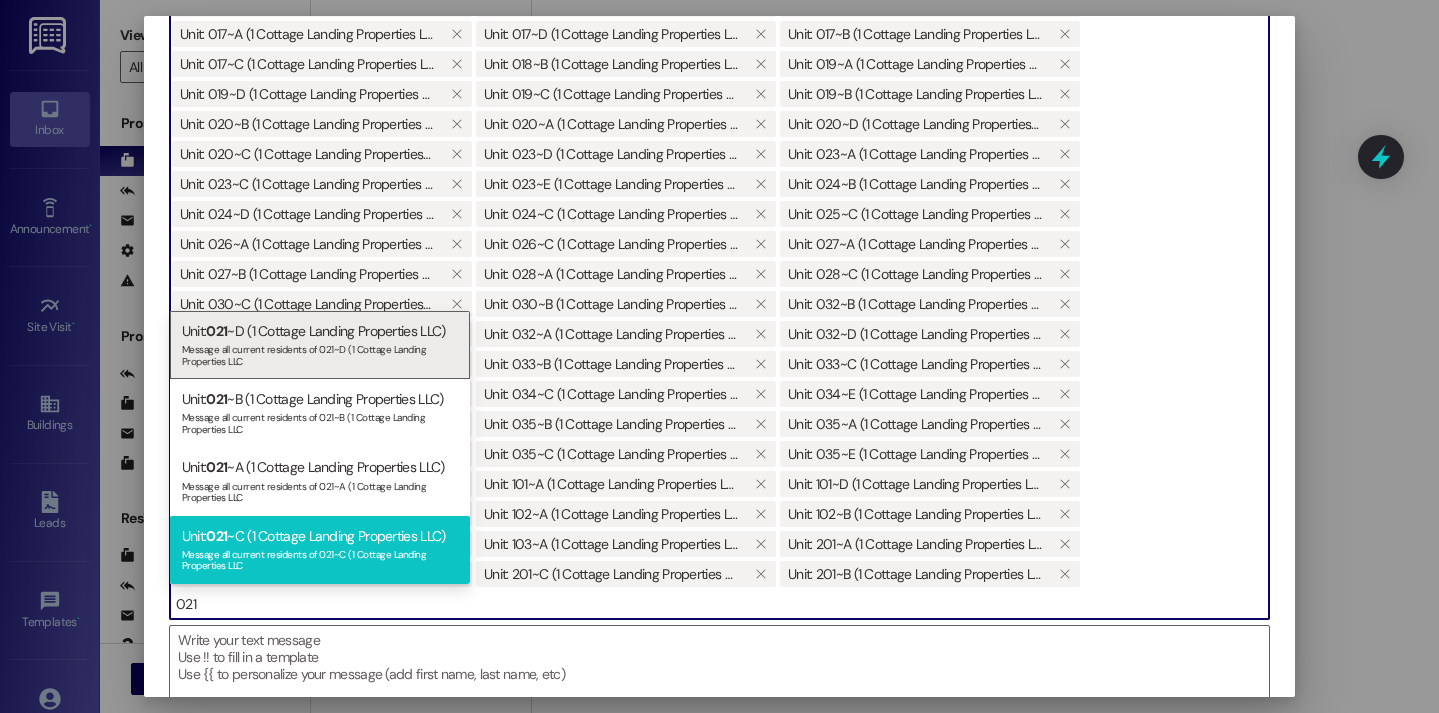 type on "021" 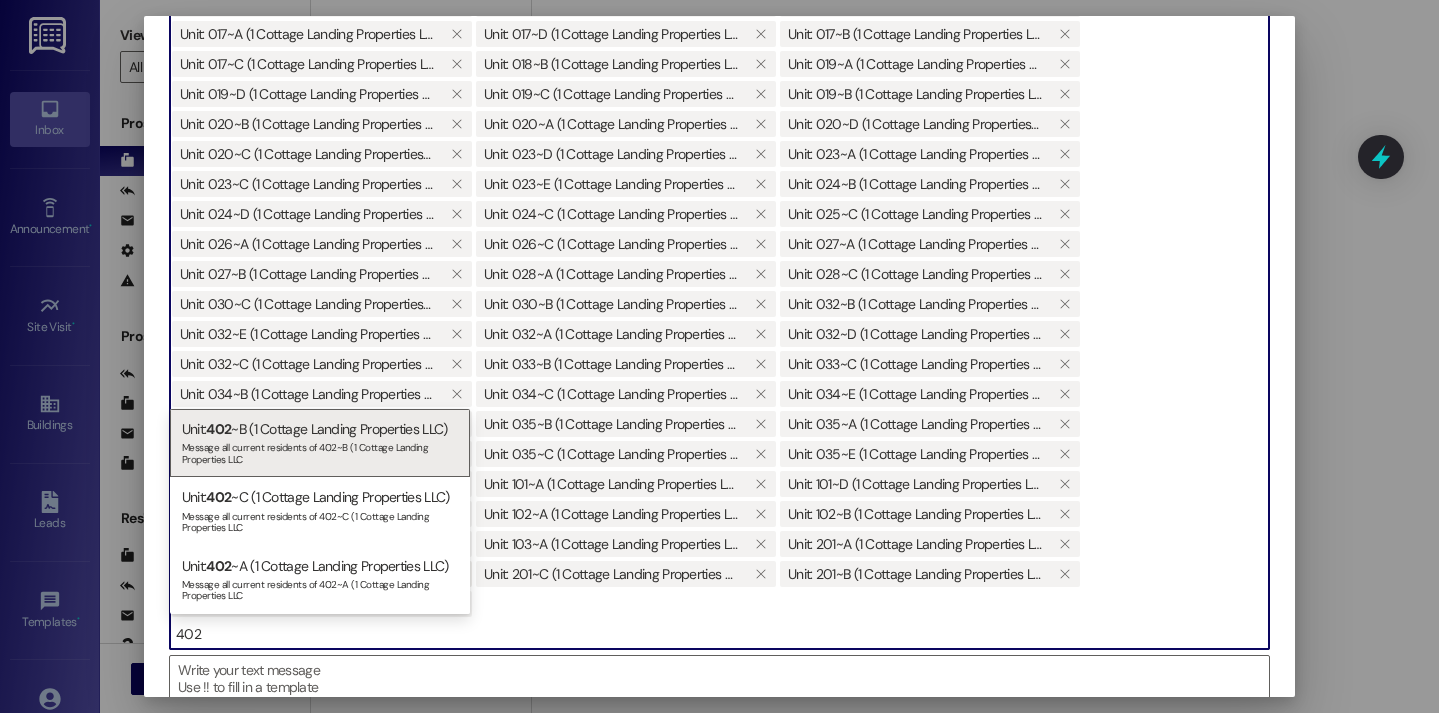 type on "402" 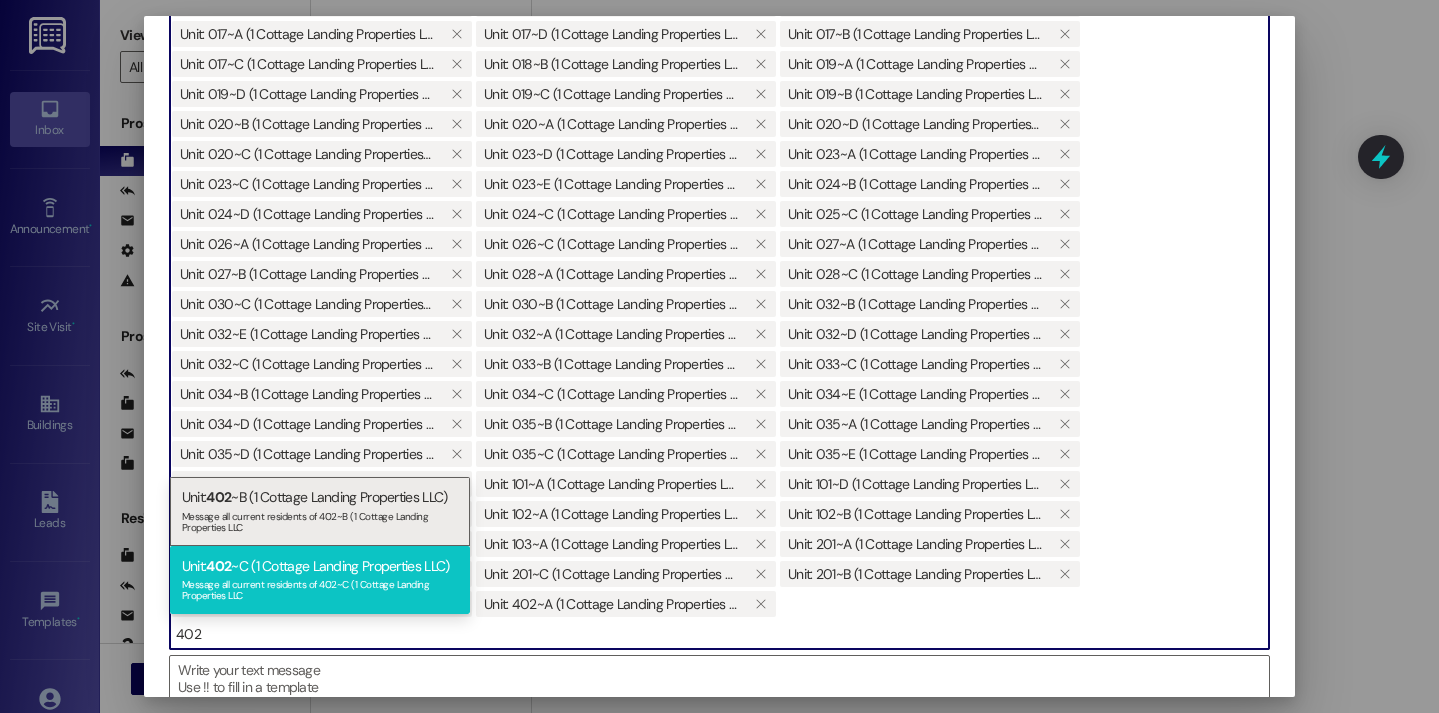 type on "402" 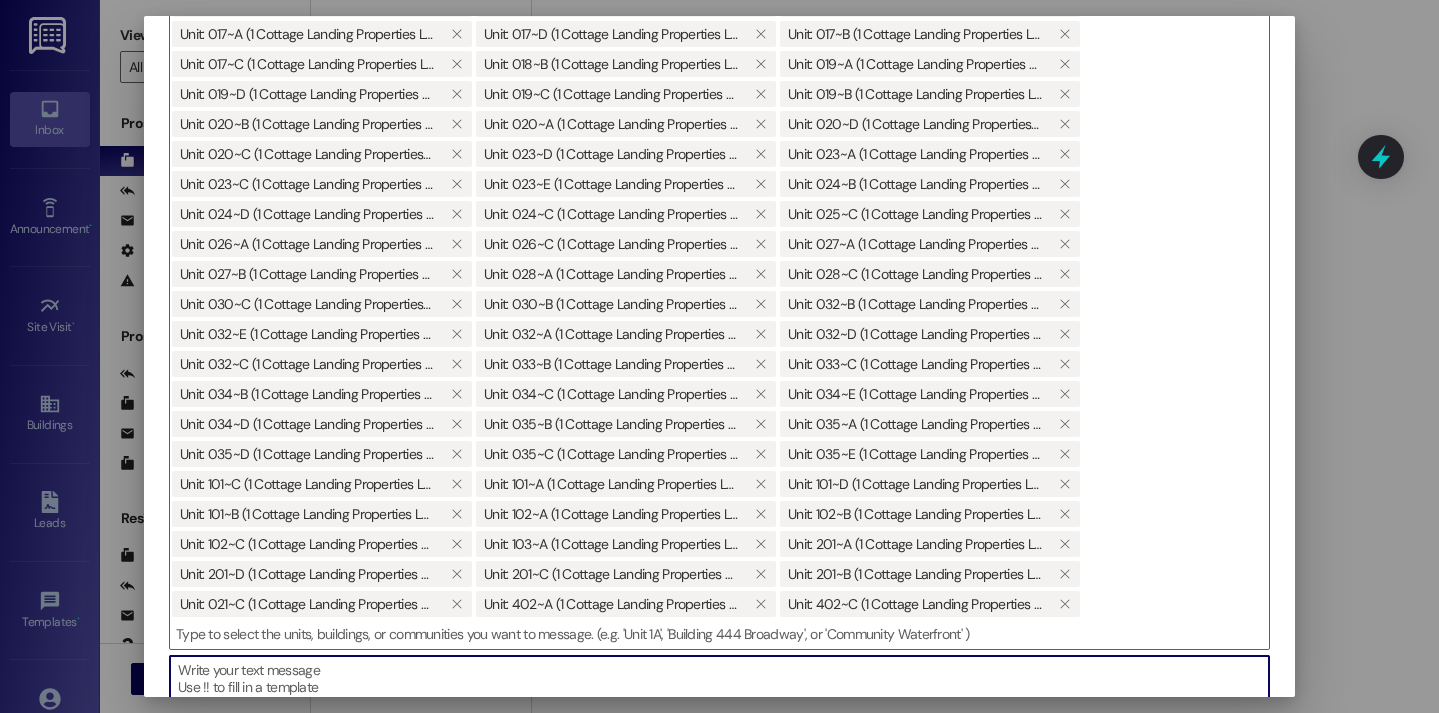 click at bounding box center [719, 747] 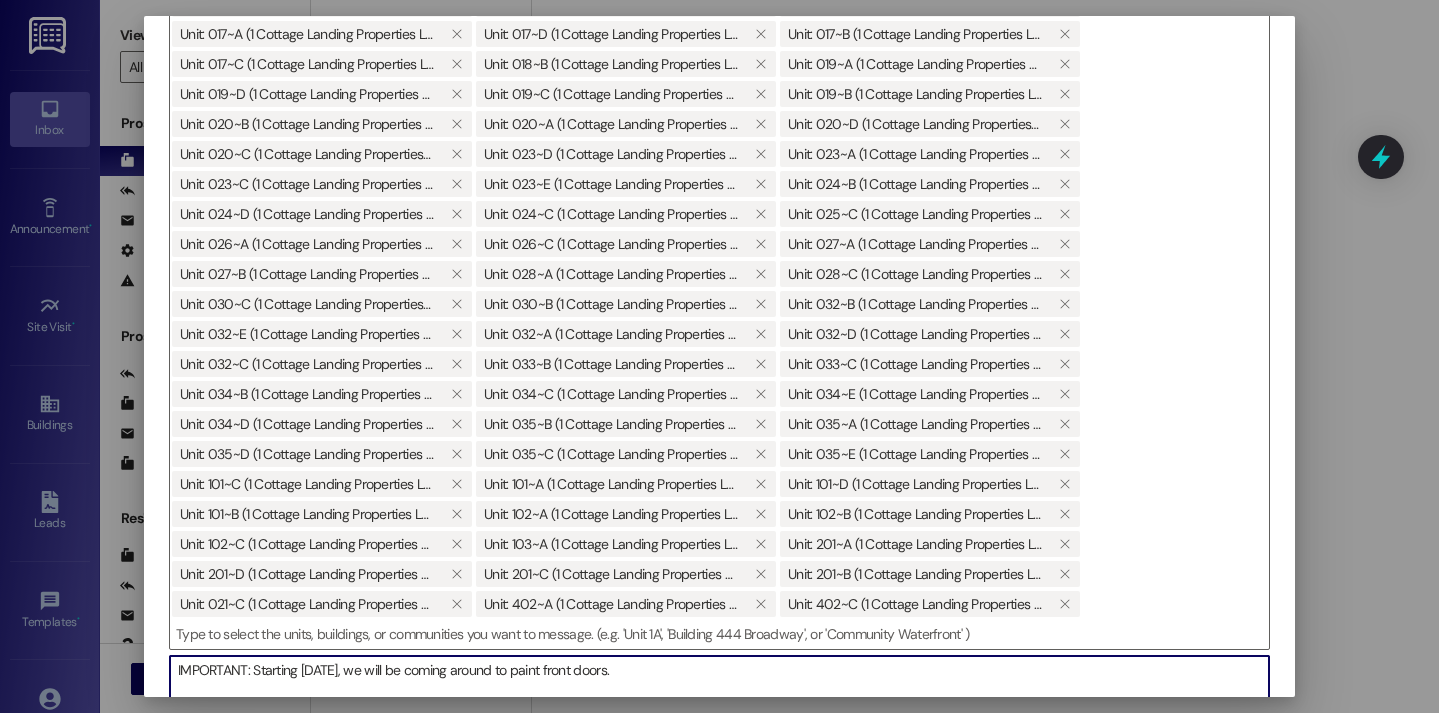 click on "IMPORTANT: Starting tomorrow, we will be coming around to paint front doors." at bounding box center [719, 747] 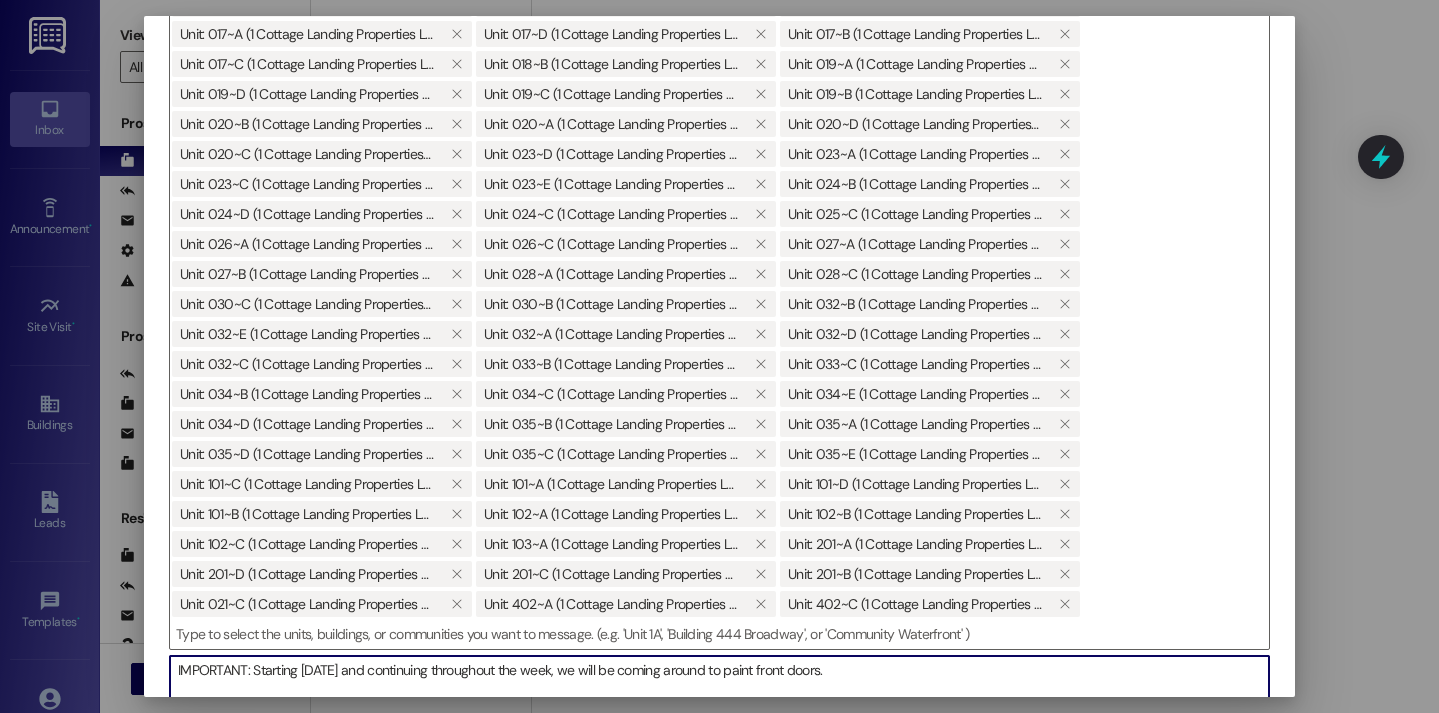 click on "IMPORTANT: Starting tomorrow and continuing throughout the week, we will be coming around to paint front doors." at bounding box center (719, 747) 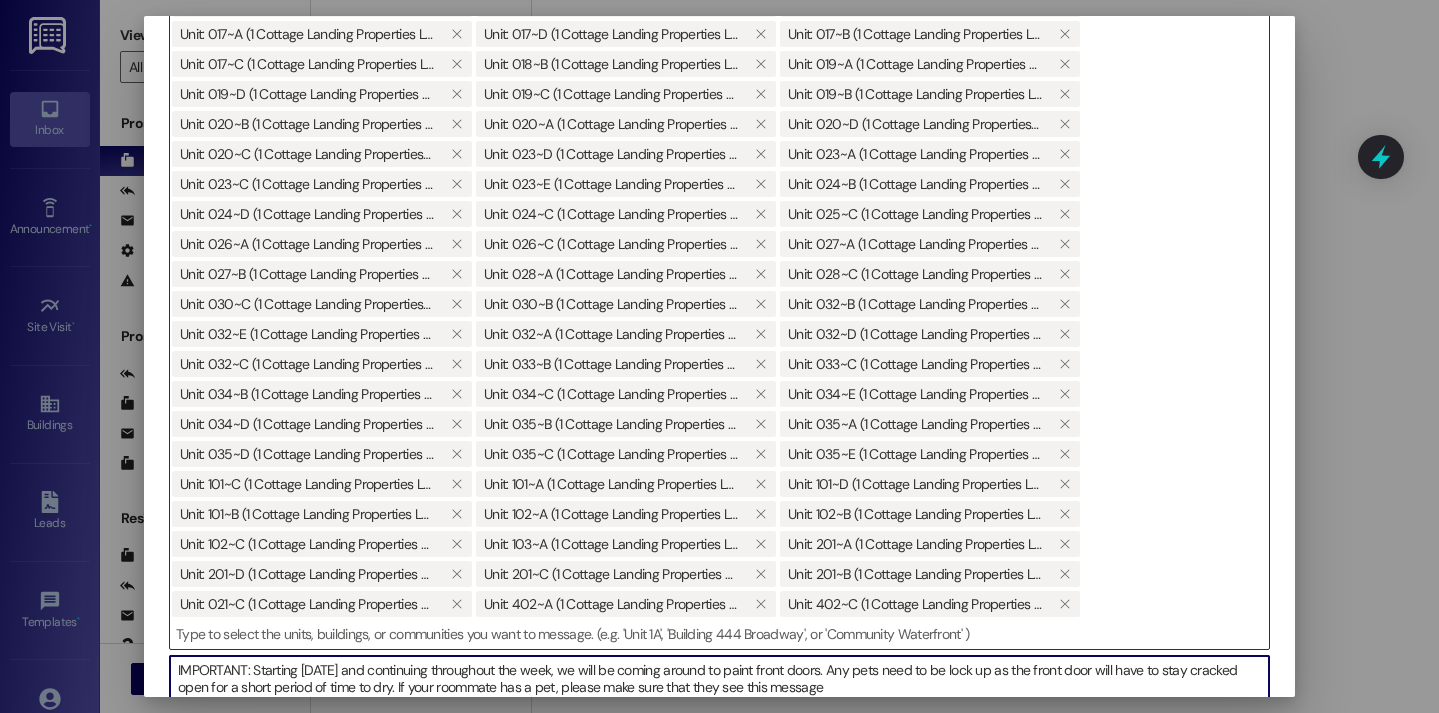 scroll, scrollTop: 569, scrollLeft: 0, axis: vertical 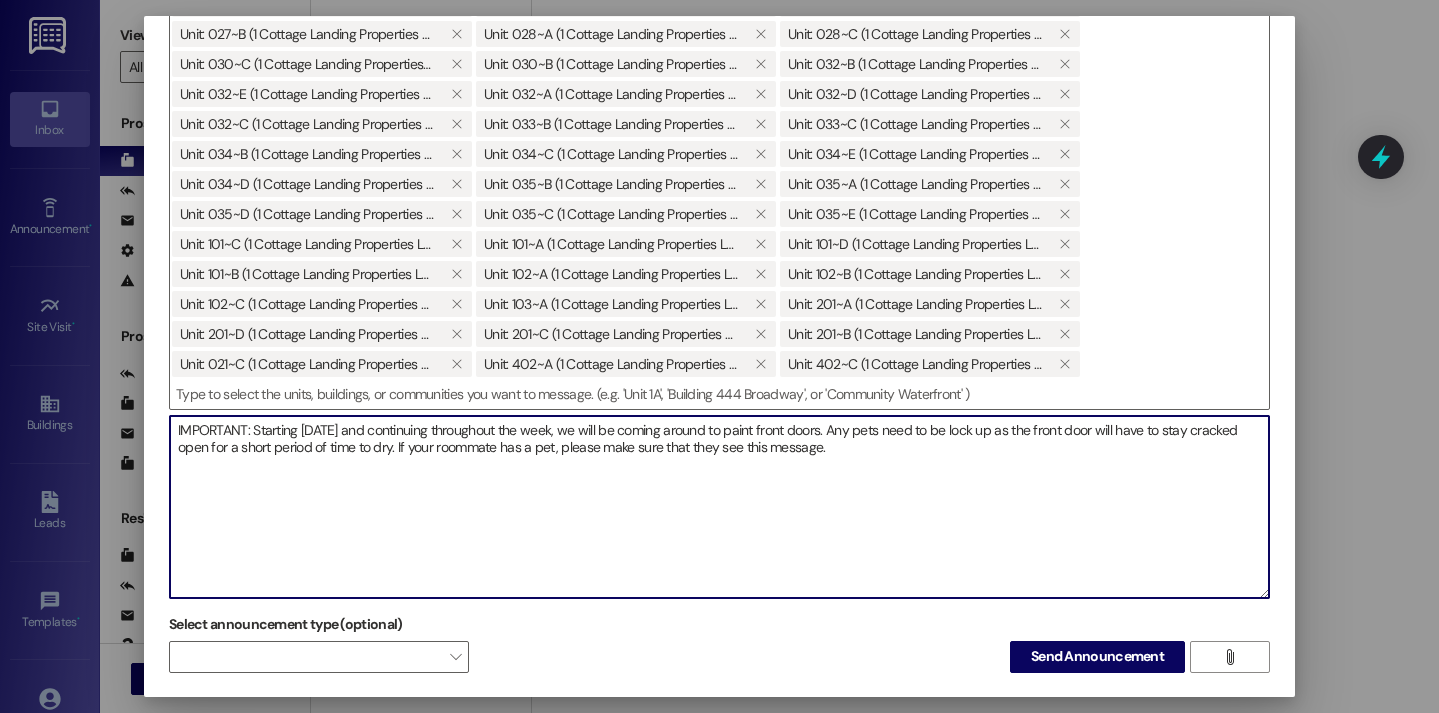 click on "IMPORTANT: Starting tomorrow and continuing throughout the week, we will be coming around to paint front doors. Any pets need to be lock up as the front door will have to stay cracked open for a short period of time to dry. If your roommate has a pet, please make sure that they see this message." at bounding box center [719, 507] 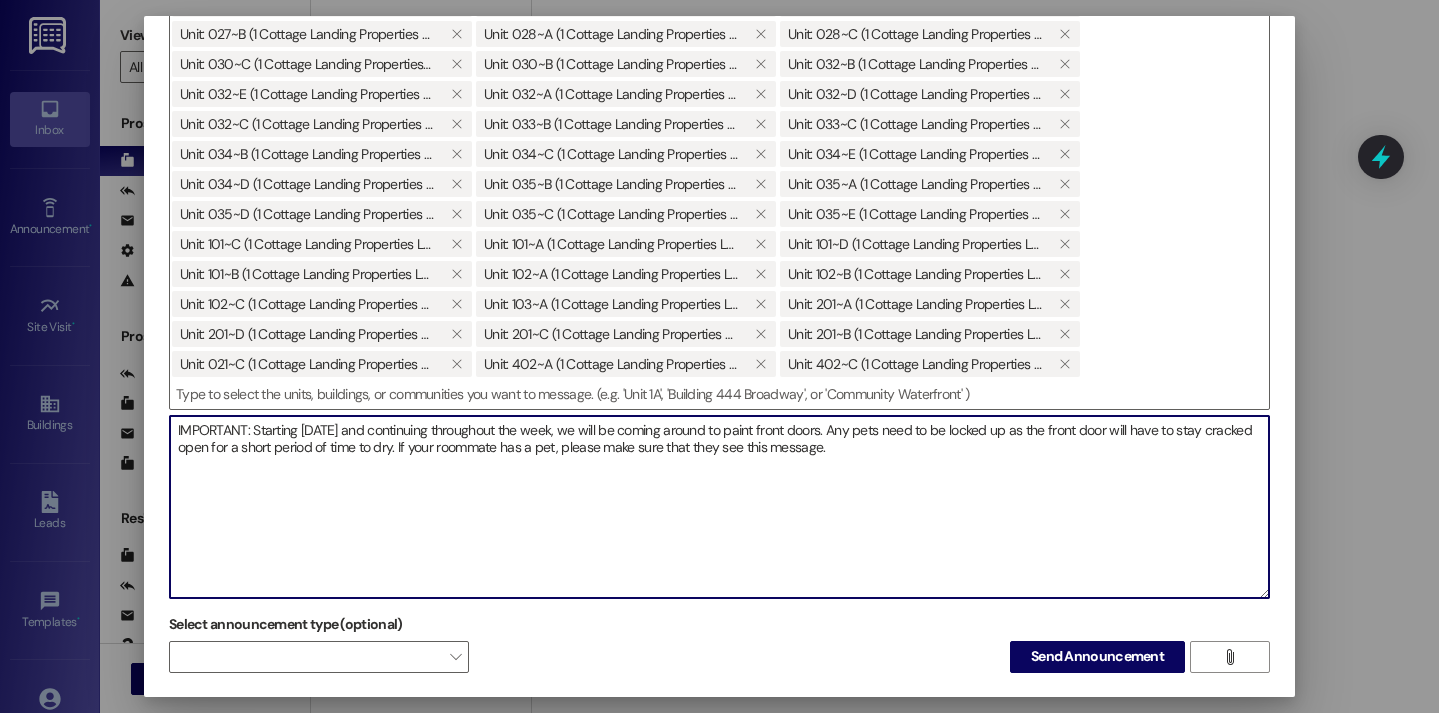 click on "IMPORTANT: Starting tomorrow and continuing throughout the week, we will be coming around to paint front doors. Any pets need to be locked up as the front door will have to stay cracked open for a short period of time to dry. If your roommate has a pet, please make sure that they see this message." at bounding box center [719, 507] 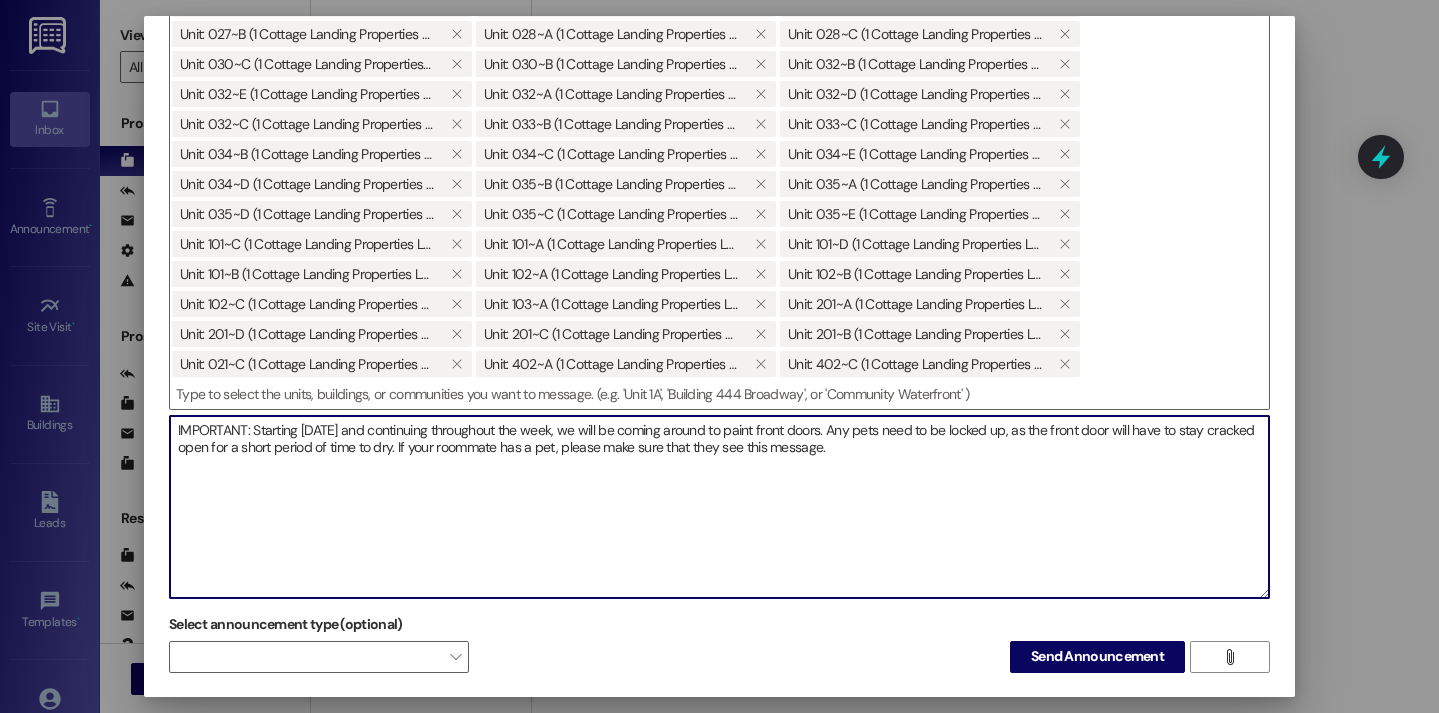 click on "IMPORTANT: Starting tomorrow and continuing throughout the week, we will be coming around to paint front doors. Any pets need to be locked up, as the front door will have to stay cracked open for a short period of time to dry. If your roommate has a pet, please make sure that they see this message." at bounding box center [719, 507] 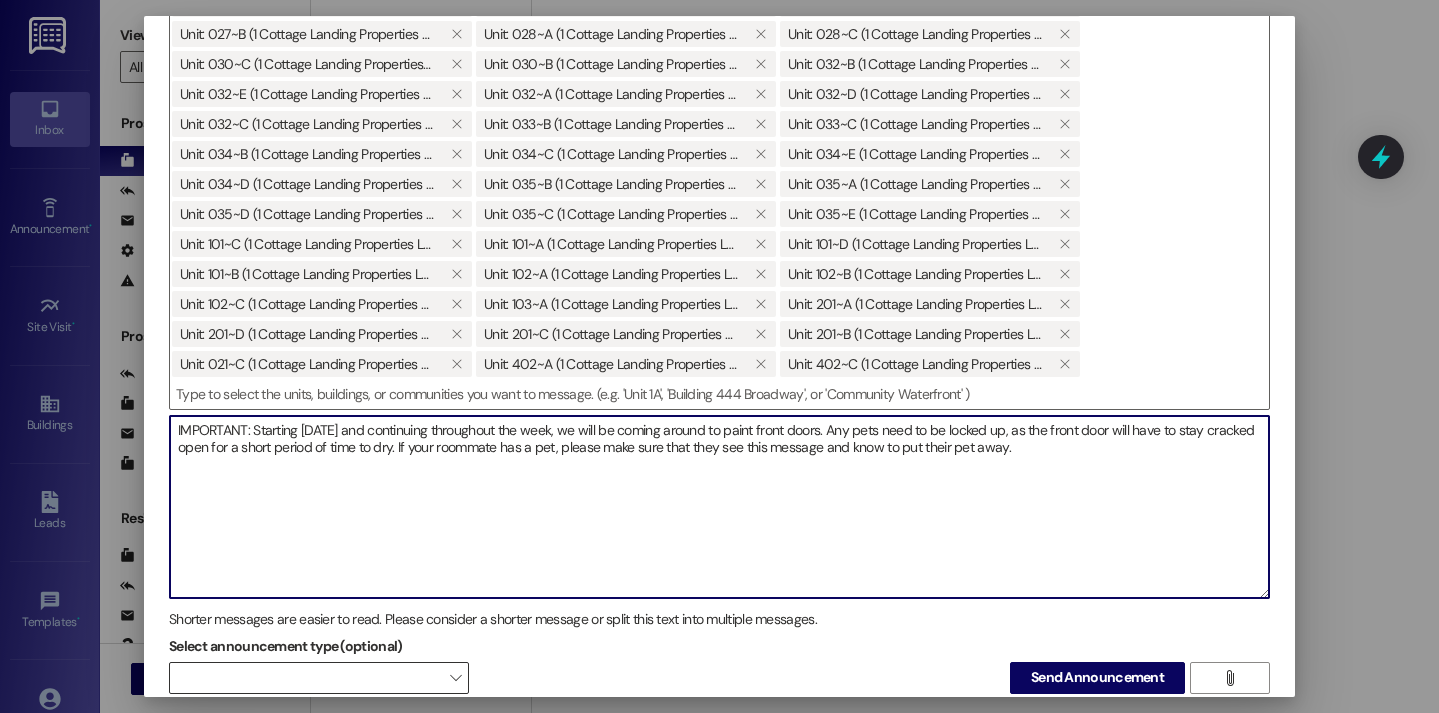 type on "IMPORTANT: Starting tomorrow and continuing throughout the week, we will be coming around to paint front doors. Any pets need to be locked up, as the front door will have to stay cracked open for a short period of time to dry. If your roommate has a pet, please make sure that they see this message and know to put their pet away." 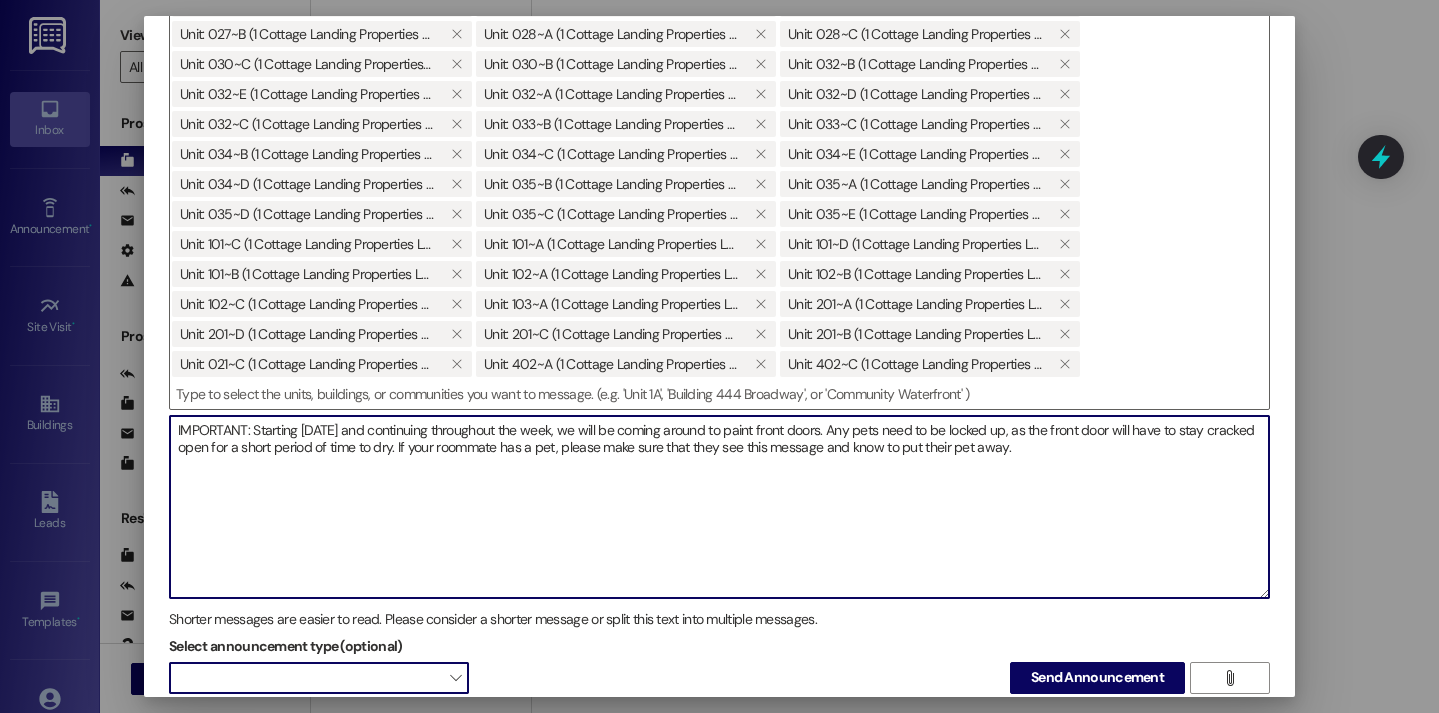 click at bounding box center [319, 678] 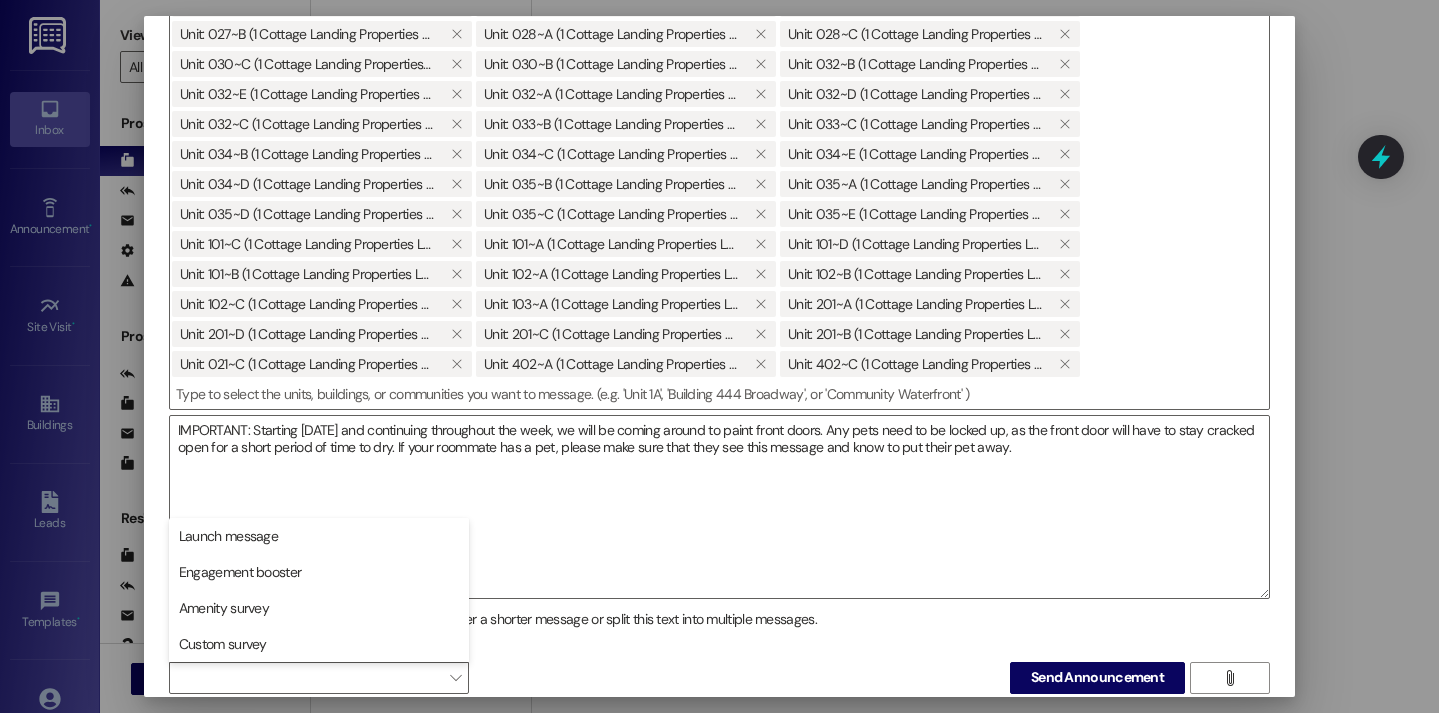 click on "Select announcement type (optional)    Send Announcement " at bounding box center (719, 662) 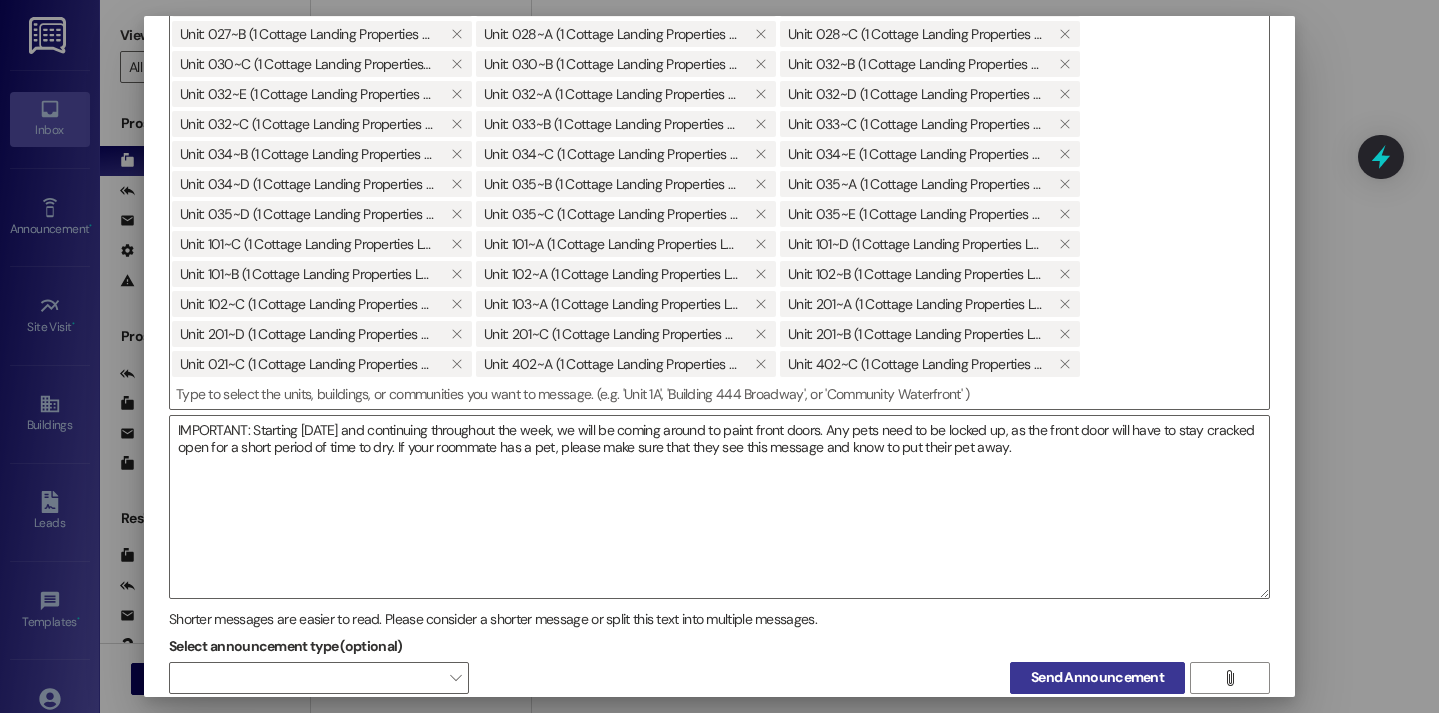click on "Send Announcement" at bounding box center [1097, 678] 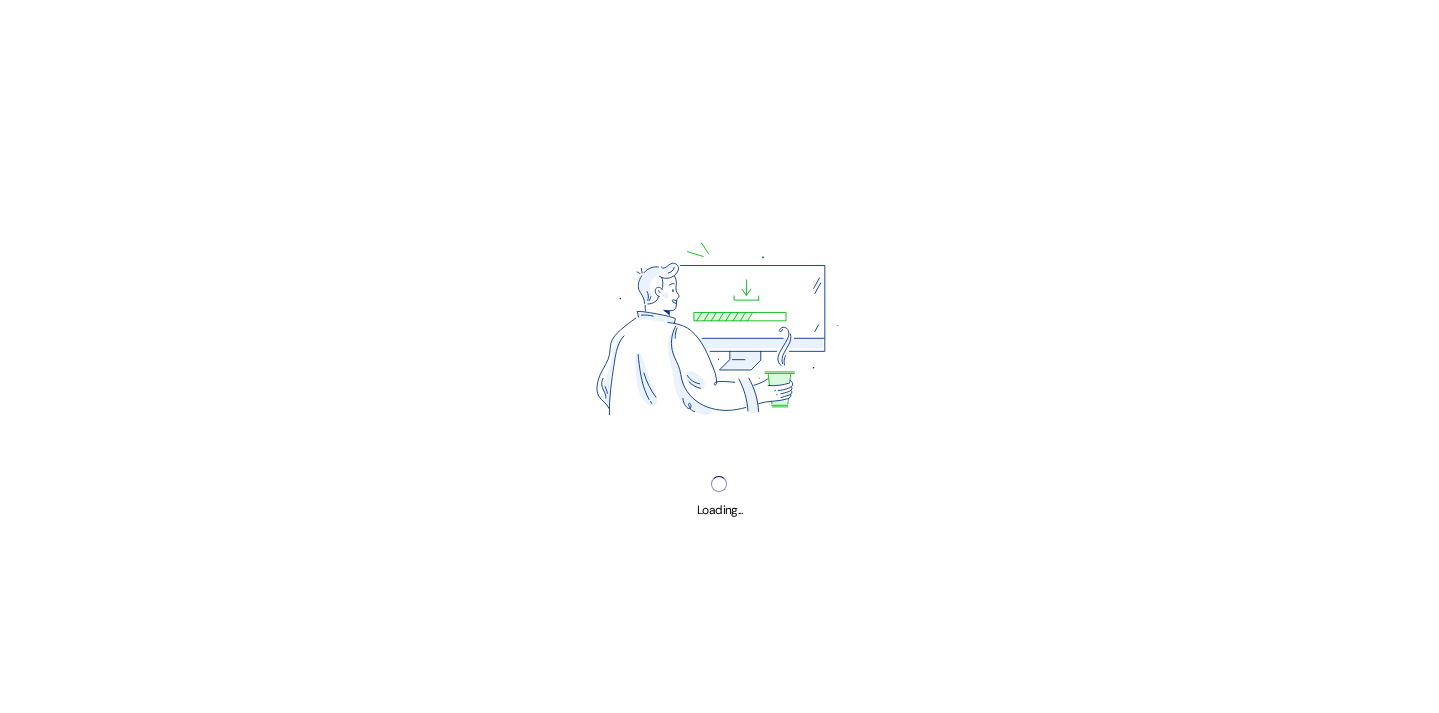 scroll, scrollTop: 0, scrollLeft: 0, axis: both 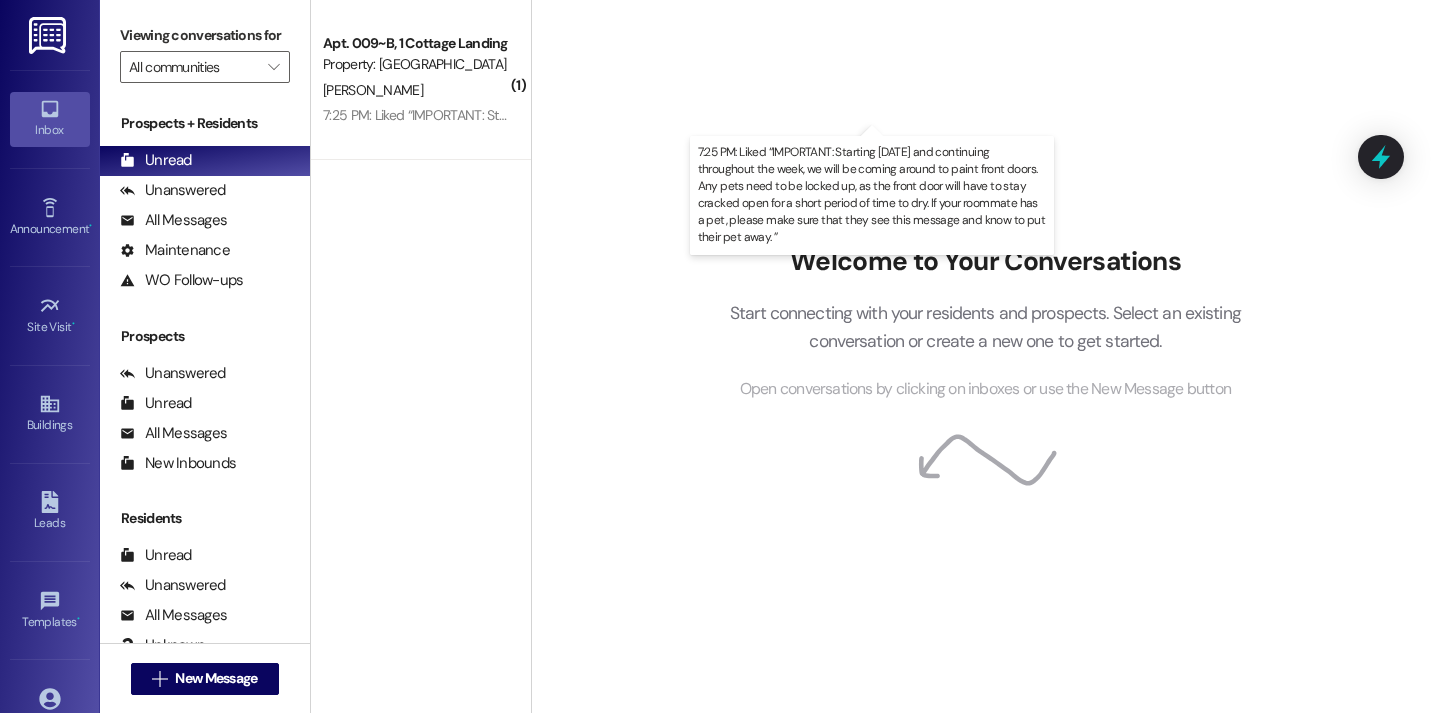 click on "7:25 PM: Liked “IMPORTANT: Starting [DATE] and continuing throughout the week, we will be coming around to paint front doors. Any pets need to be locked up, as the front door will have to stay cracked open for a short period of time to dry. If your roommate has a pet, please make sure that they see this message and know to put their pet away. ” 7:25 PM: Liked “IMPORTANT: Starting [DATE] and continuing throughout the week, we will be coming around to paint front doors. Any pets need to be locked up, as the front door will have to stay cracked open for a short period of time to dry. If your roommate has a pet, please make sure that they see this message and know to put their pet away. ”" at bounding box center (1327, 115) 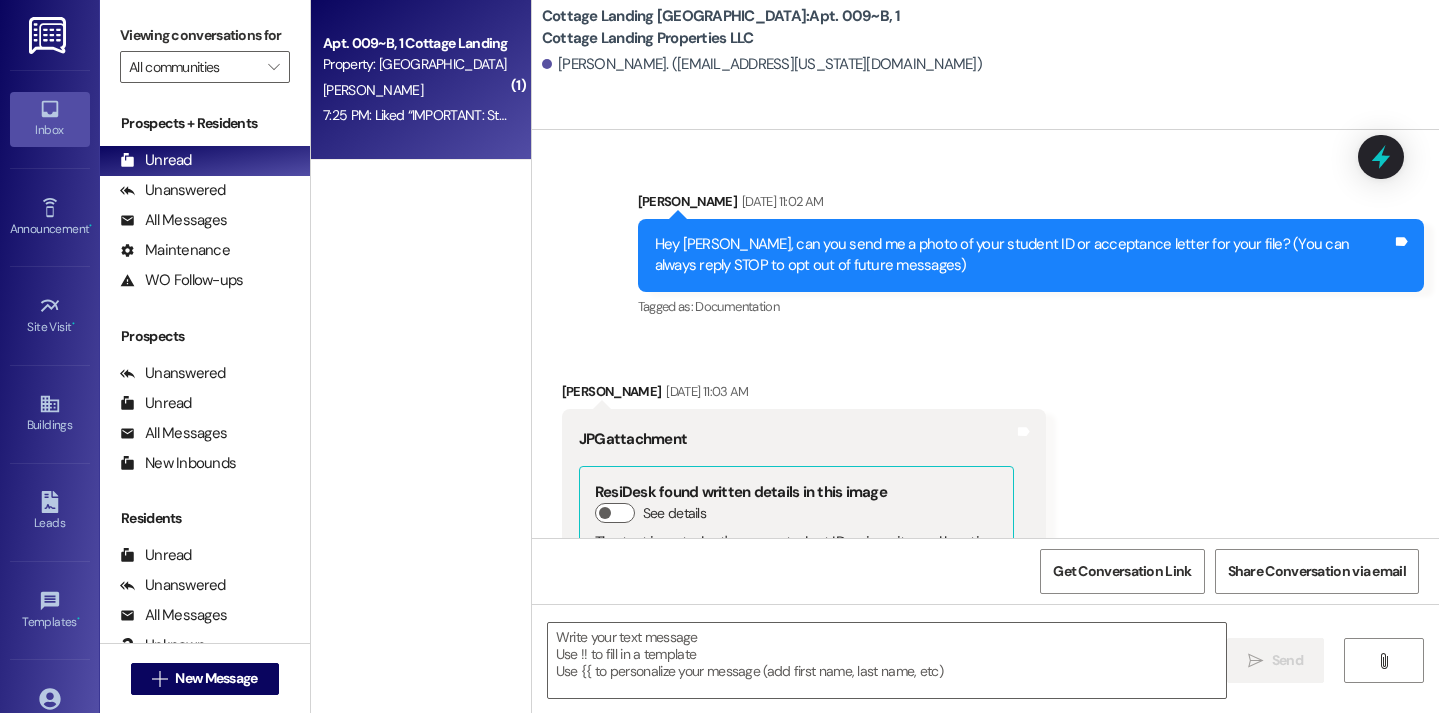 scroll, scrollTop: 40889, scrollLeft: 0, axis: vertical 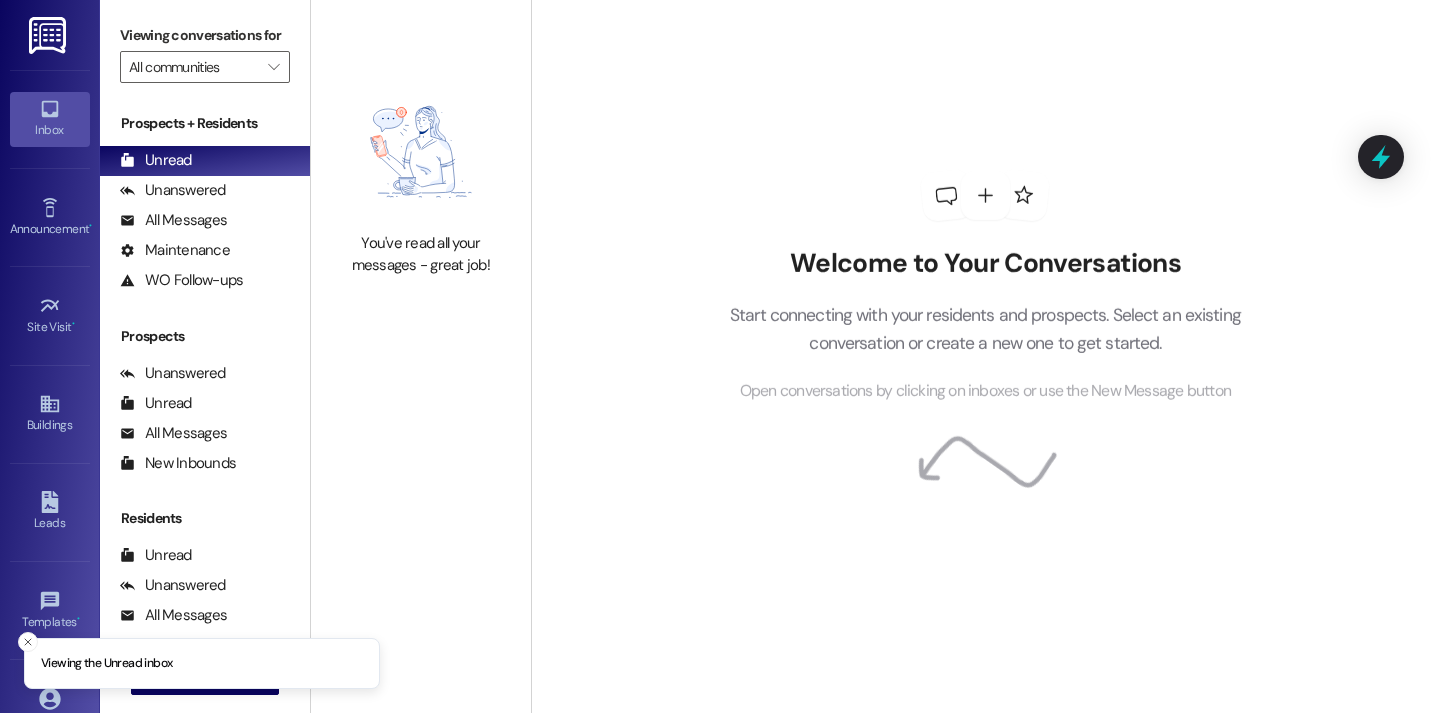 click on "Viewing conversations for All communities " at bounding box center [205, 51] 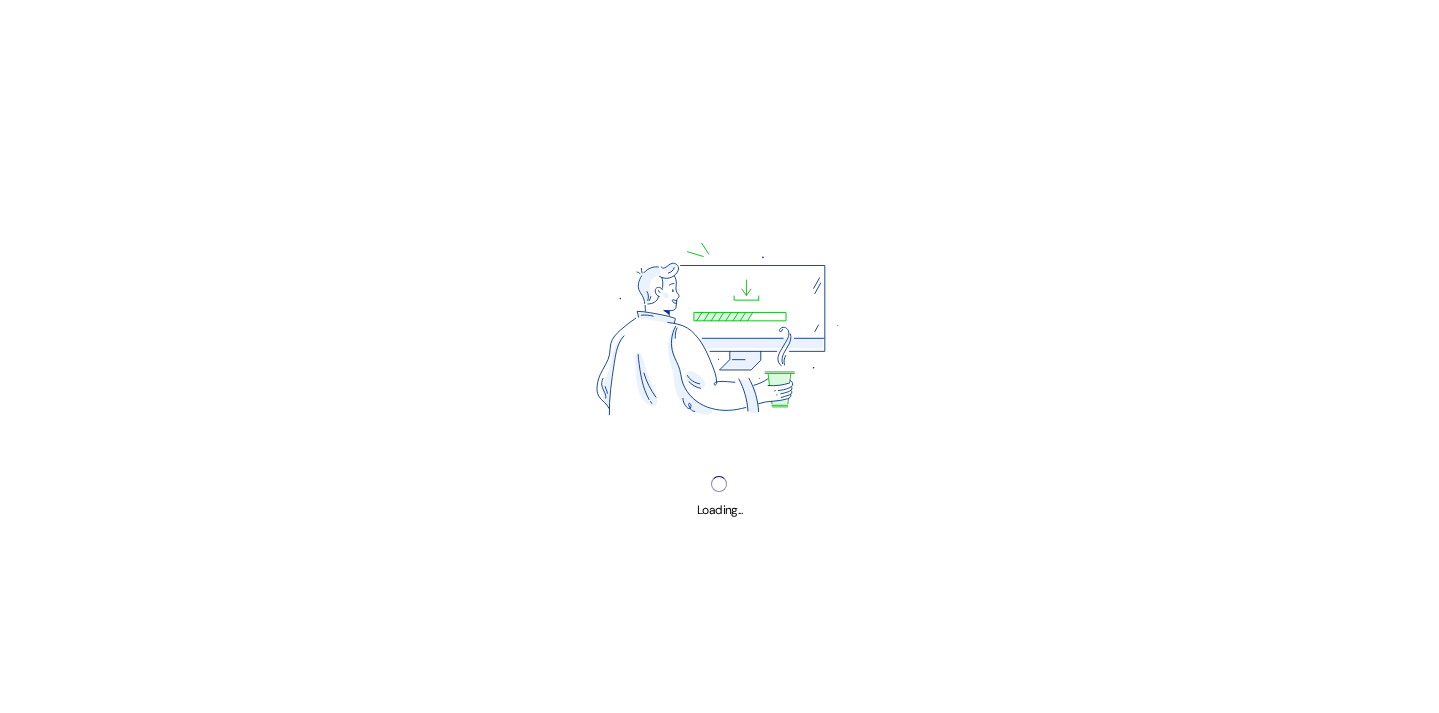 scroll, scrollTop: 0, scrollLeft: 0, axis: both 